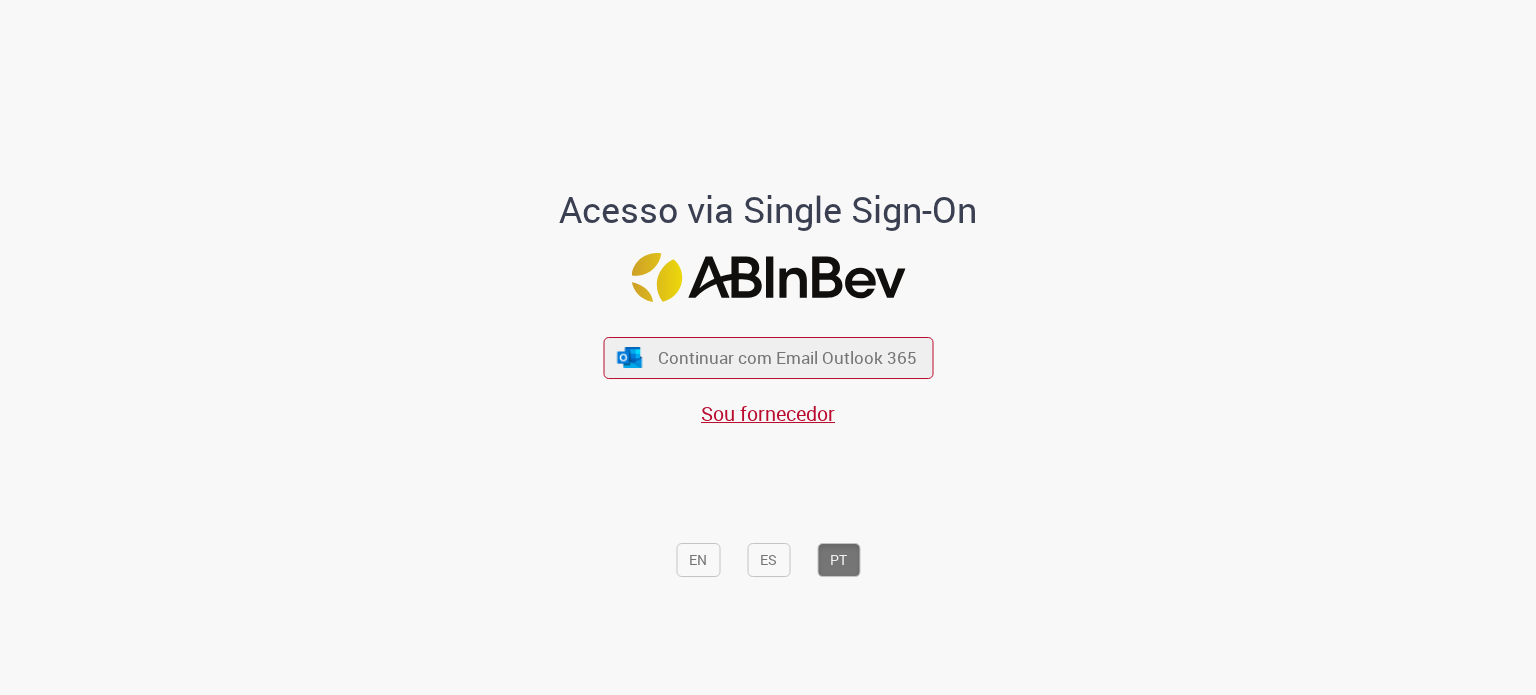 scroll, scrollTop: 0, scrollLeft: 0, axis: both 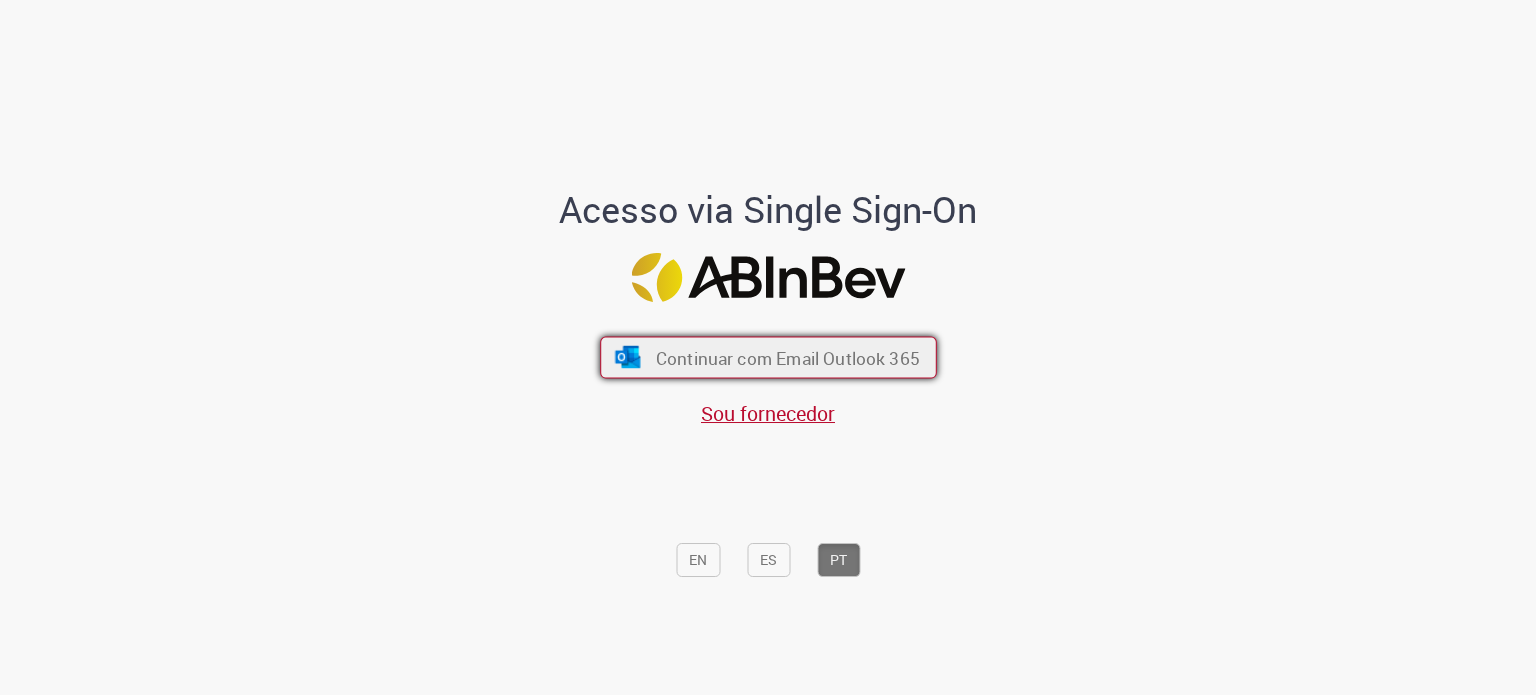 click on "Continuar com Email Outlook 365" at bounding box center [787, 357] 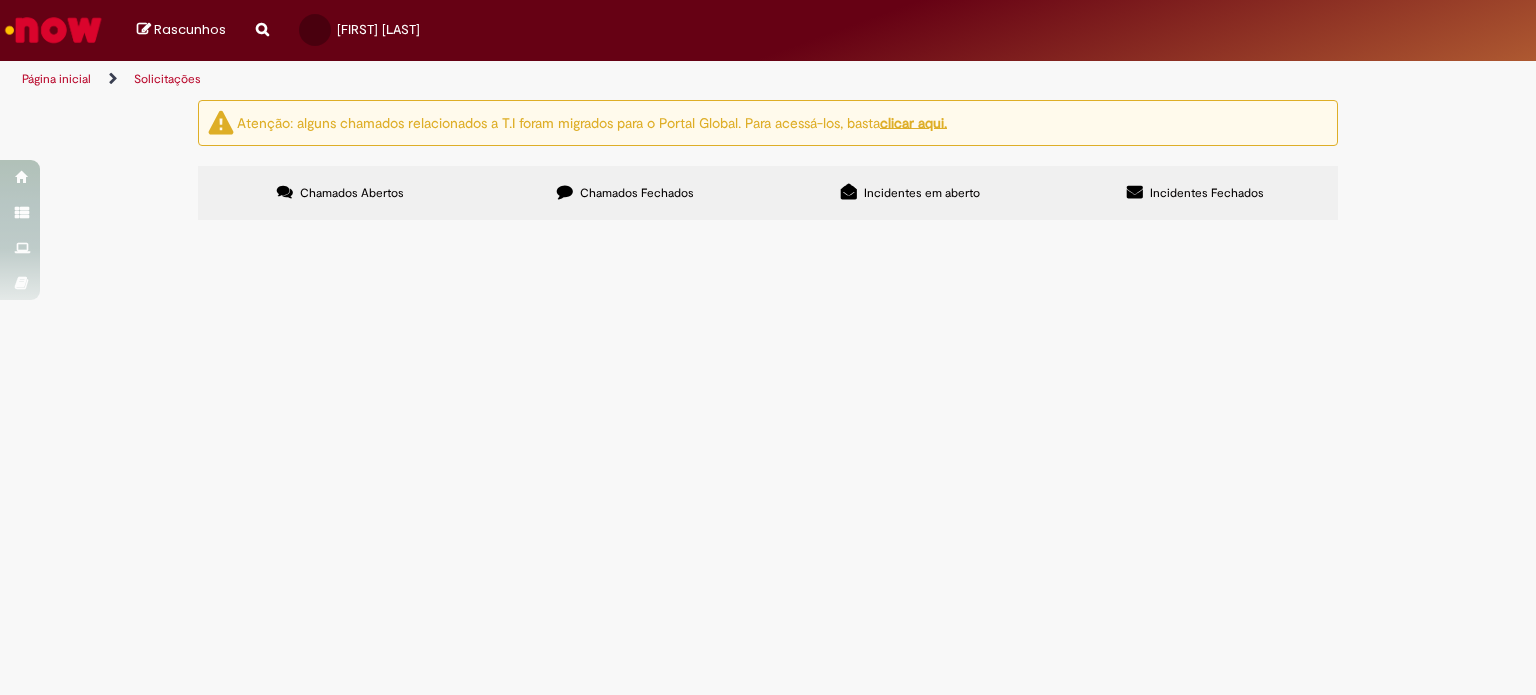 scroll, scrollTop: 0, scrollLeft: 0, axis: both 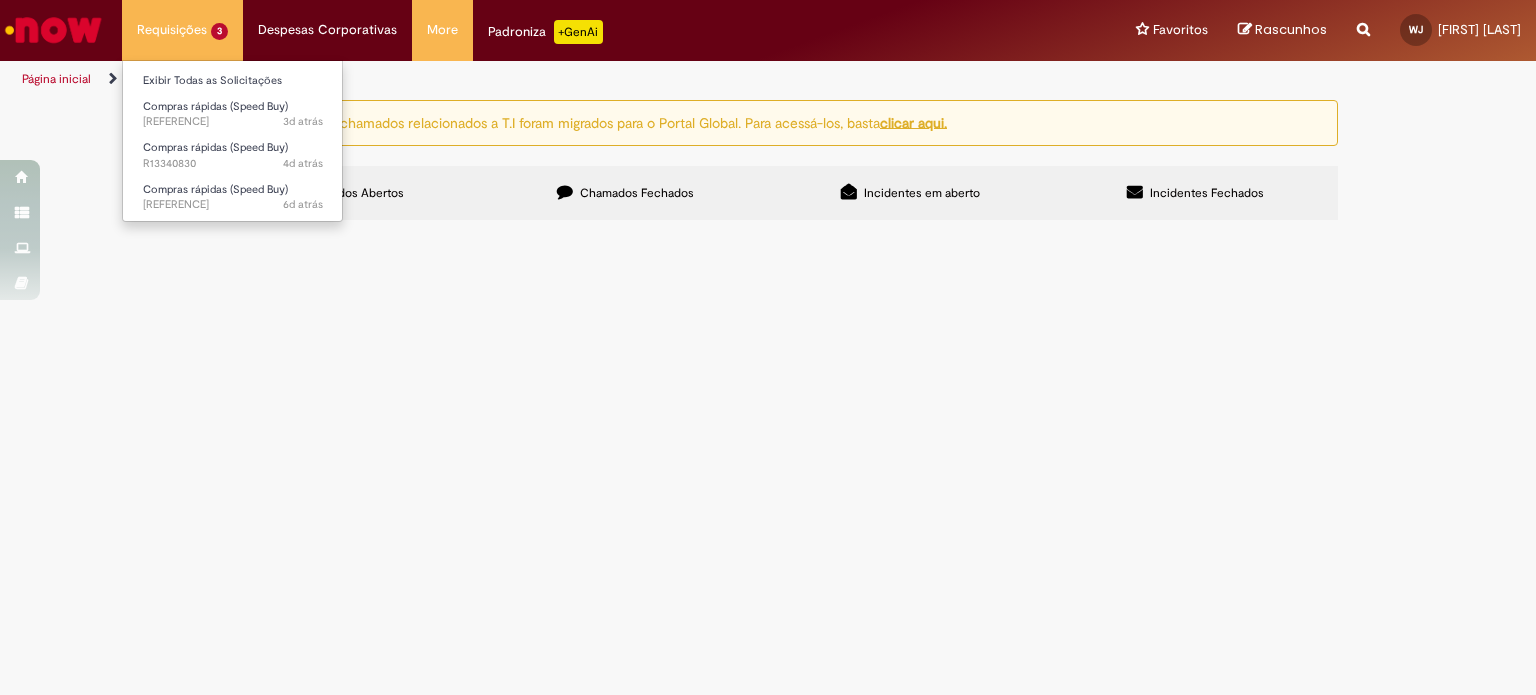 click on "Exibir Todas as Solicitações" at bounding box center [233, 79] 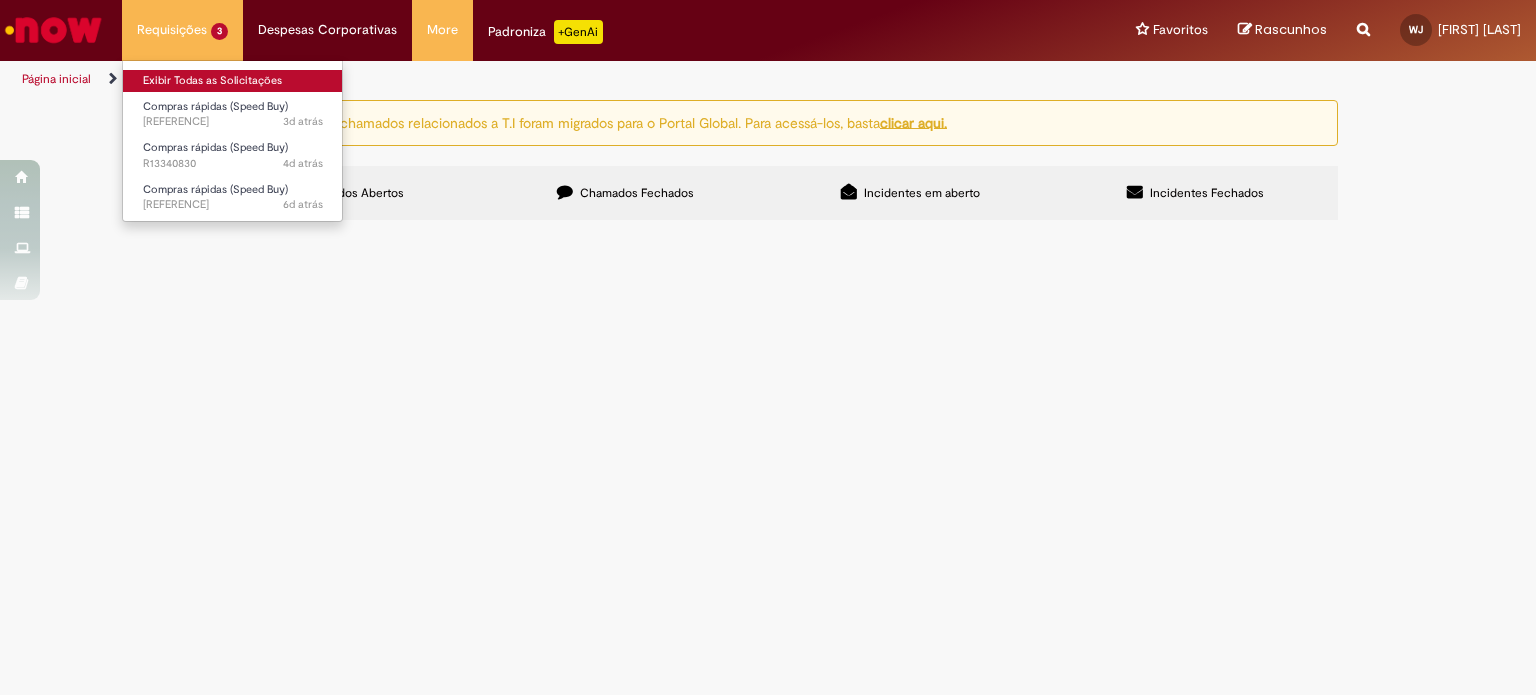 click on "Exibir Todas as Solicitações" at bounding box center [233, 81] 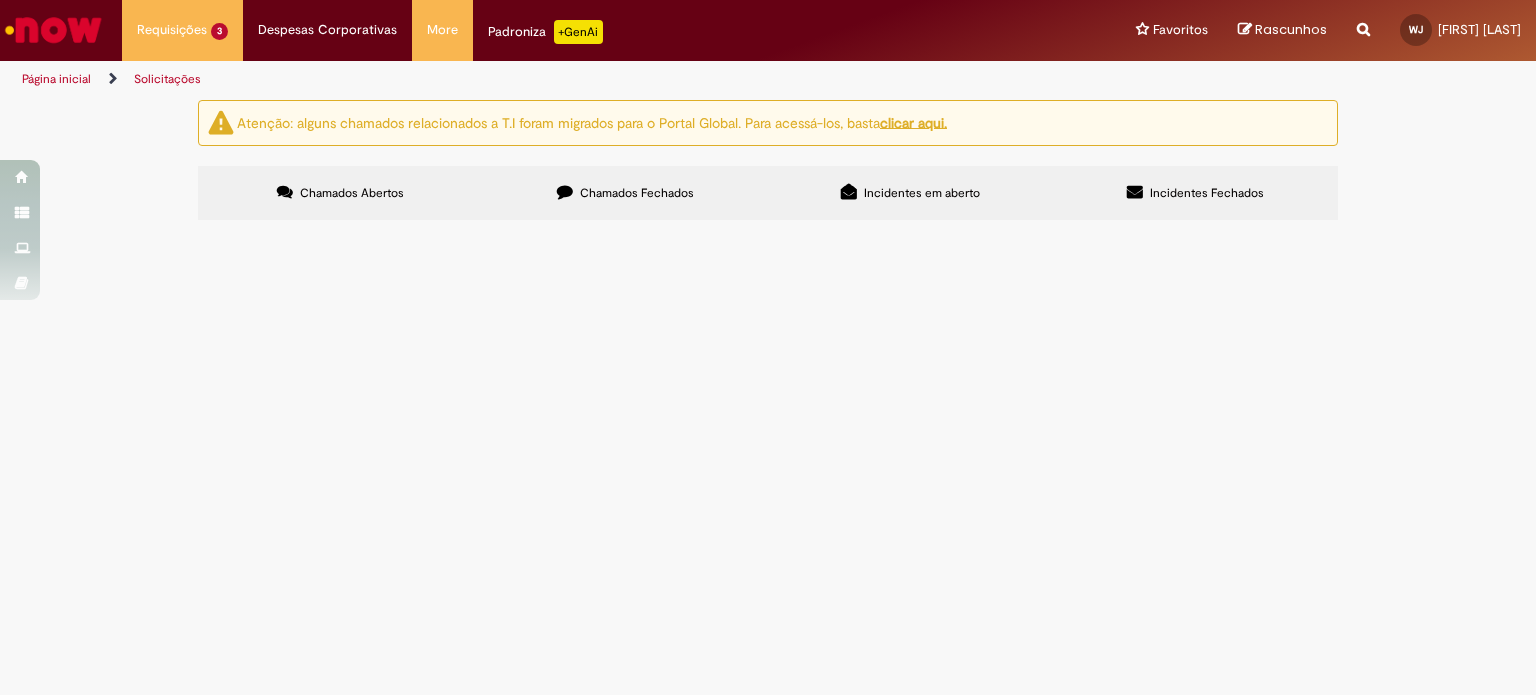 click on "Troca do Compressor da Câmara Fria do CDD Volta Redonda." at bounding box center [0, 0] 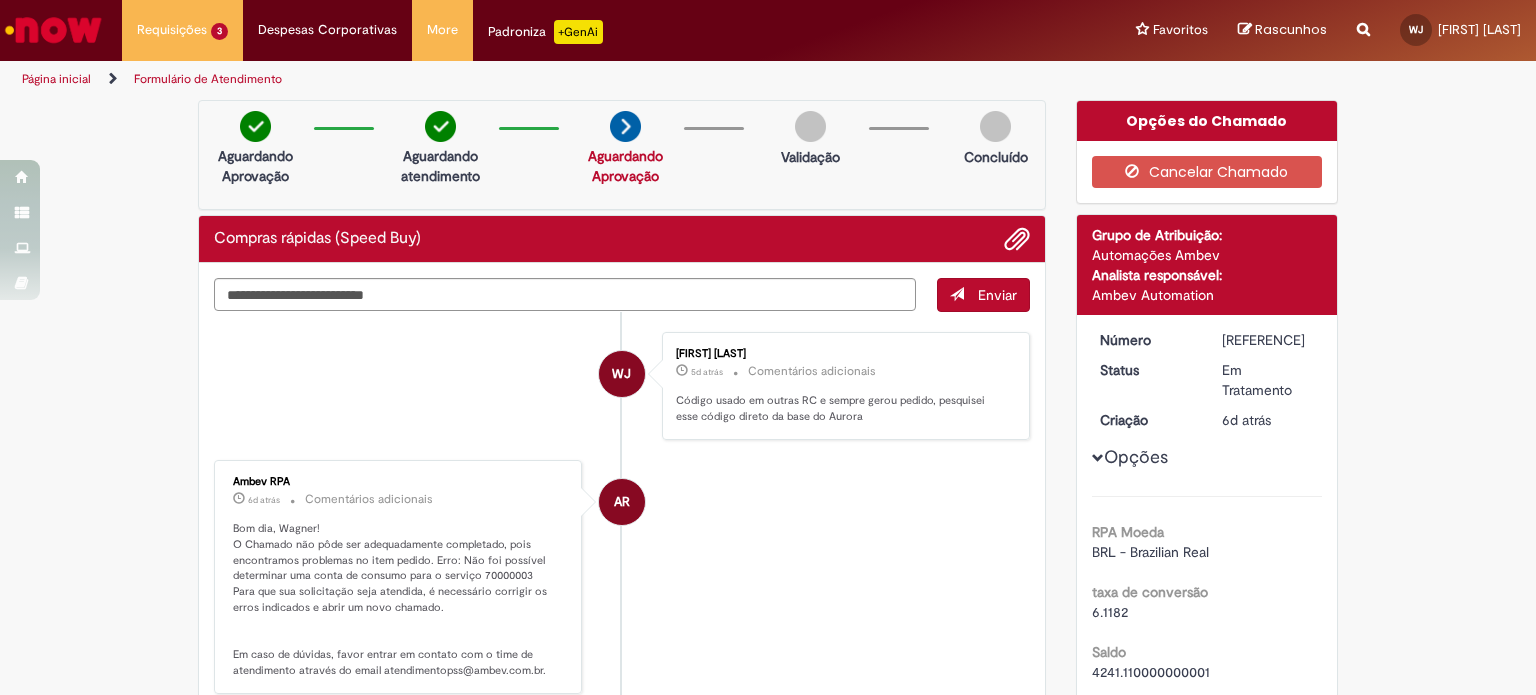 drag, startPoint x: 796, startPoint y: 547, endPoint x: 806, endPoint y: 548, distance: 10.049875 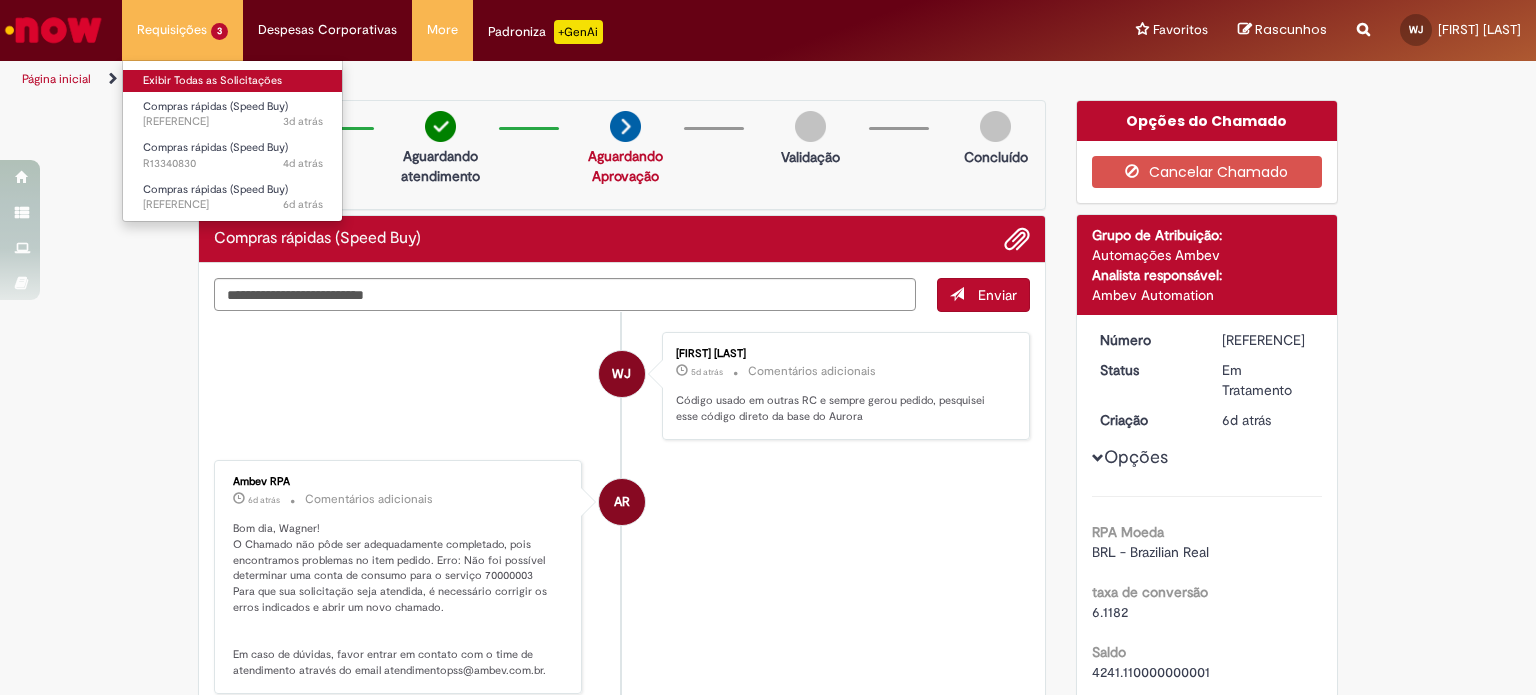 click on "Exibir Todas as Solicitações" at bounding box center (233, 81) 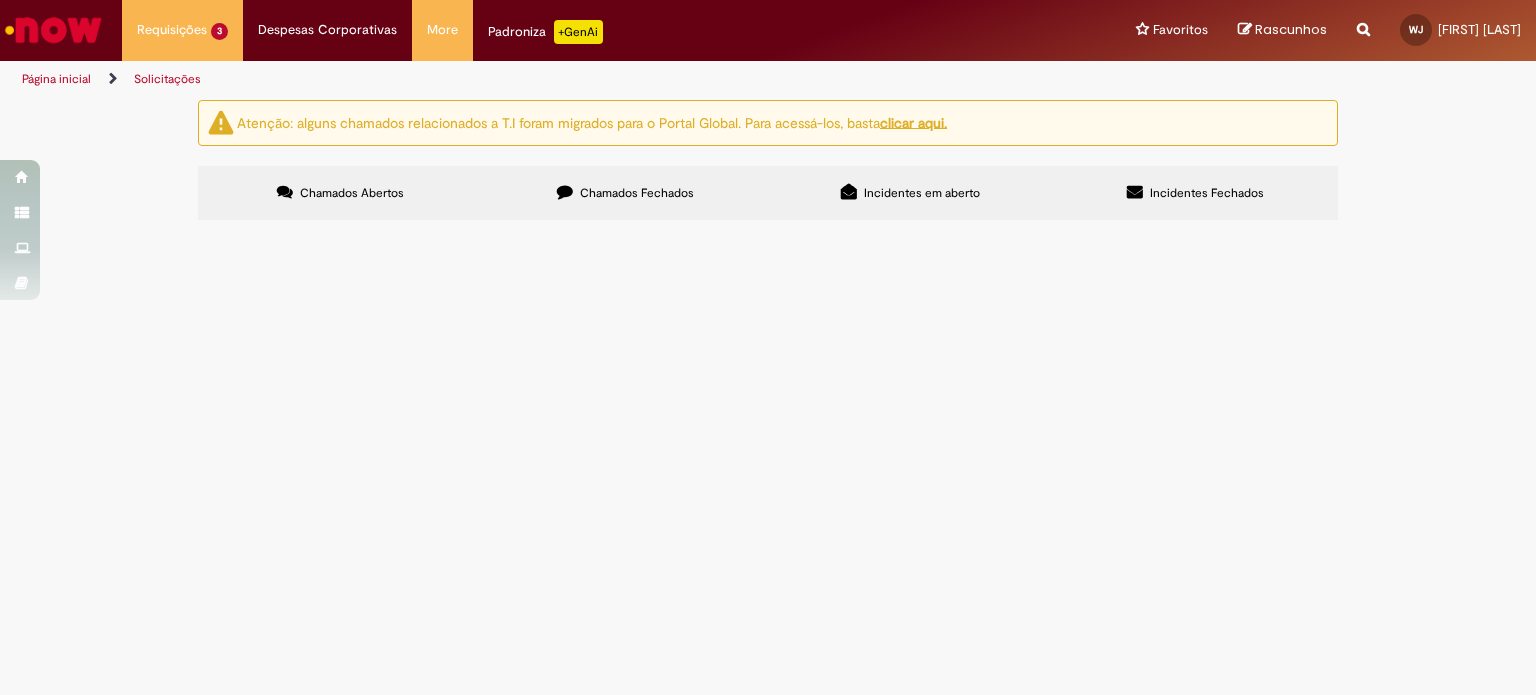 click on "Troca do Compressor da Câmara Fria do CDD Volta Redonda." at bounding box center (0, 0) 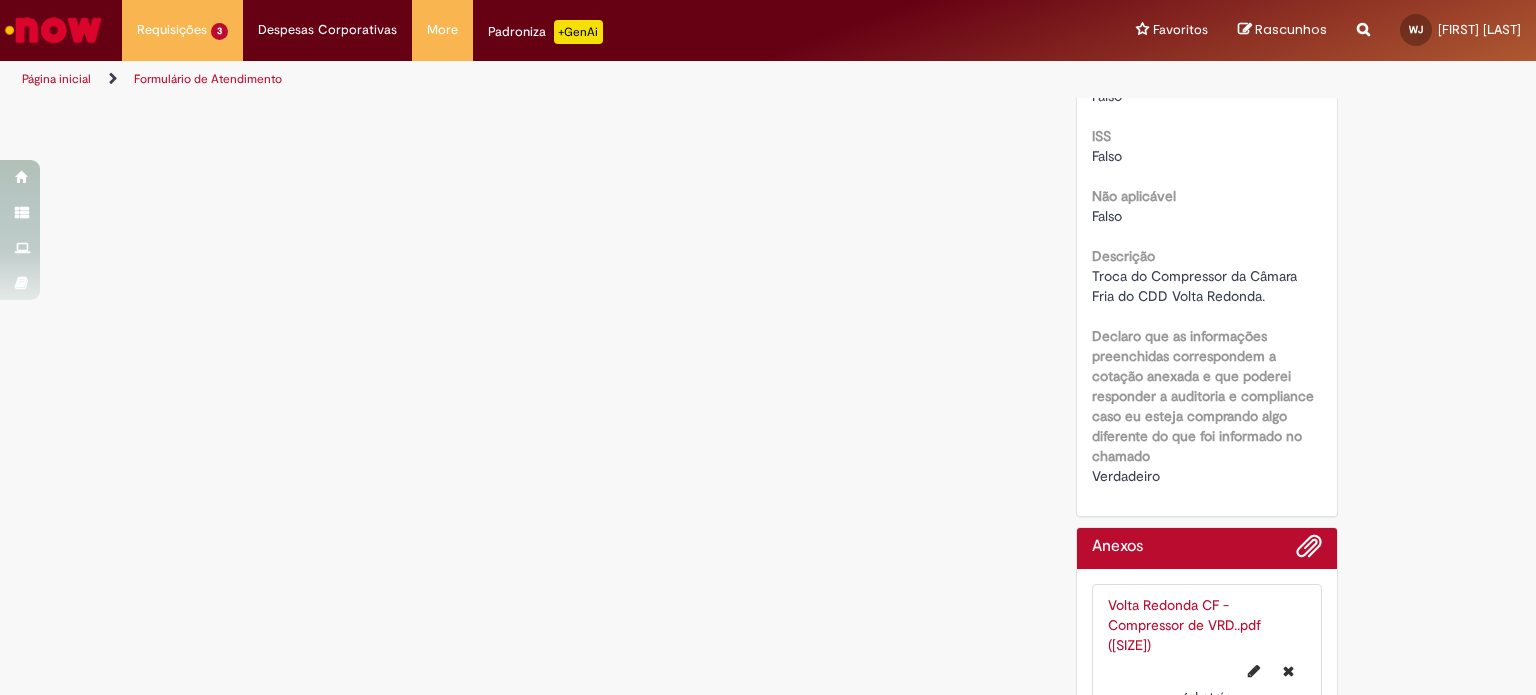 scroll, scrollTop: 2582, scrollLeft: 0, axis: vertical 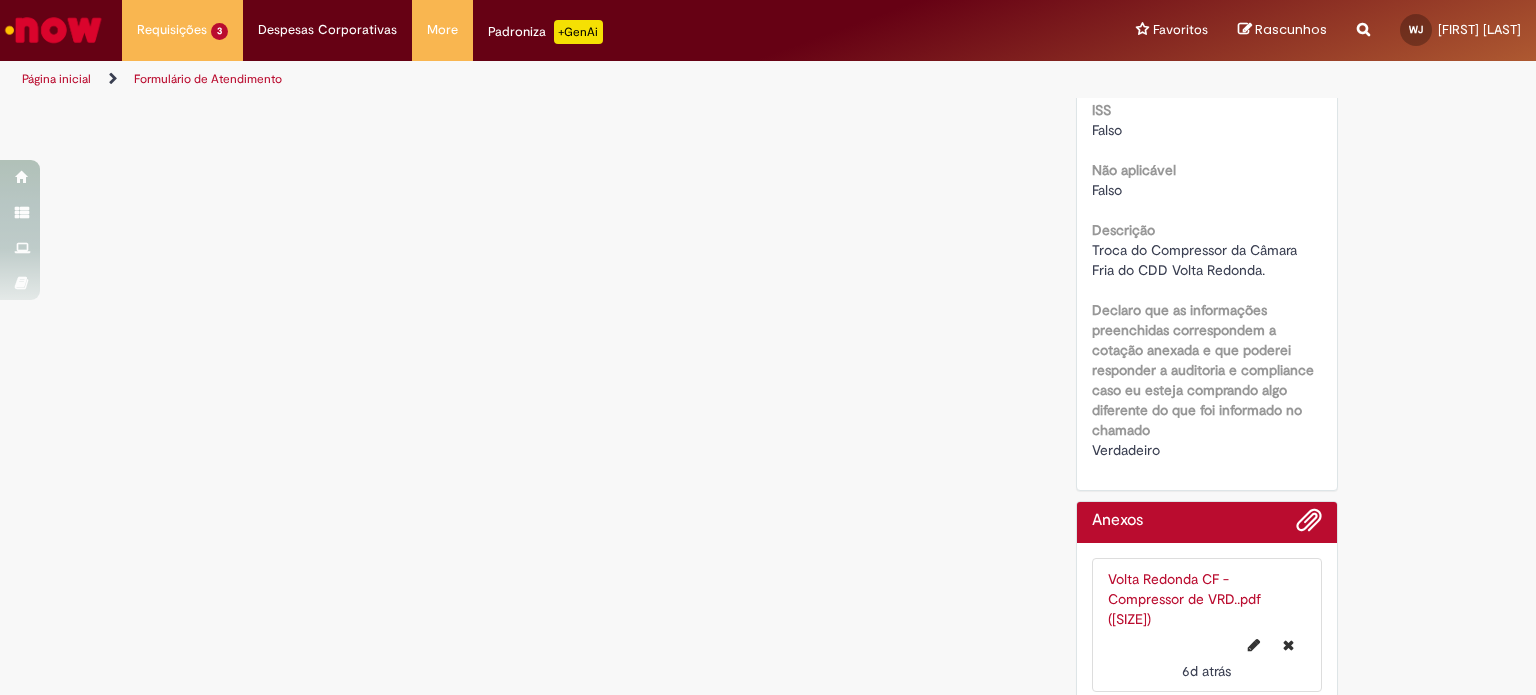 click on "Volta Redonda CF - Compressor de VRD..pdf ([SIZE])" at bounding box center (1184, 599) 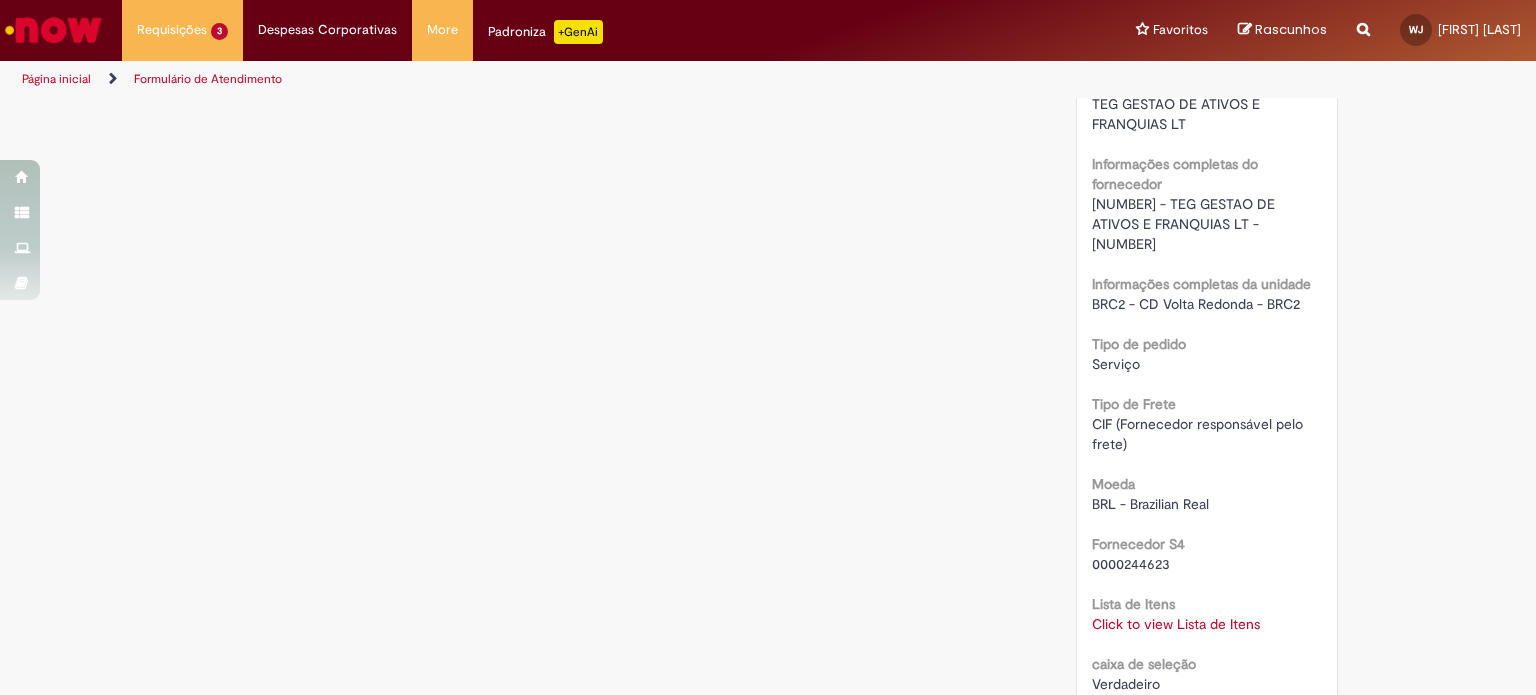 scroll, scrollTop: 1608, scrollLeft: 0, axis: vertical 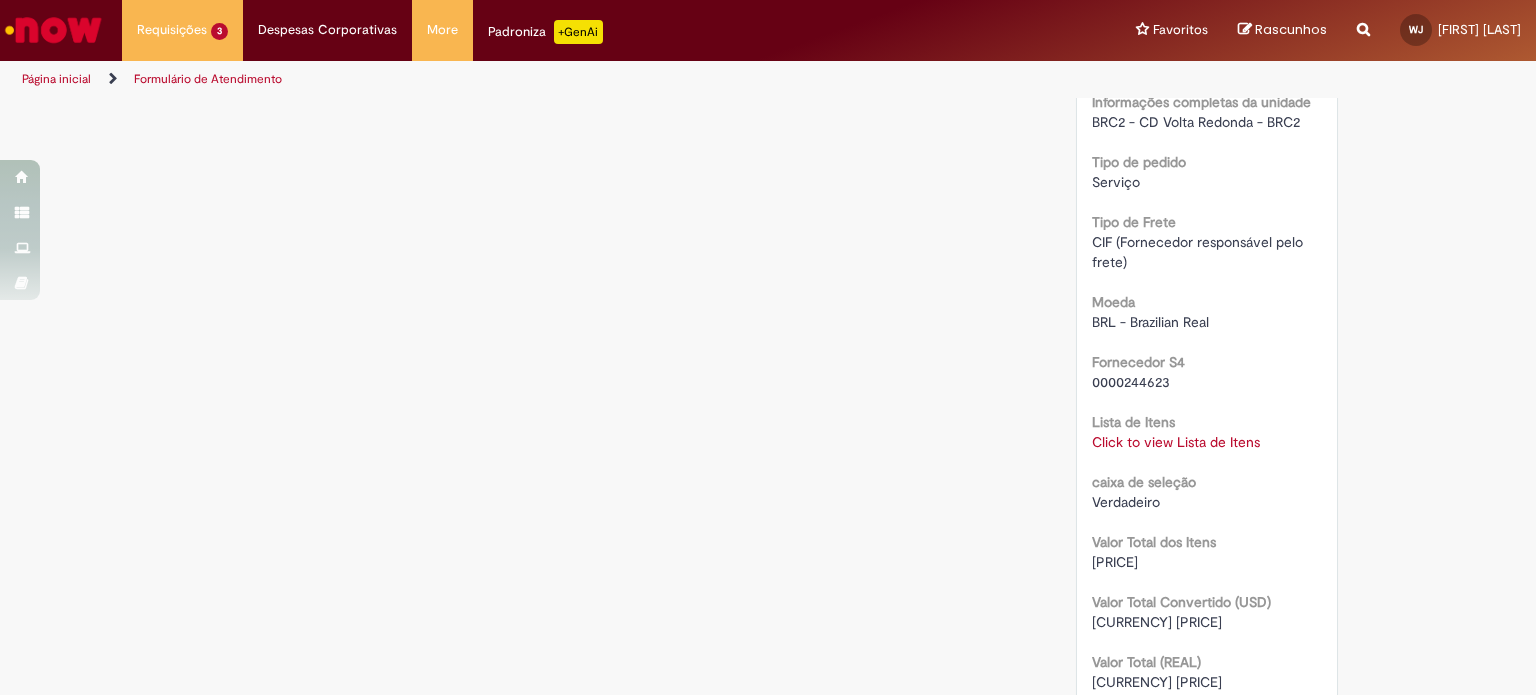 click on "Click to view Lista de Itens" at bounding box center (1176, 442) 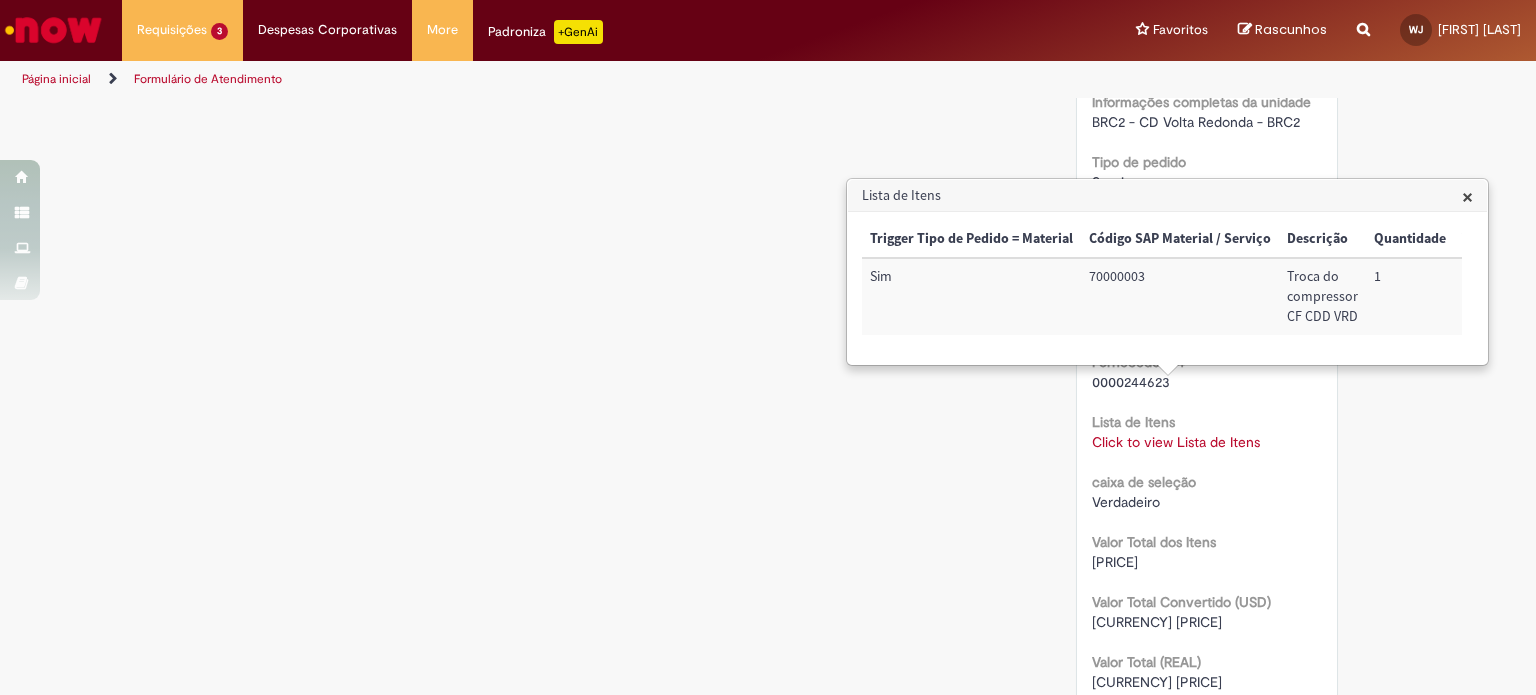 click on "70000003" at bounding box center (1180, 296) 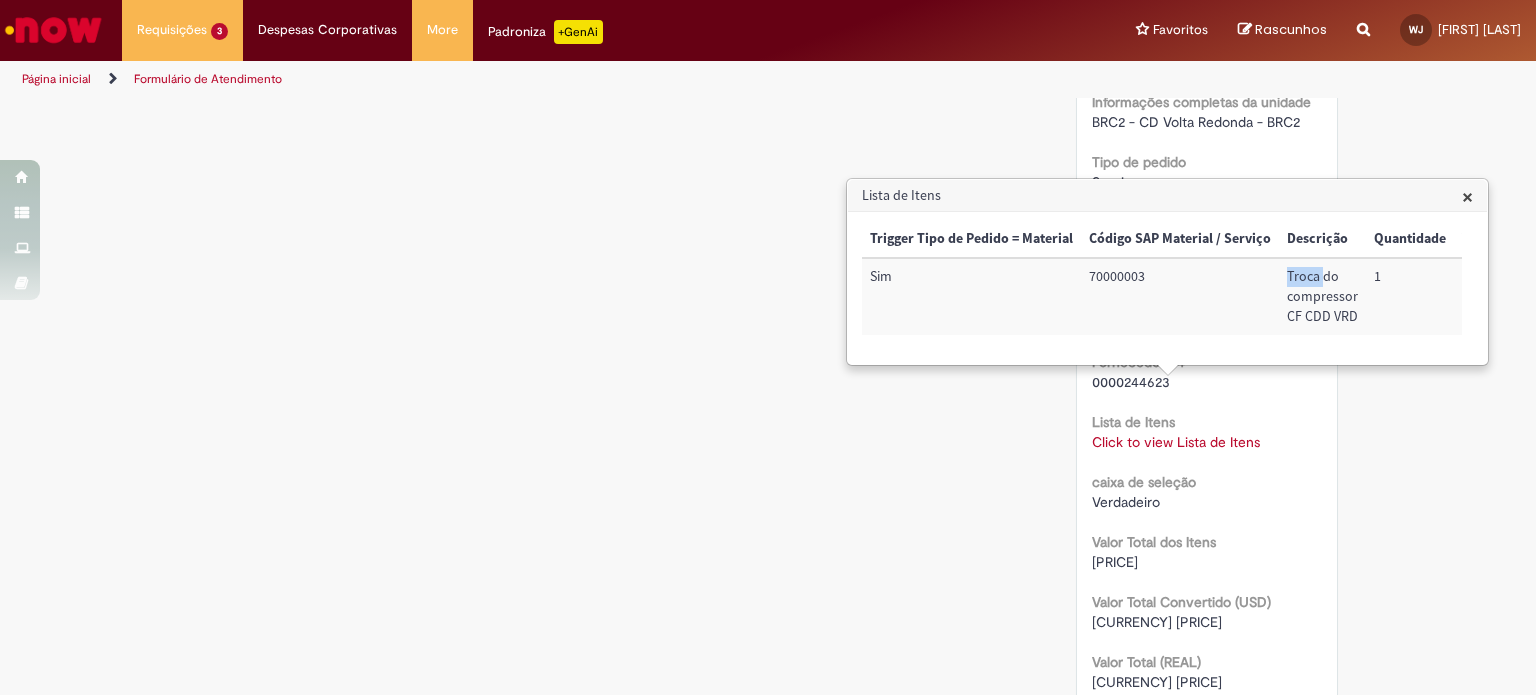 click on "Troca do compressor CF CDD VRD" at bounding box center [1322, 296] 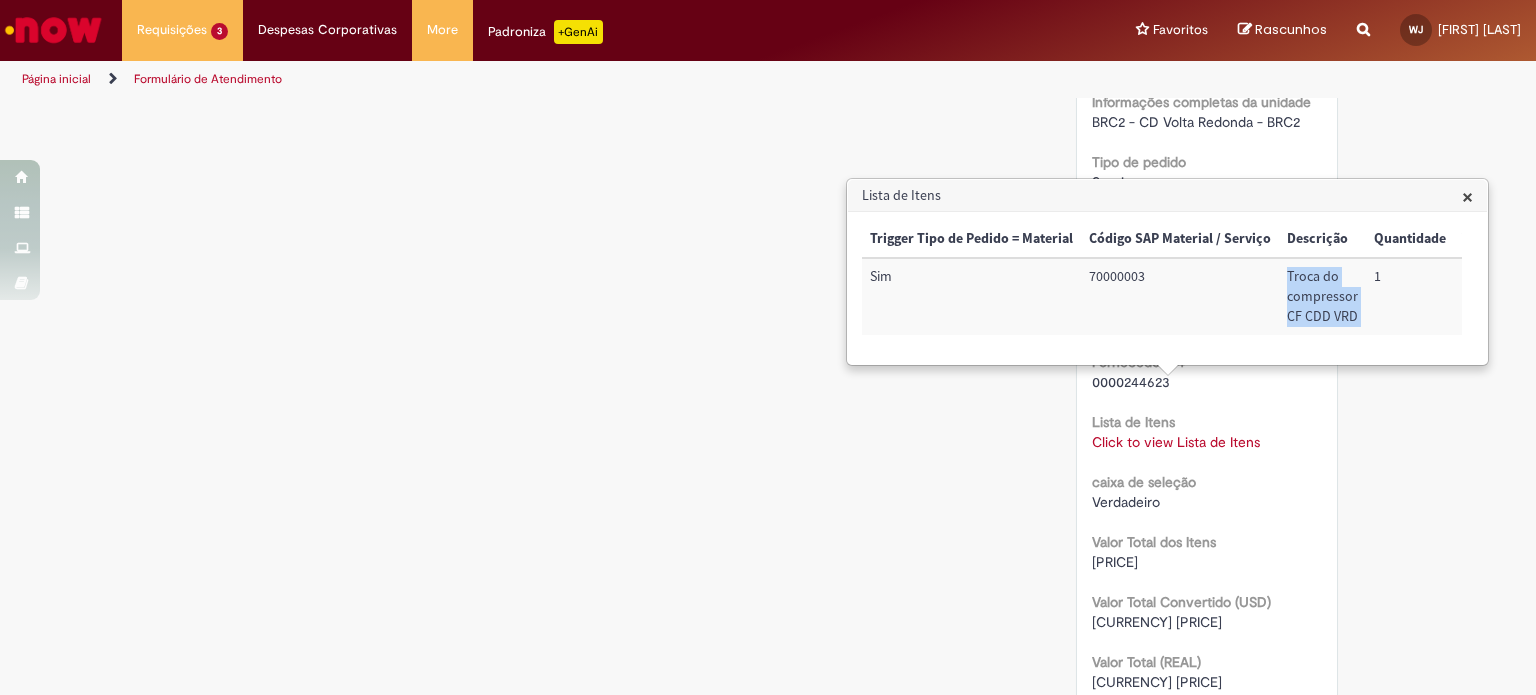 click on "Troca do compressor CF CDD VRD" at bounding box center [1322, 296] 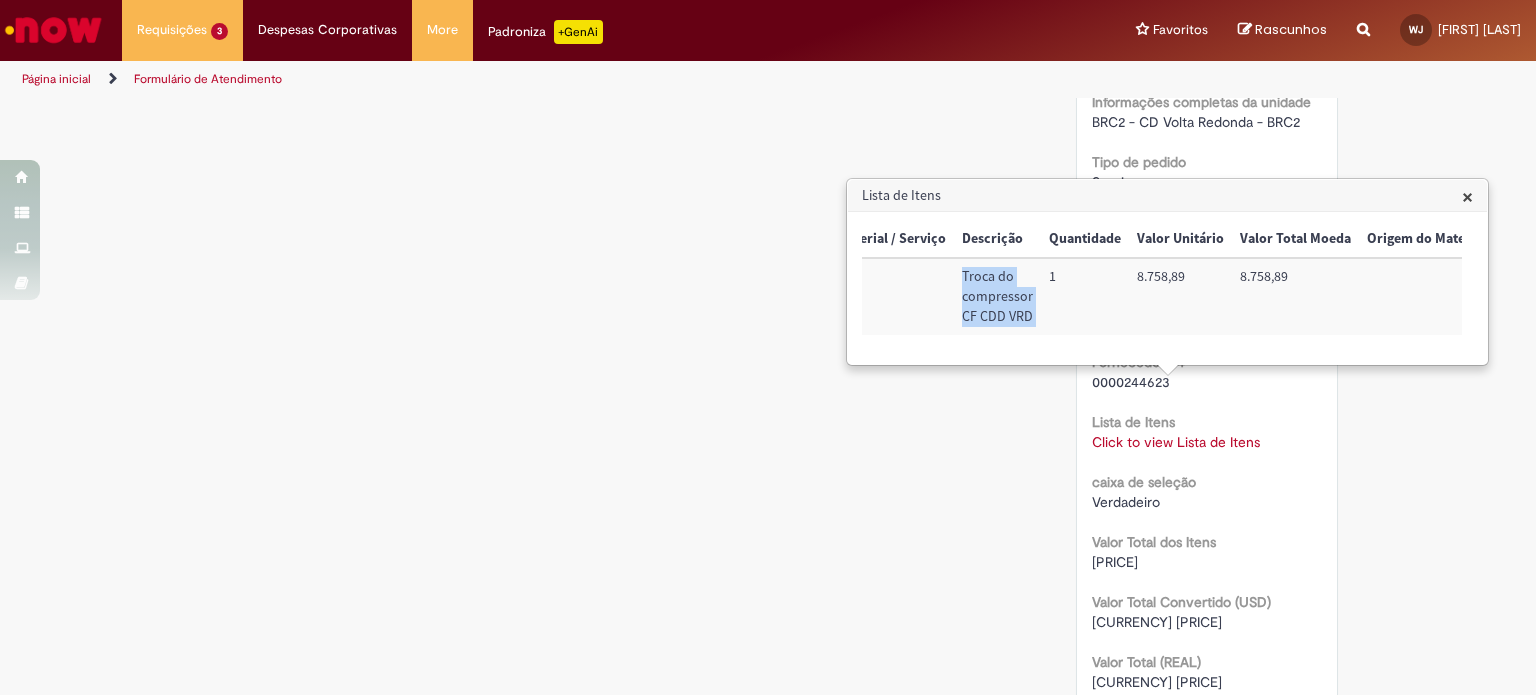 scroll, scrollTop: 0, scrollLeft: 398, axis: horizontal 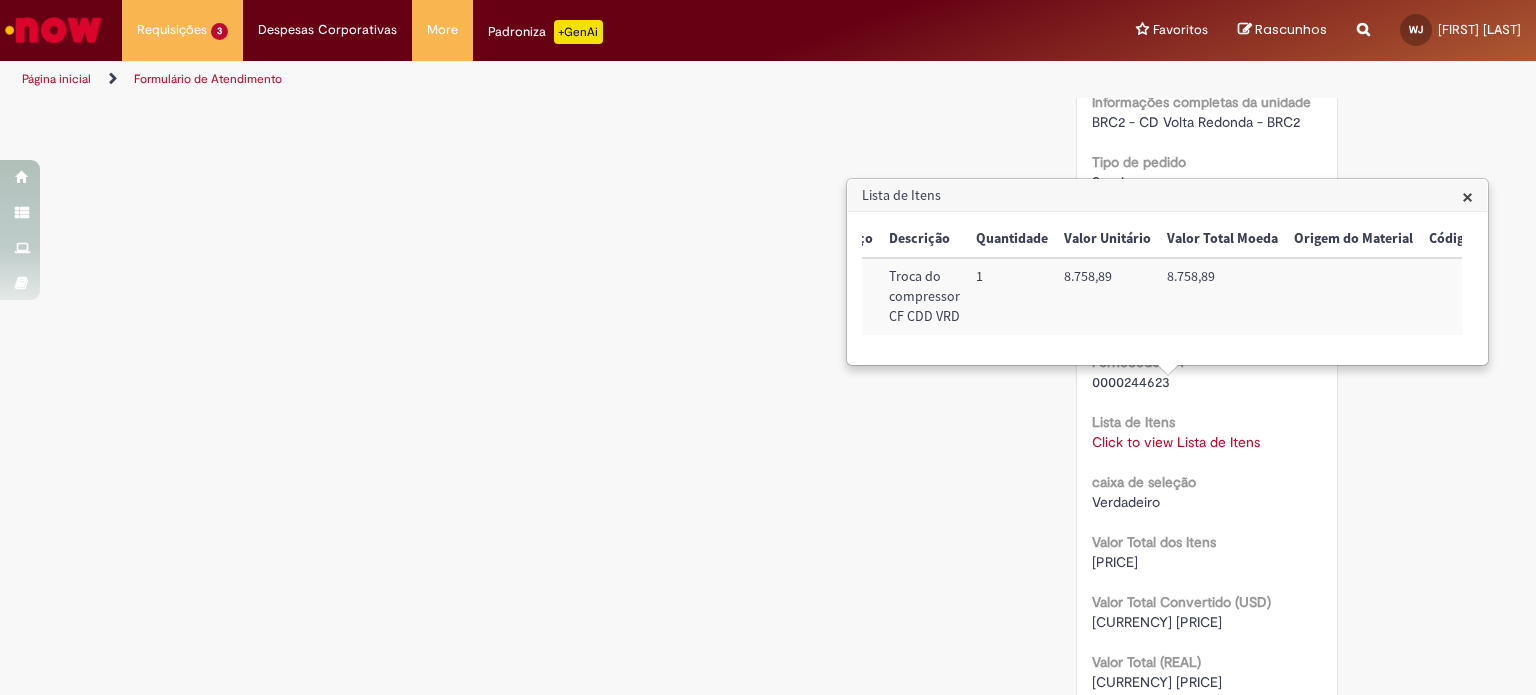 click on "8.758,89" at bounding box center (1107, 296) 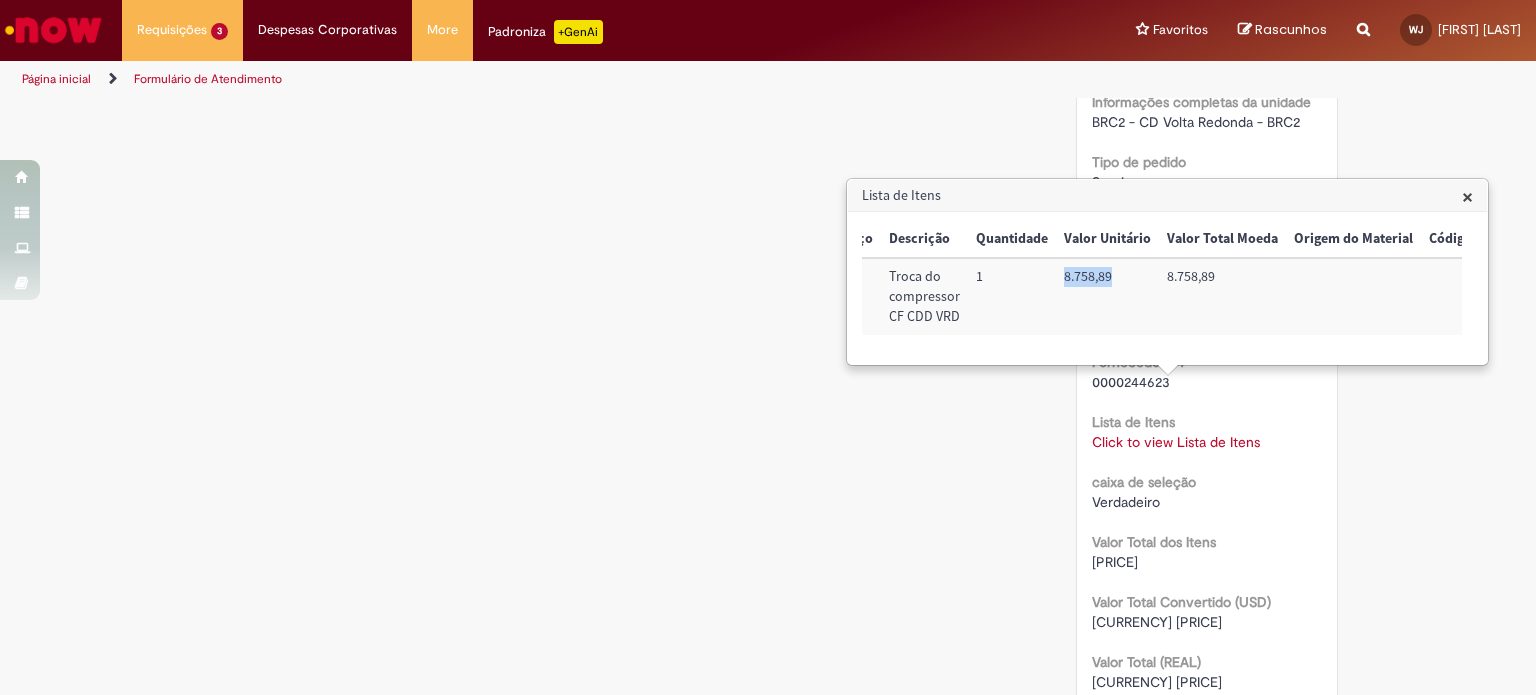 click on "8.758,89" at bounding box center [1107, 296] 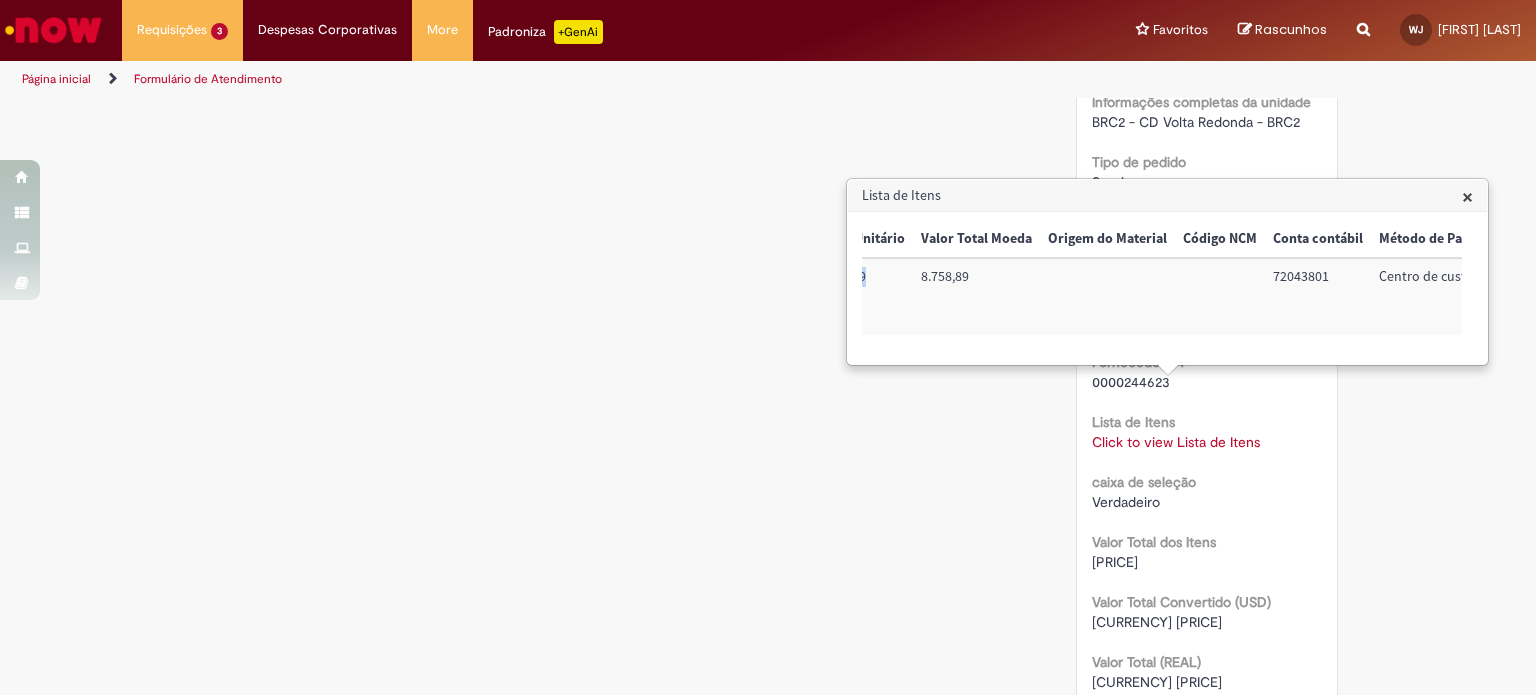 scroll, scrollTop: 0, scrollLeft: 683, axis: horizontal 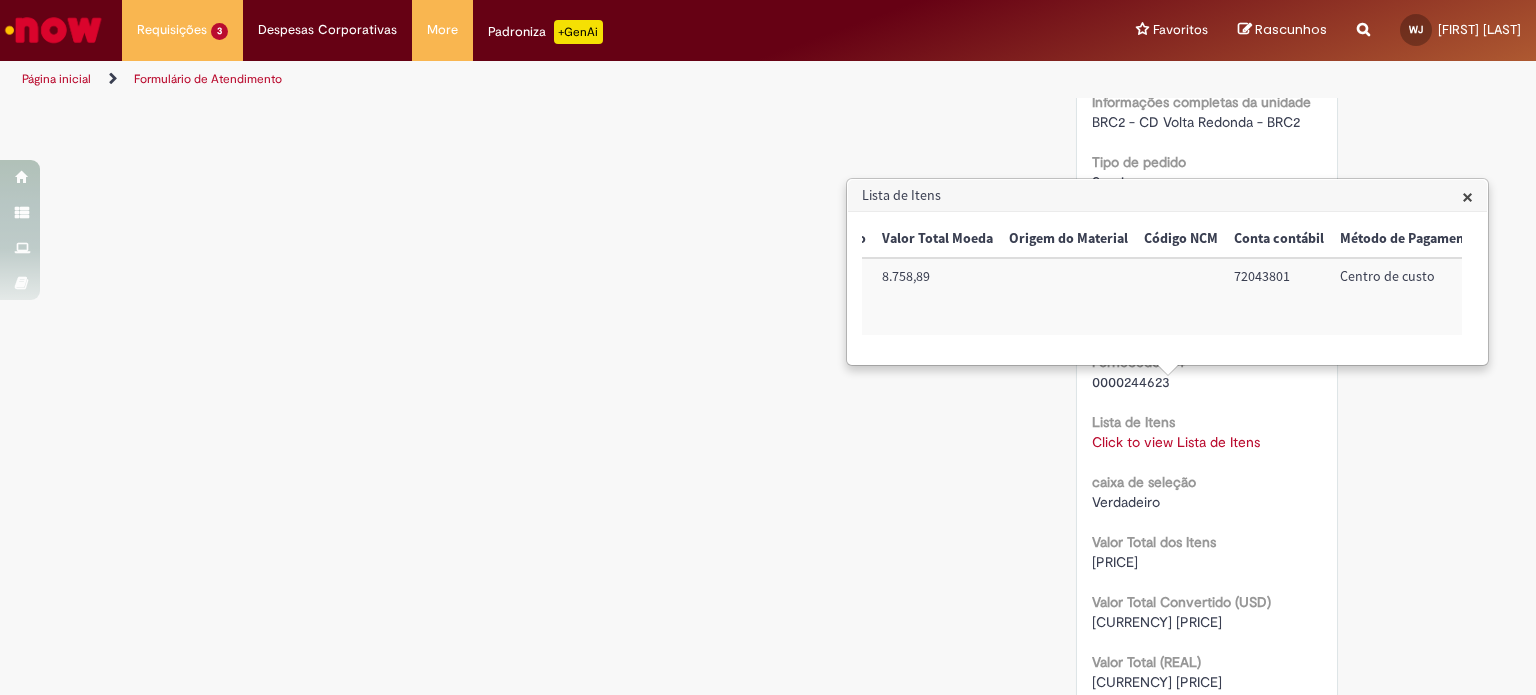 click on "72043801" at bounding box center (1279, 296) 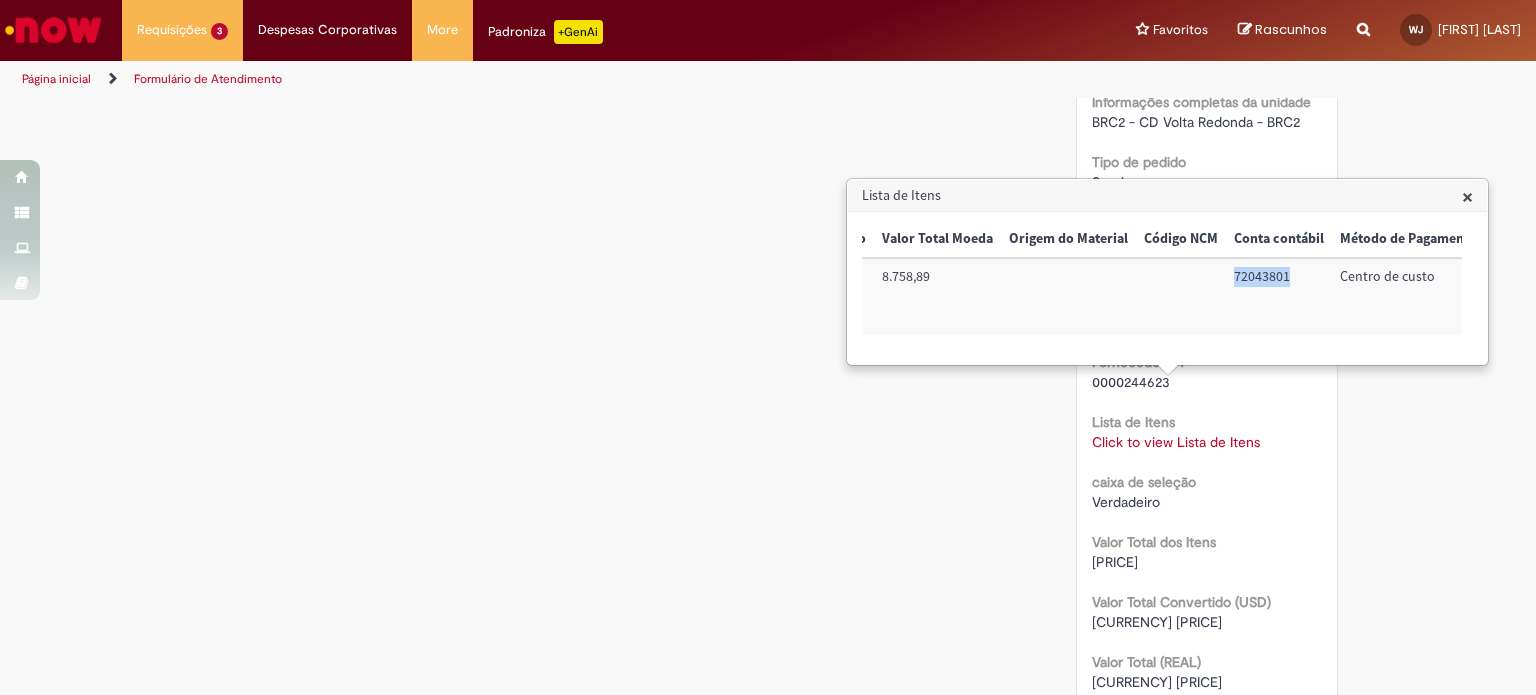 click on "72043801" at bounding box center (1279, 296) 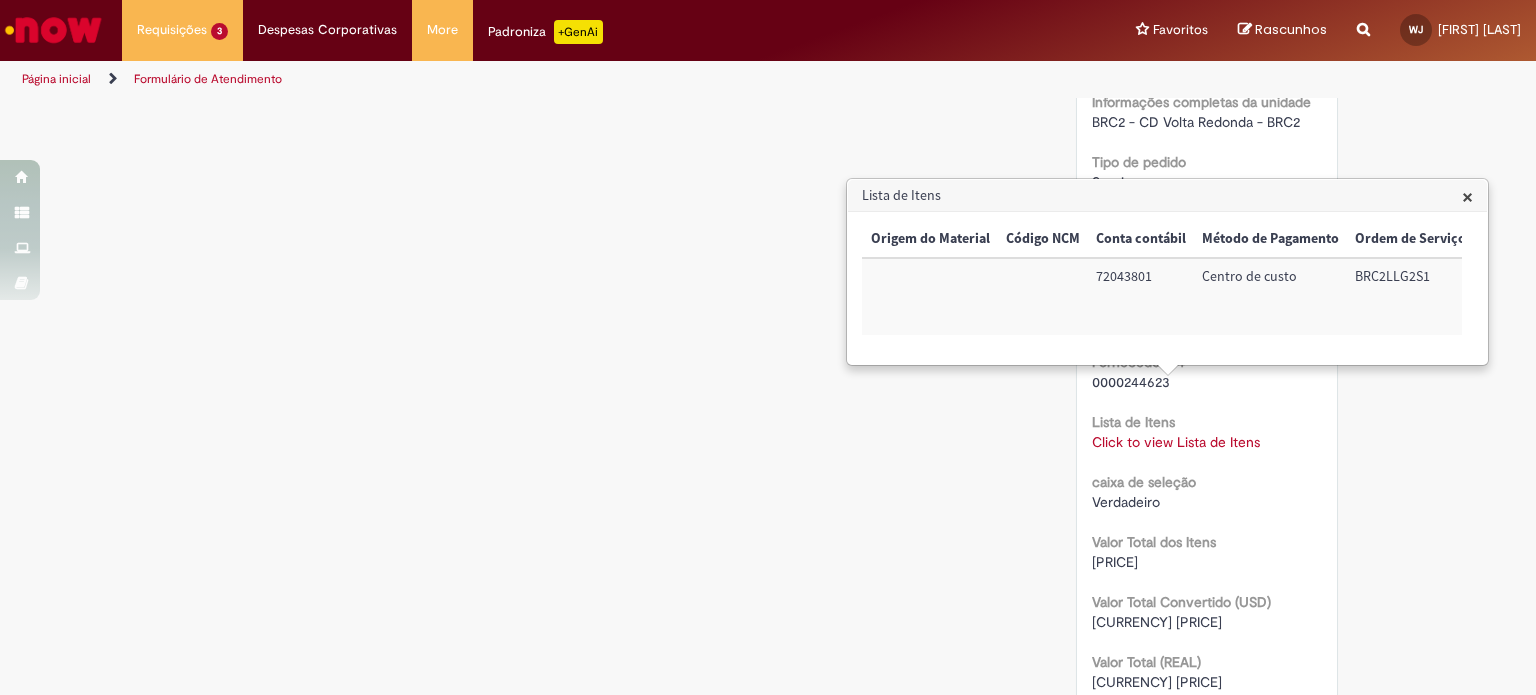 click on "BRC2LLG2S1" at bounding box center [1410, 296] 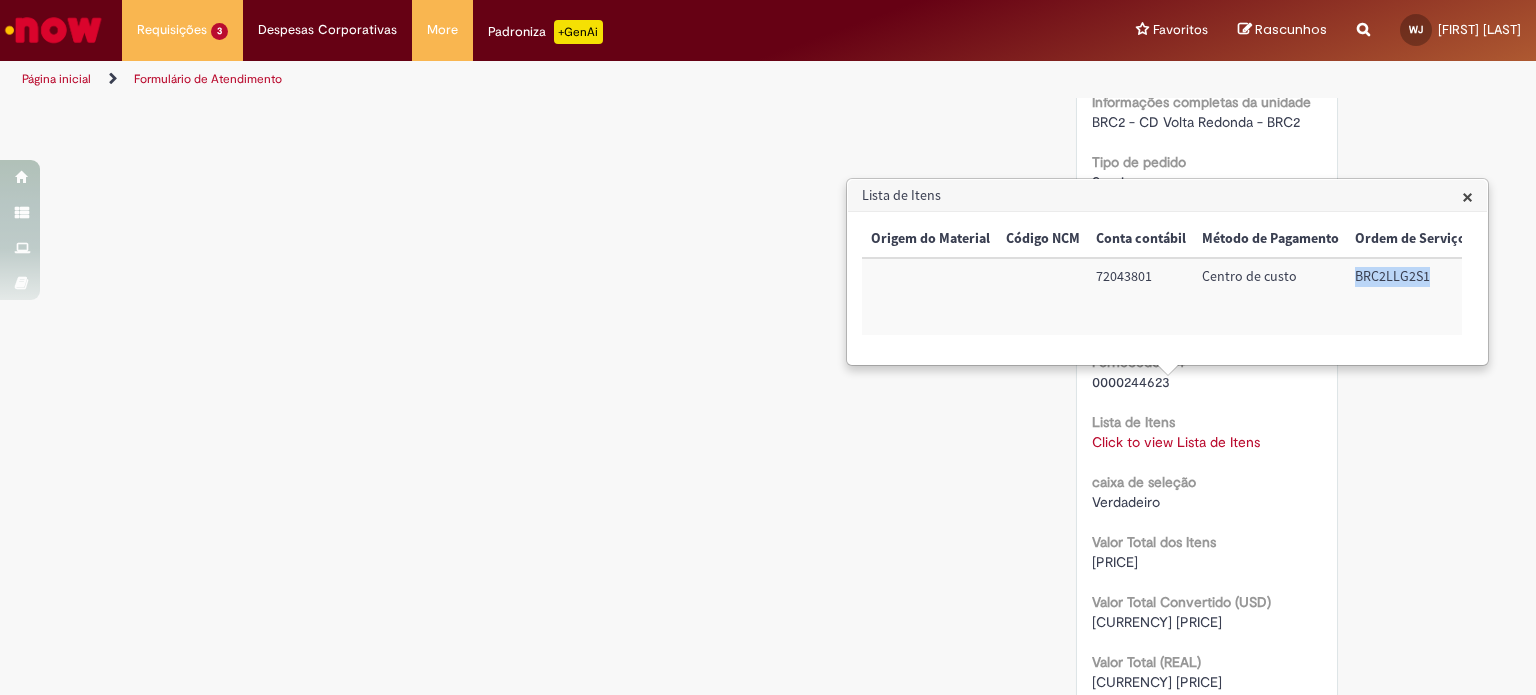 click on "BRC2LLG2S1" at bounding box center (1410, 296) 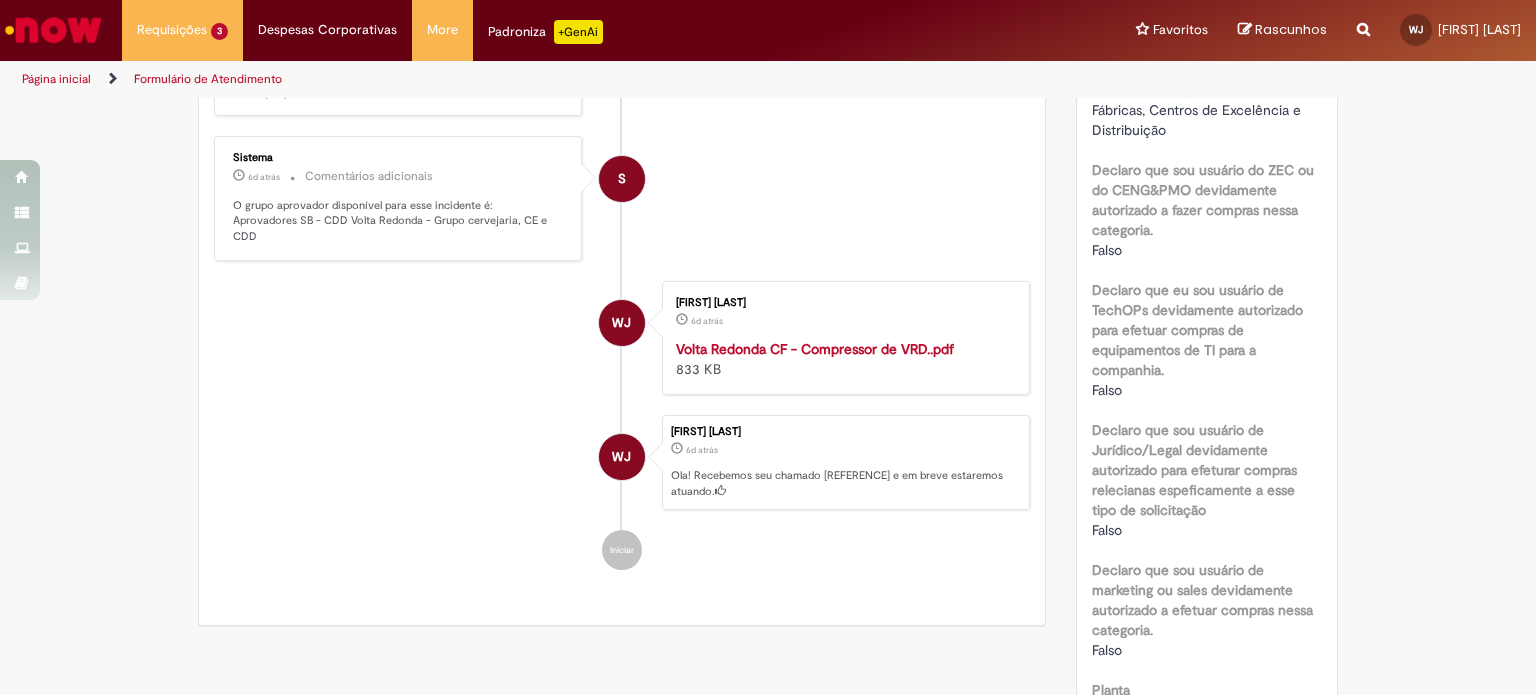 scroll, scrollTop: 1223, scrollLeft: 0, axis: vertical 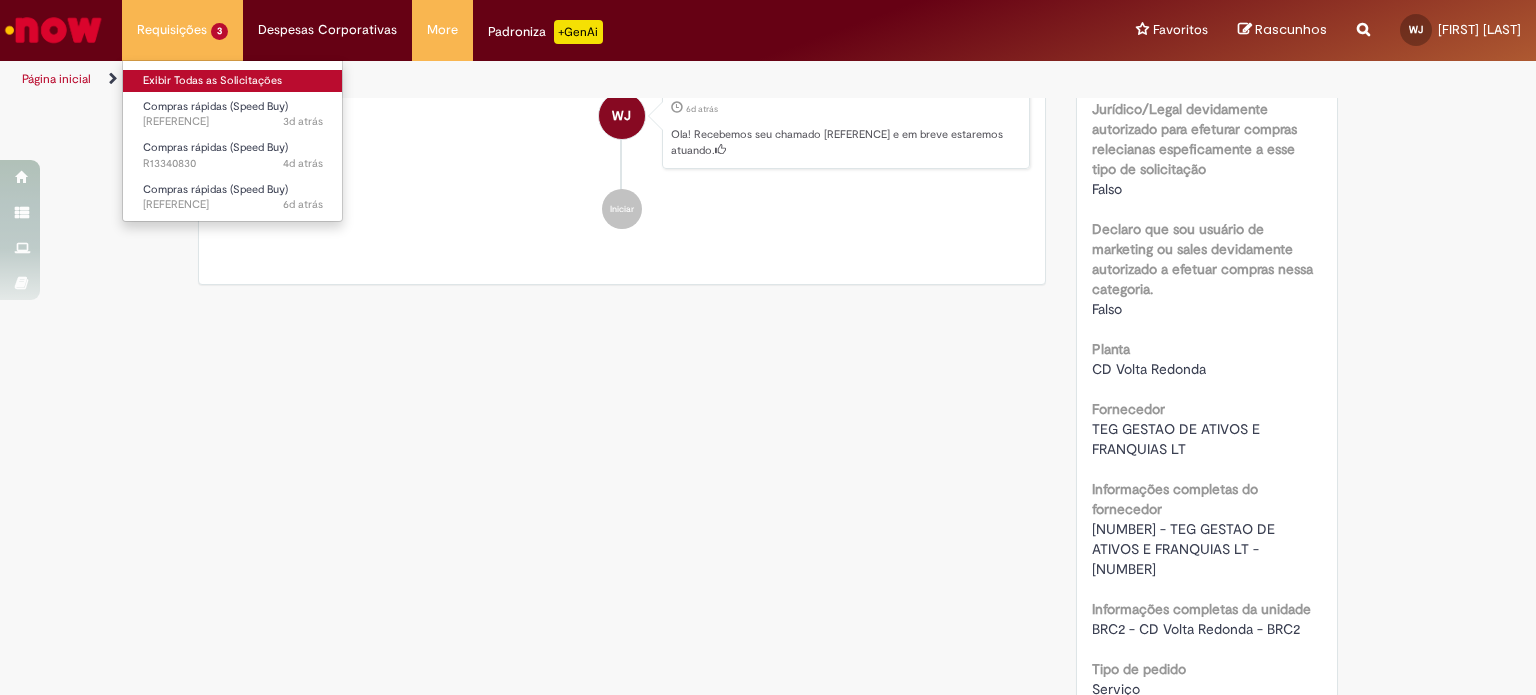 click on "Exibir Todas as Solicitações" at bounding box center (233, 81) 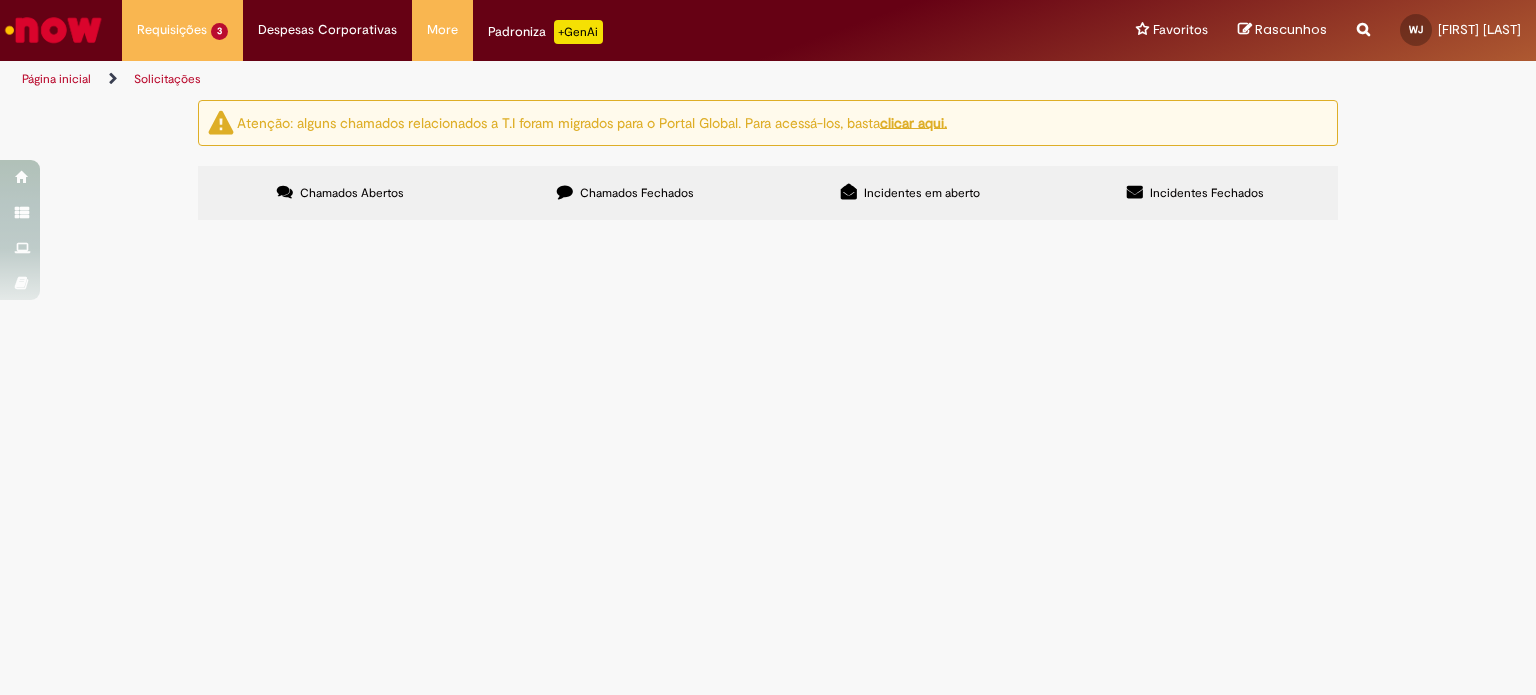 scroll, scrollTop: 0, scrollLeft: 0, axis: both 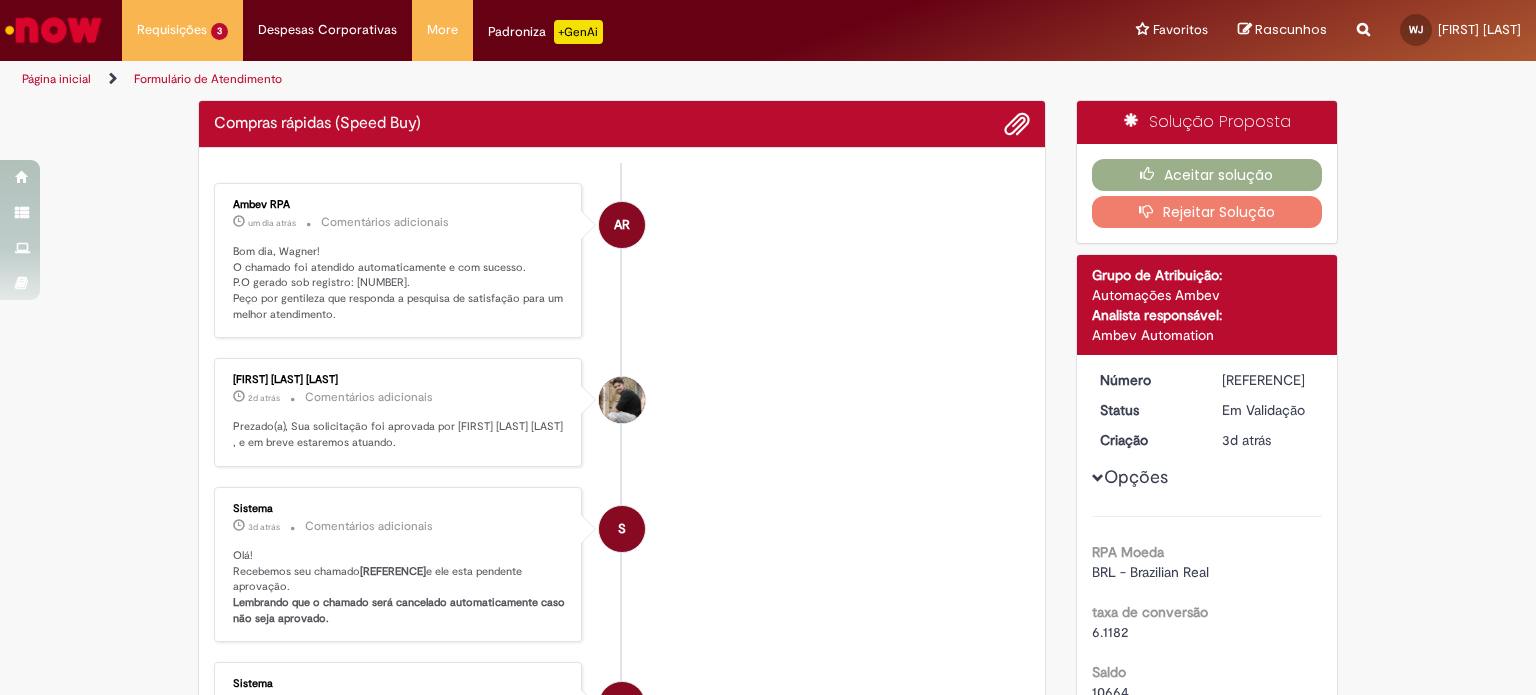 click on "Bom dia, Wagner!
O chamado foi atendido automaticamente e com sucesso.
P.O gerado sob registro: [NUMBER].
Peço por gentileza que responda a pesquisa de satisfação para um melhor atendimento." at bounding box center [399, 283] 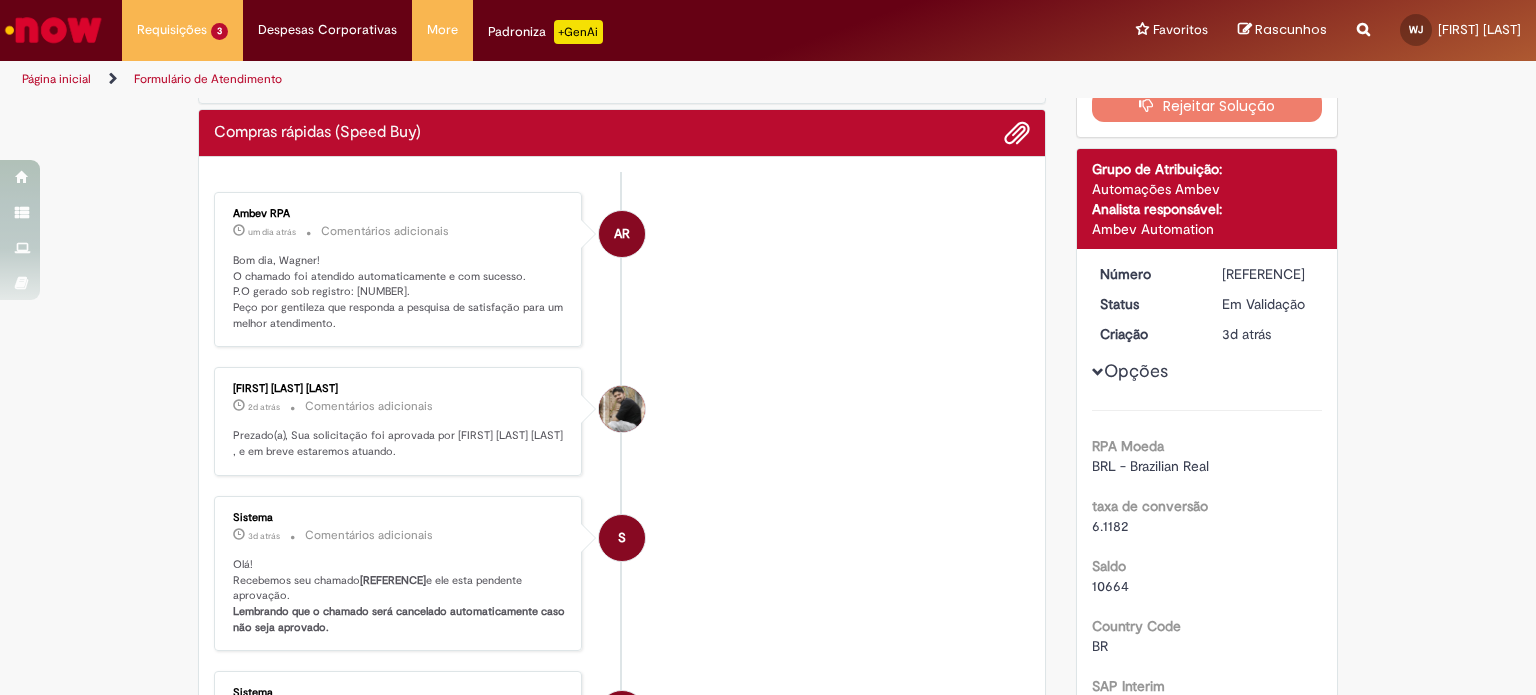 scroll, scrollTop: 78, scrollLeft: 0, axis: vertical 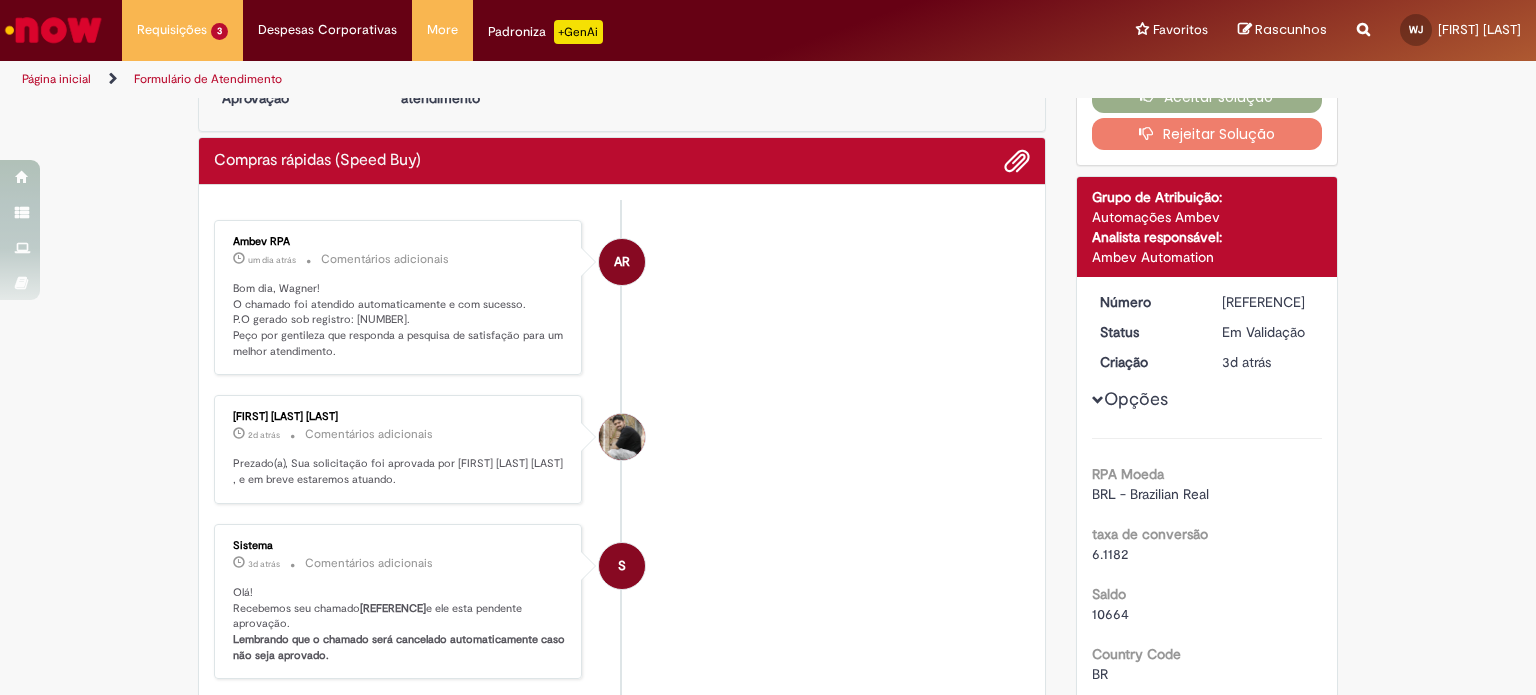 click on "Bom dia, Wagner!
O chamado foi atendido automaticamente e com sucesso.
P.O gerado sob registro: [NUMBER].
Peço por gentileza que responda a pesquisa de satisfação para um melhor atendimento." at bounding box center (399, 320) 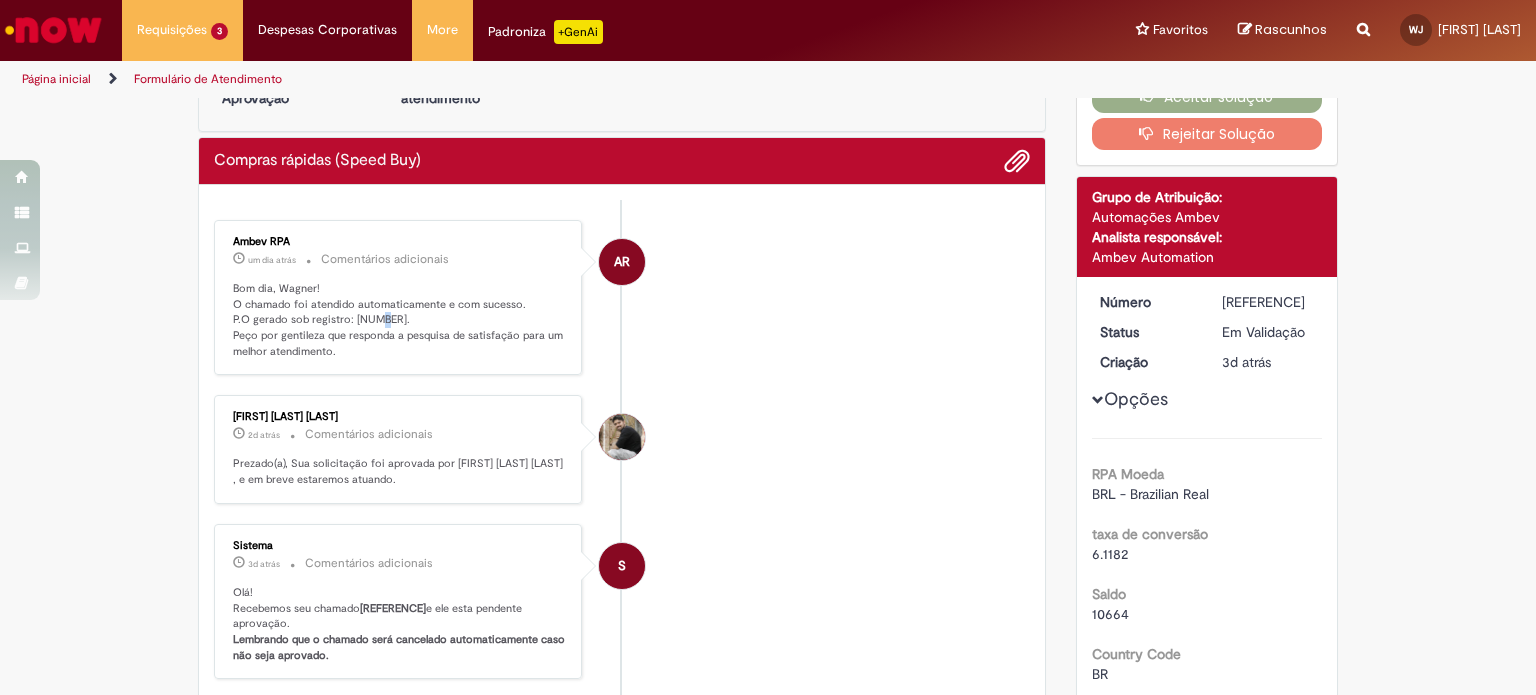 click on "Bom dia, Wagner!
O chamado foi atendido automaticamente e com sucesso.
P.O gerado sob registro: [NUMBER].
Peço por gentileza que responda a pesquisa de satisfação para um melhor atendimento." at bounding box center (399, 320) 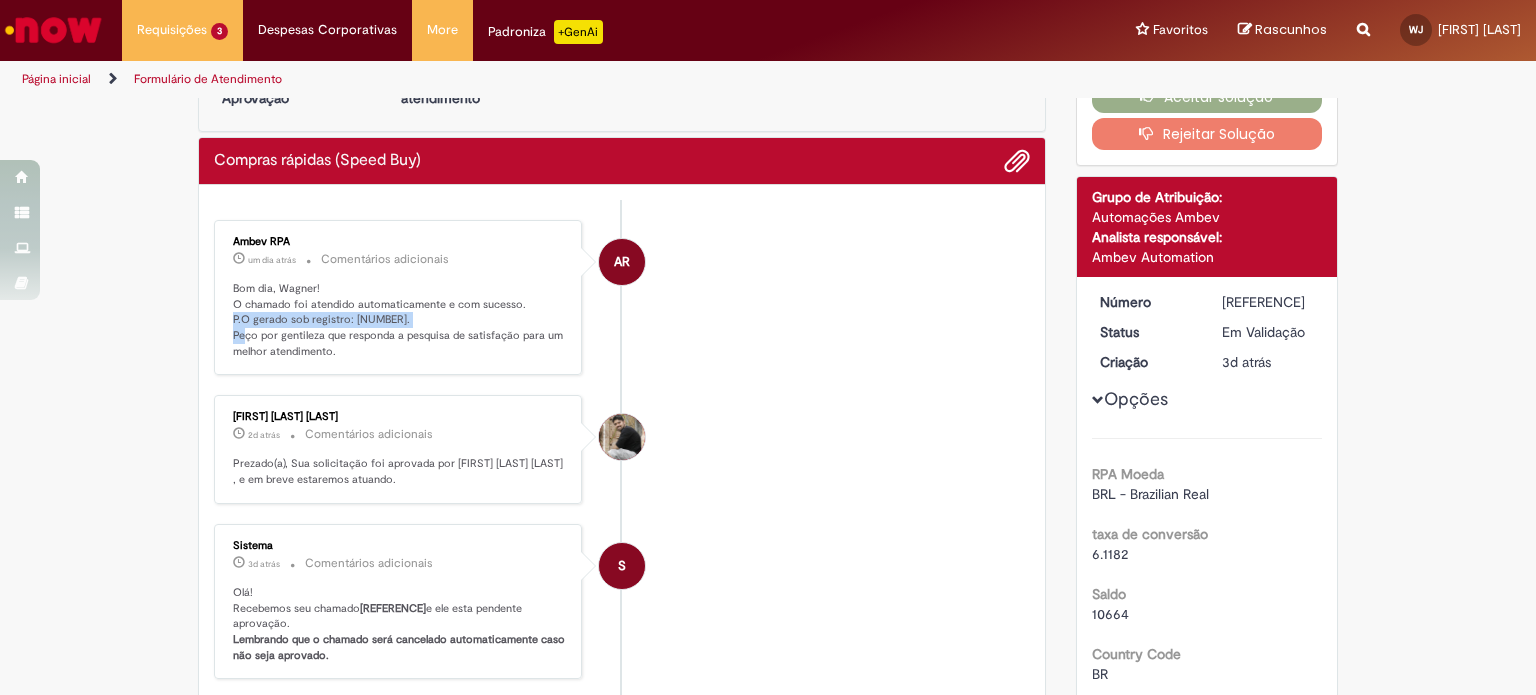 click on "Bom dia, Wagner!
O chamado foi atendido automaticamente e com sucesso.
P.O gerado sob registro: [NUMBER].
Peço por gentileza que responda a pesquisa de satisfação para um melhor atendimento." at bounding box center (399, 320) 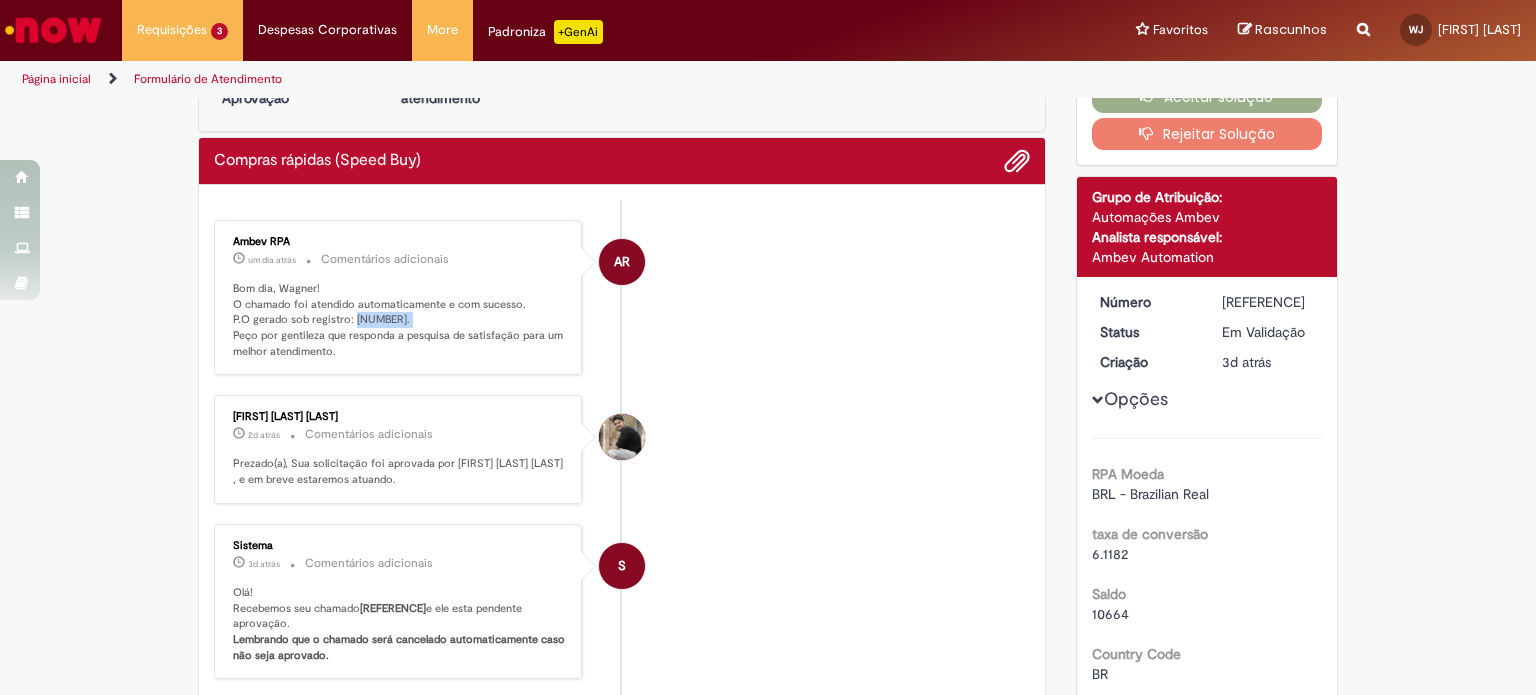 click on "Bom dia, Wagner!
O chamado foi atendido automaticamente e com sucesso.
P.O gerado sob registro: [NUMBER].
Peço por gentileza que responda a pesquisa de satisfação para um melhor atendimento." at bounding box center [399, 320] 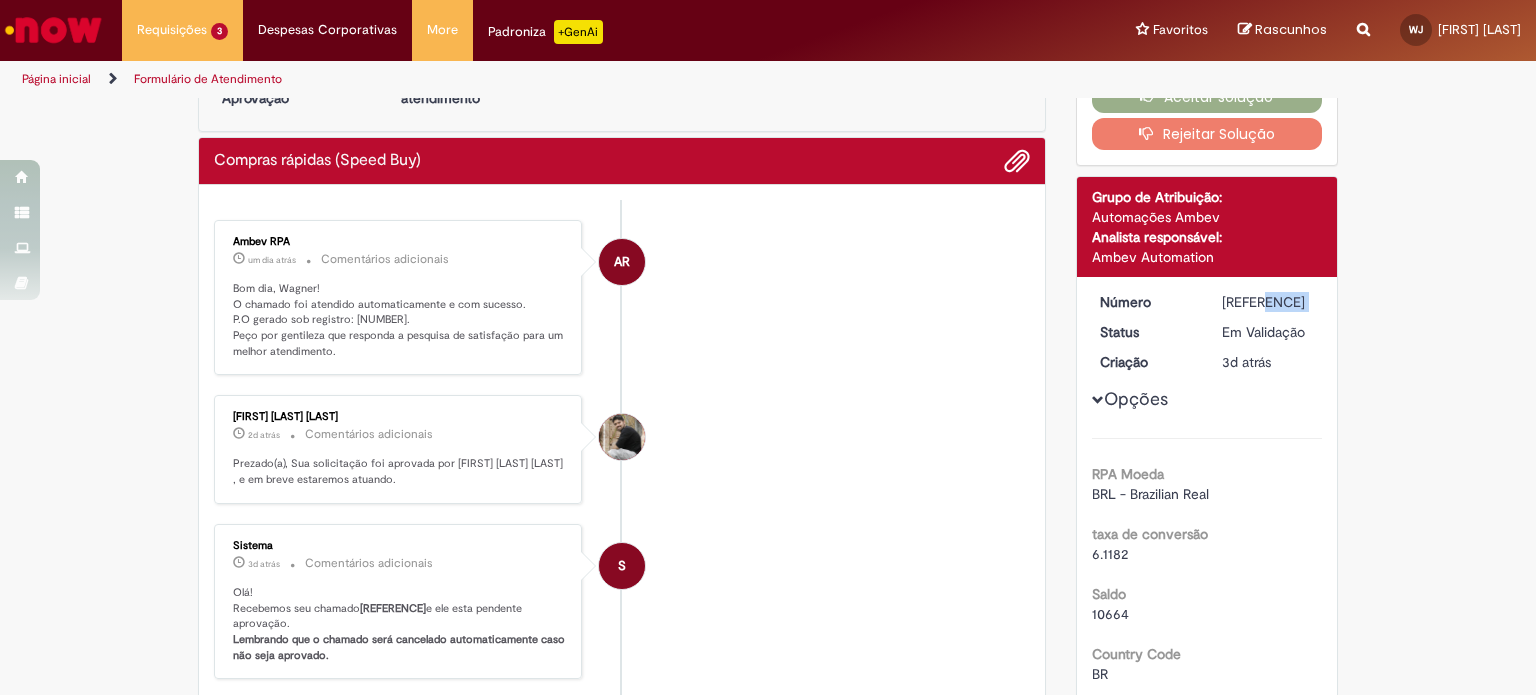 click on "[REFERENCE]" at bounding box center (1268, 302) 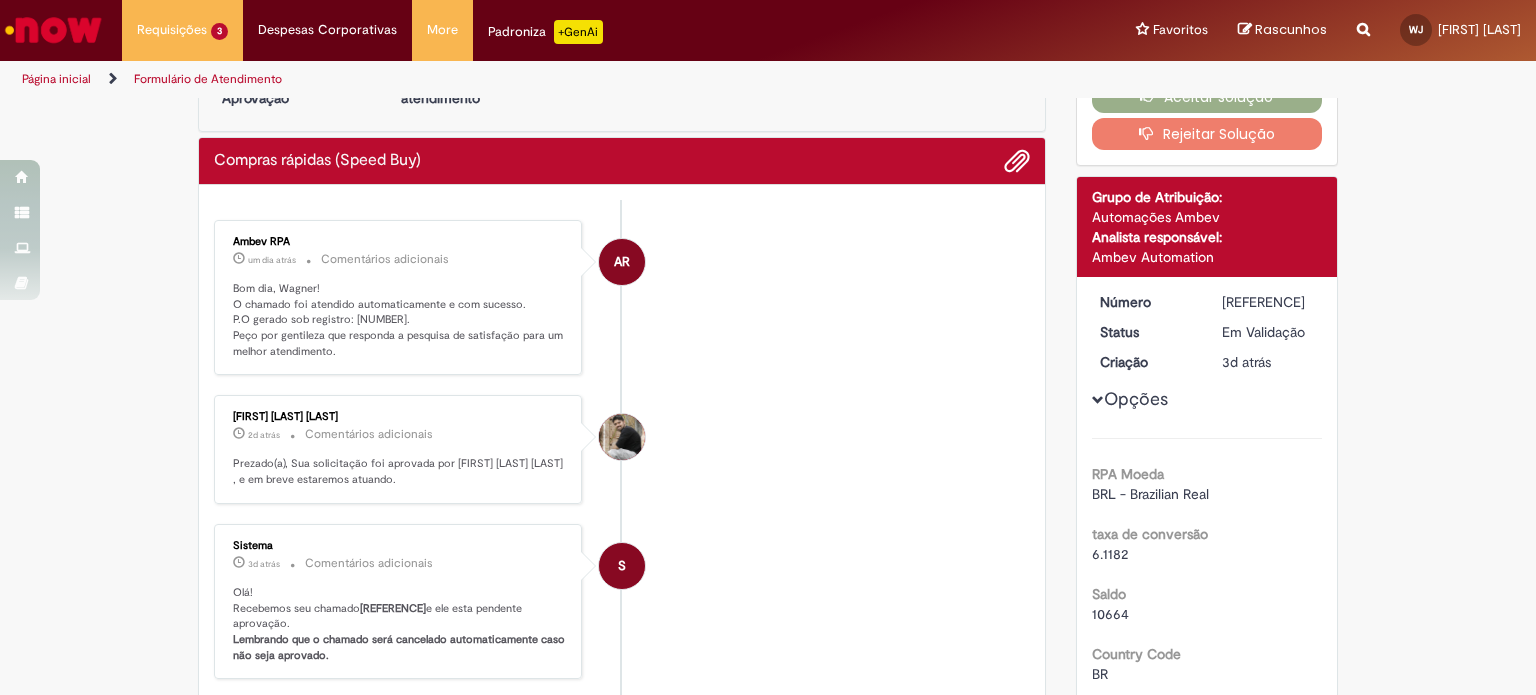 click on "[REFERENCE]" at bounding box center [393, 608] 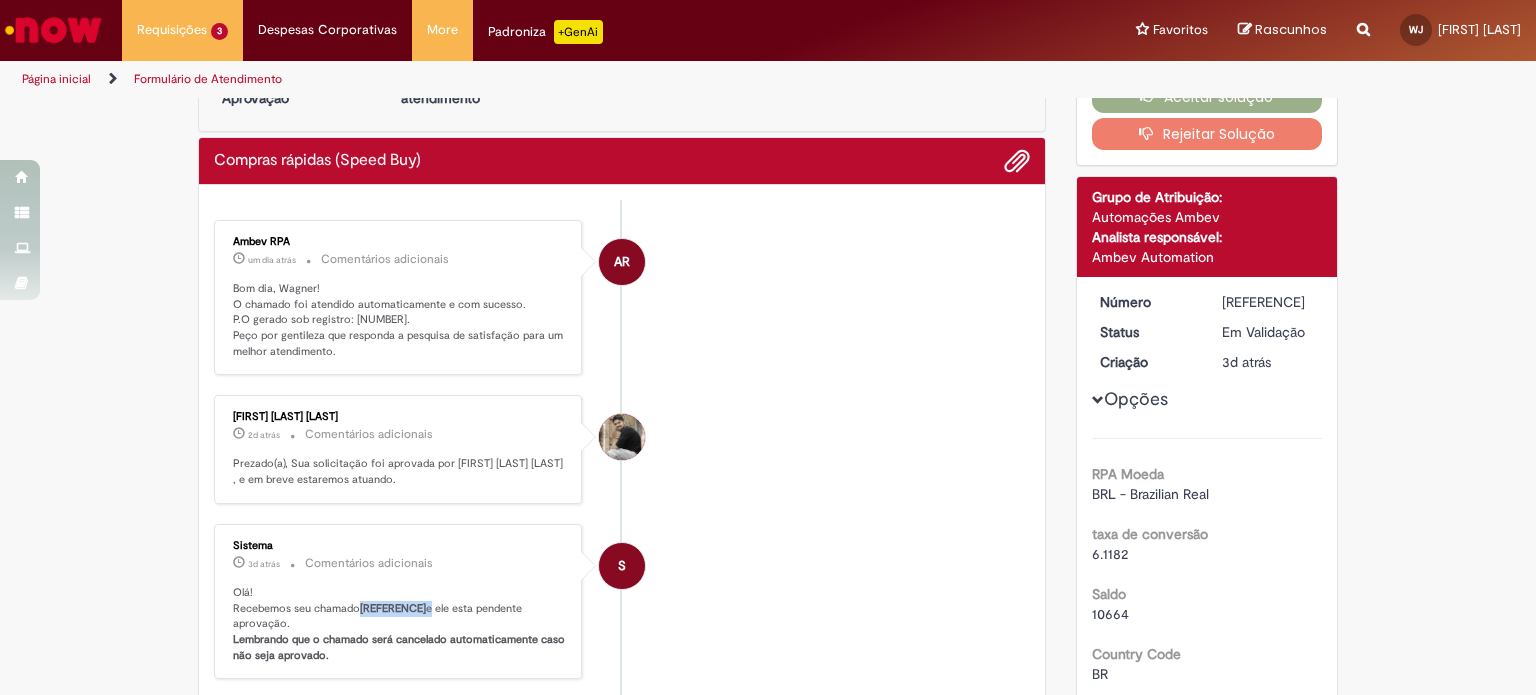 click on "[REFERENCE]" at bounding box center [393, 608] 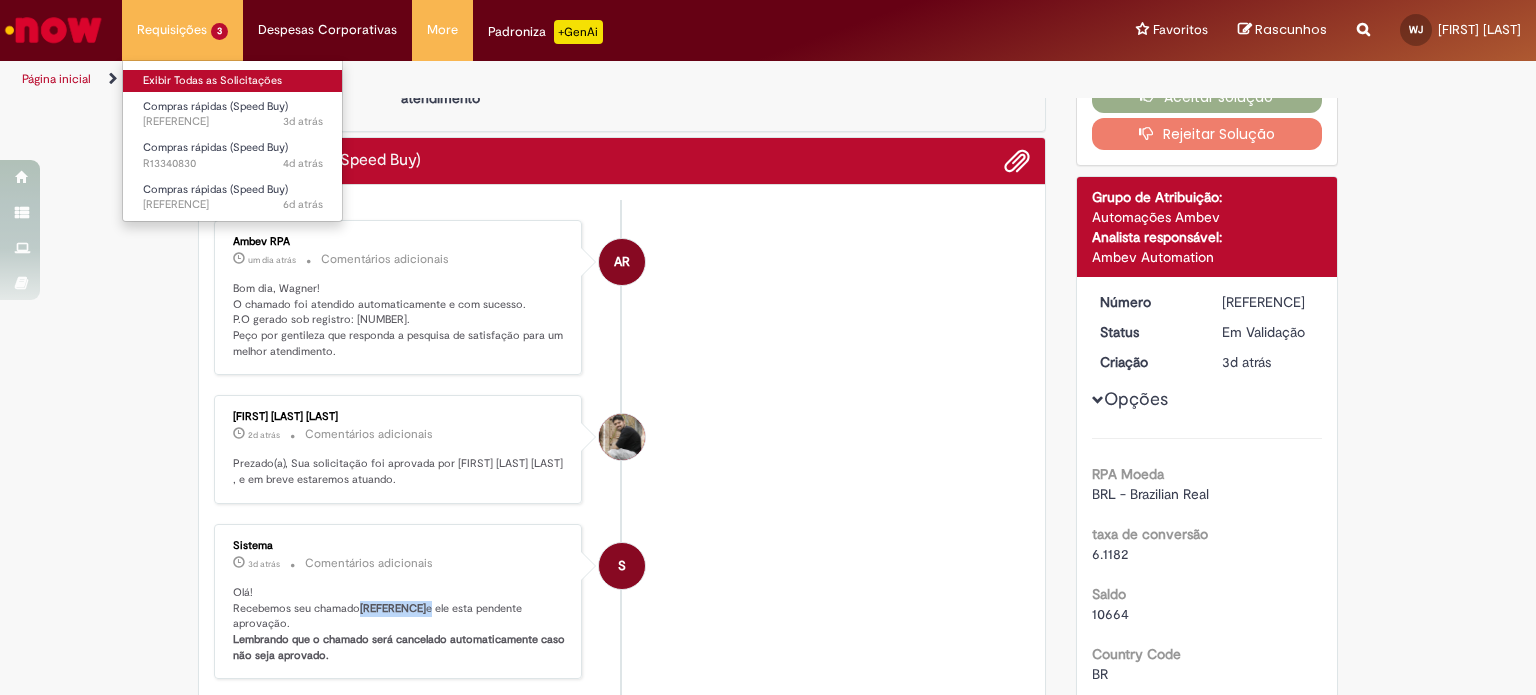 click on "Exibir Todas as Solicitações" at bounding box center [233, 81] 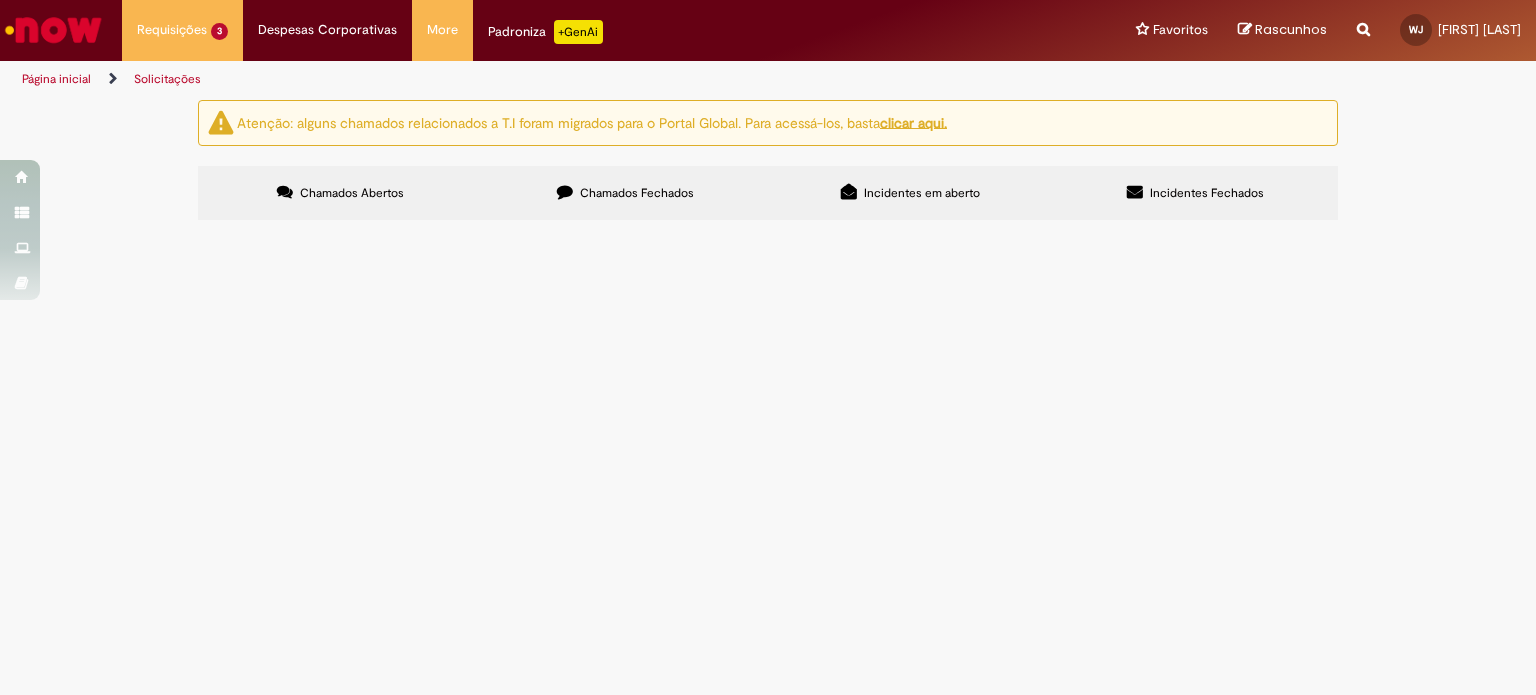scroll, scrollTop: 0, scrollLeft: 0, axis: both 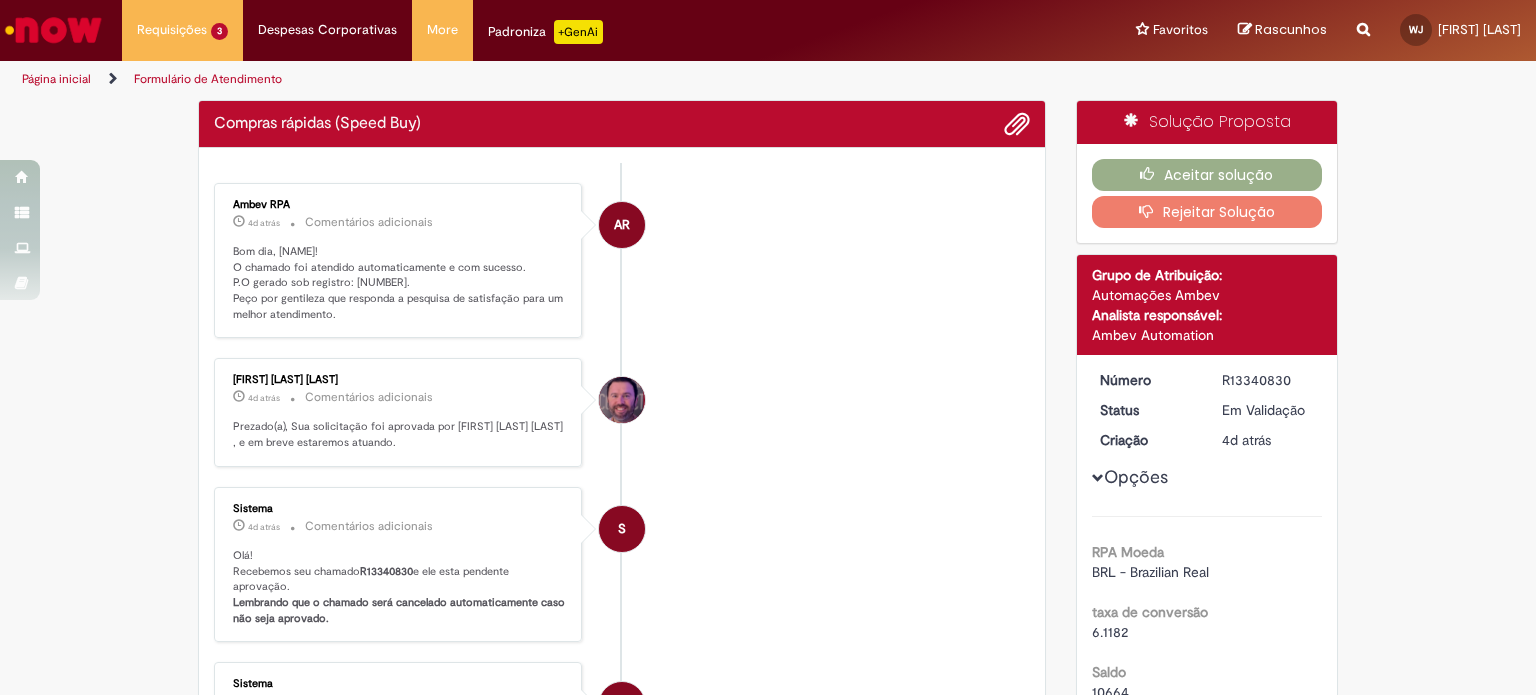 click on "Bom dia, [NAME]!
O chamado foi atendido automaticamente e com sucesso.
P.O gerado sob registro: [NUMBER].
Peço por gentileza que responda a pesquisa de satisfação para um melhor atendimento." at bounding box center (399, 283) 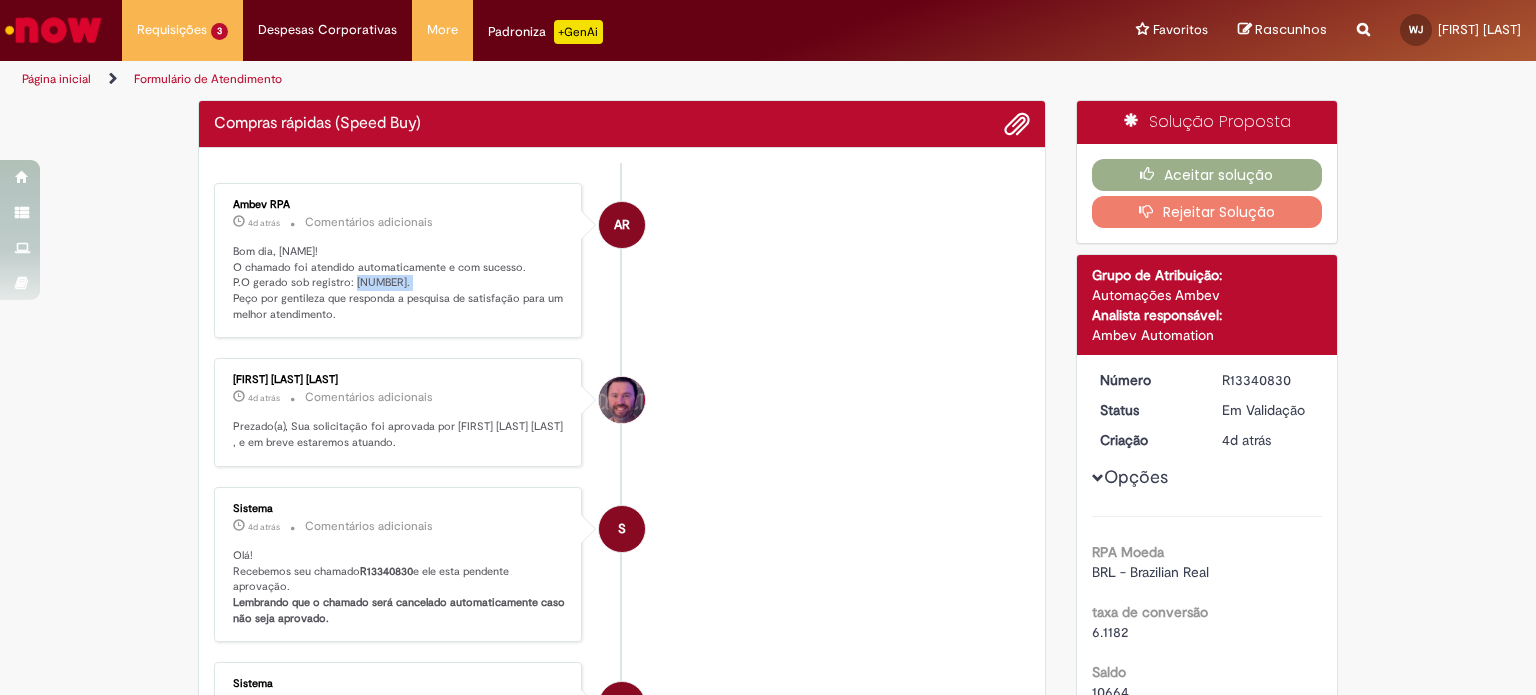 click on "Bom dia, [NAME]!
O chamado foi atendido automaticamente e com sucesso.
P.O gerado sob registro: [NUMBER].
Peço por gentileza que responda a pesquisa de satisfação para um melhor atendimento." at bounding box center [399, 283] 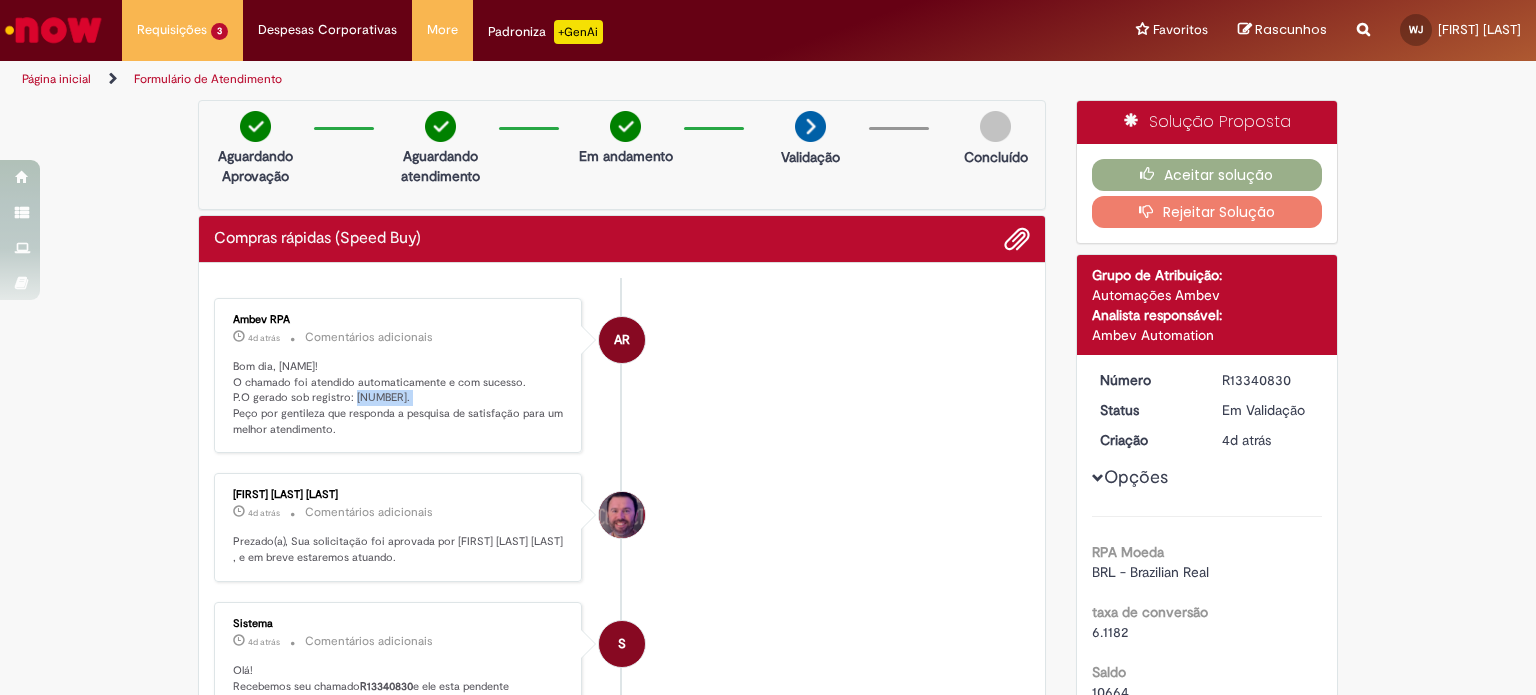 copy on "4501297893" 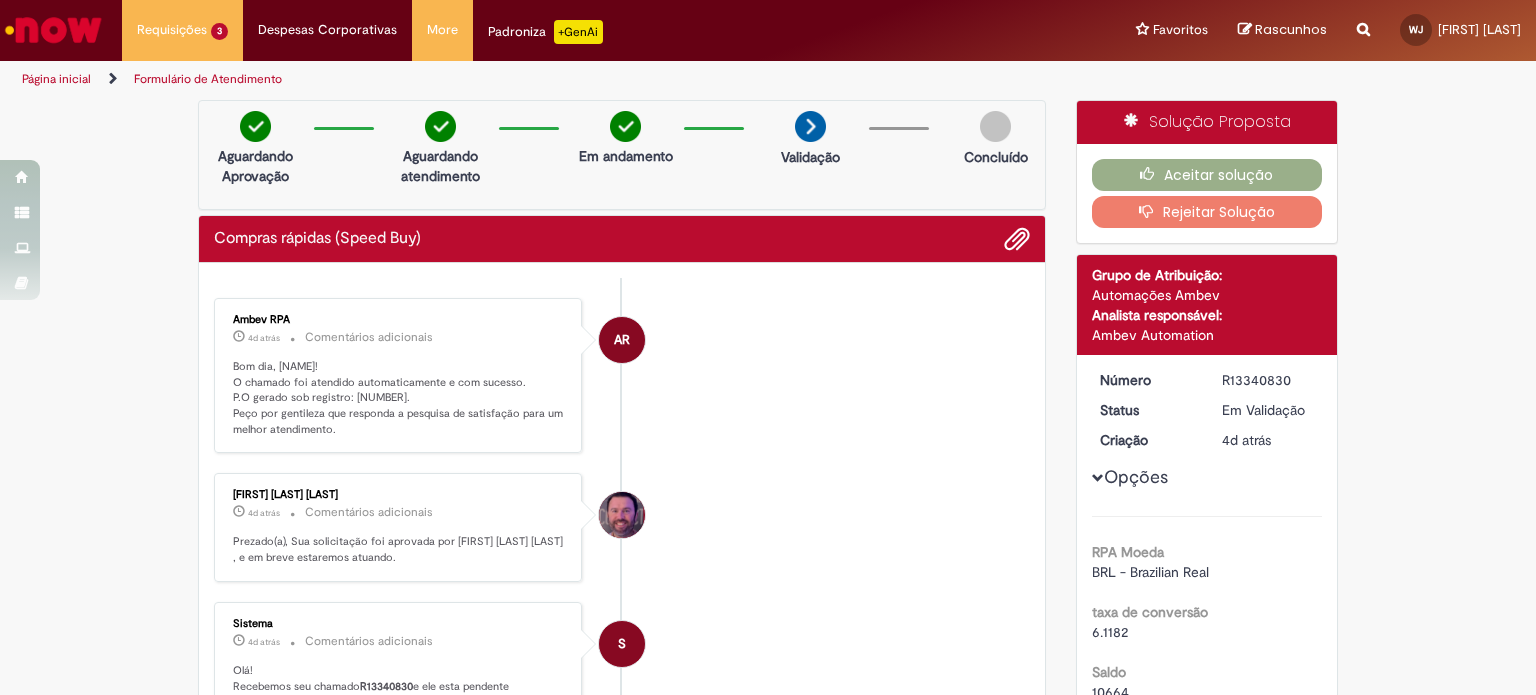 click on "Aceitar solução   Rejeitar Solução" at bounding box center [1207, 193] 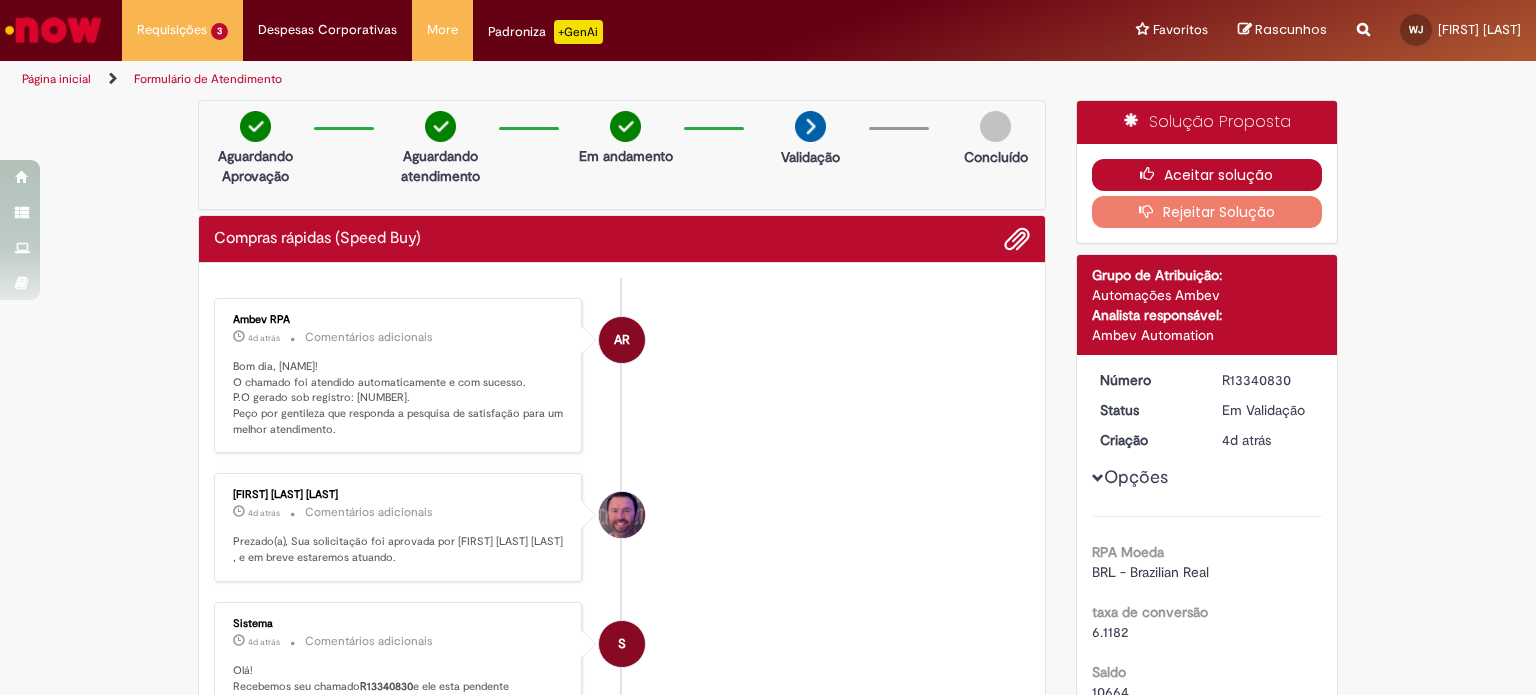 click on "Aceitar solução" at bounding box center (1207, 175) 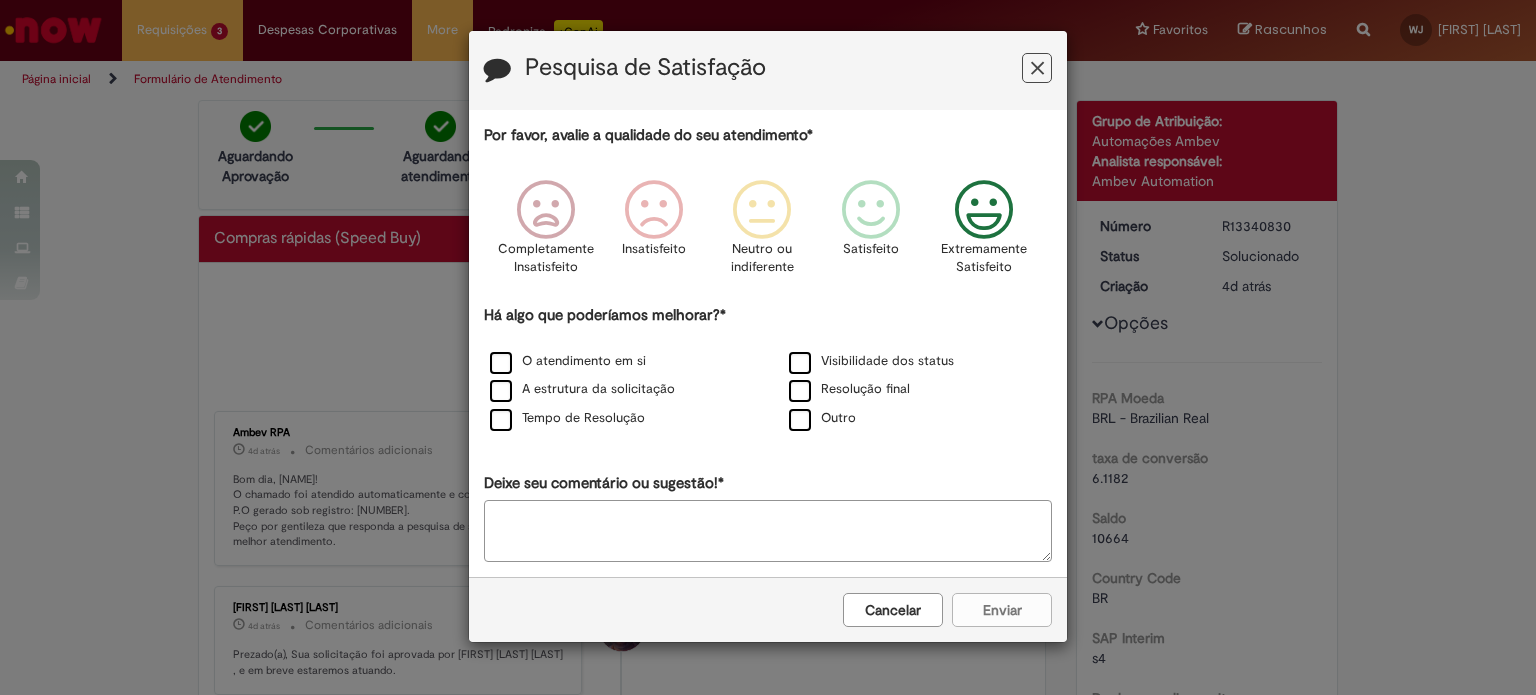 click at bounding box center (984, 210) 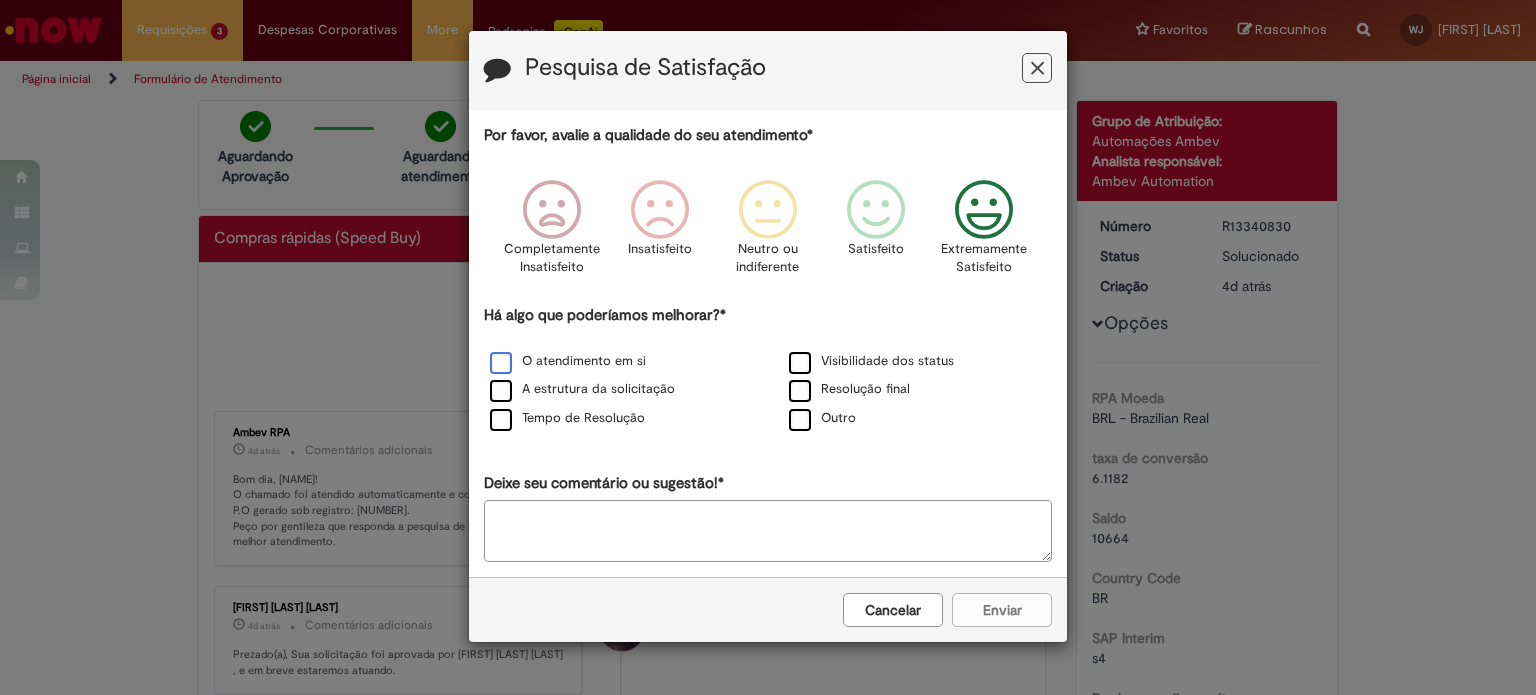 click on "O atendimento em si" at bounding box center (568, 361) 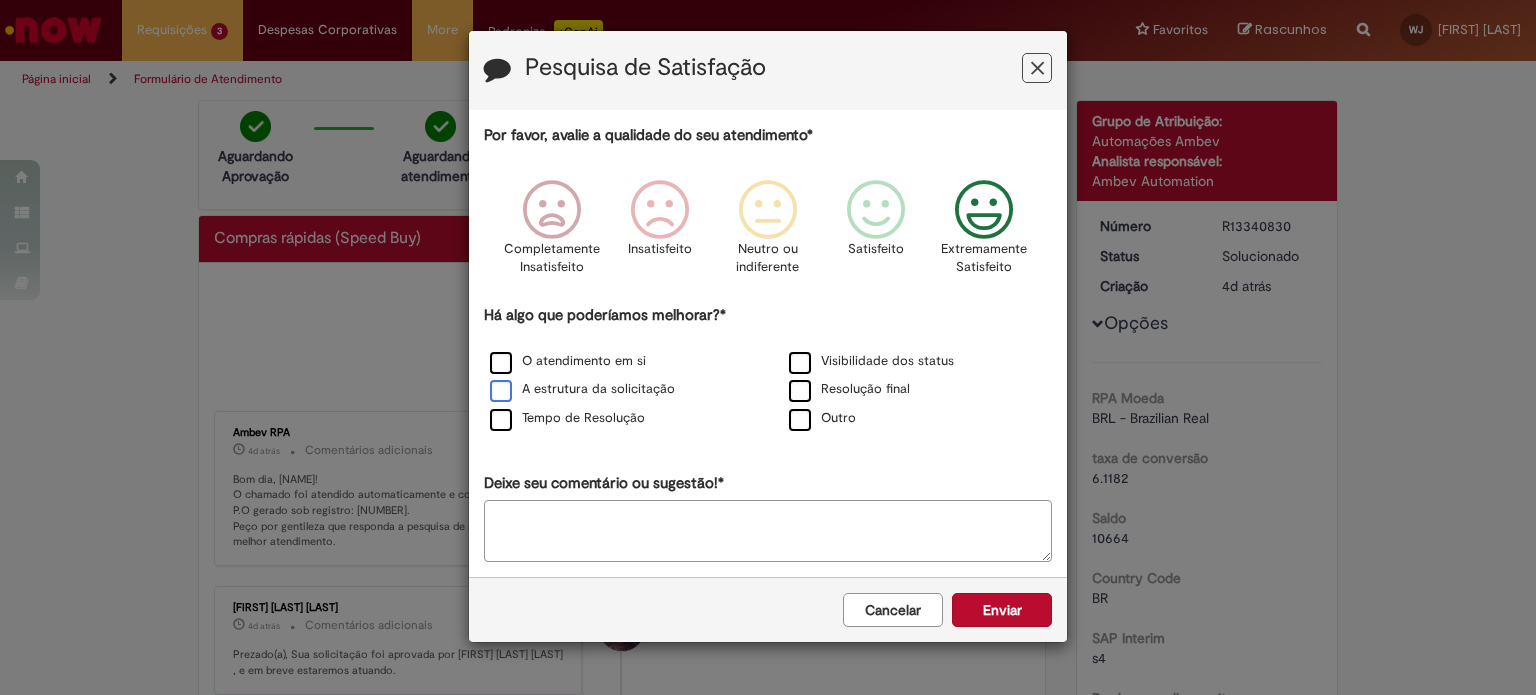 click on "A estrutura da solicitação" at bounding box center (582, 389) 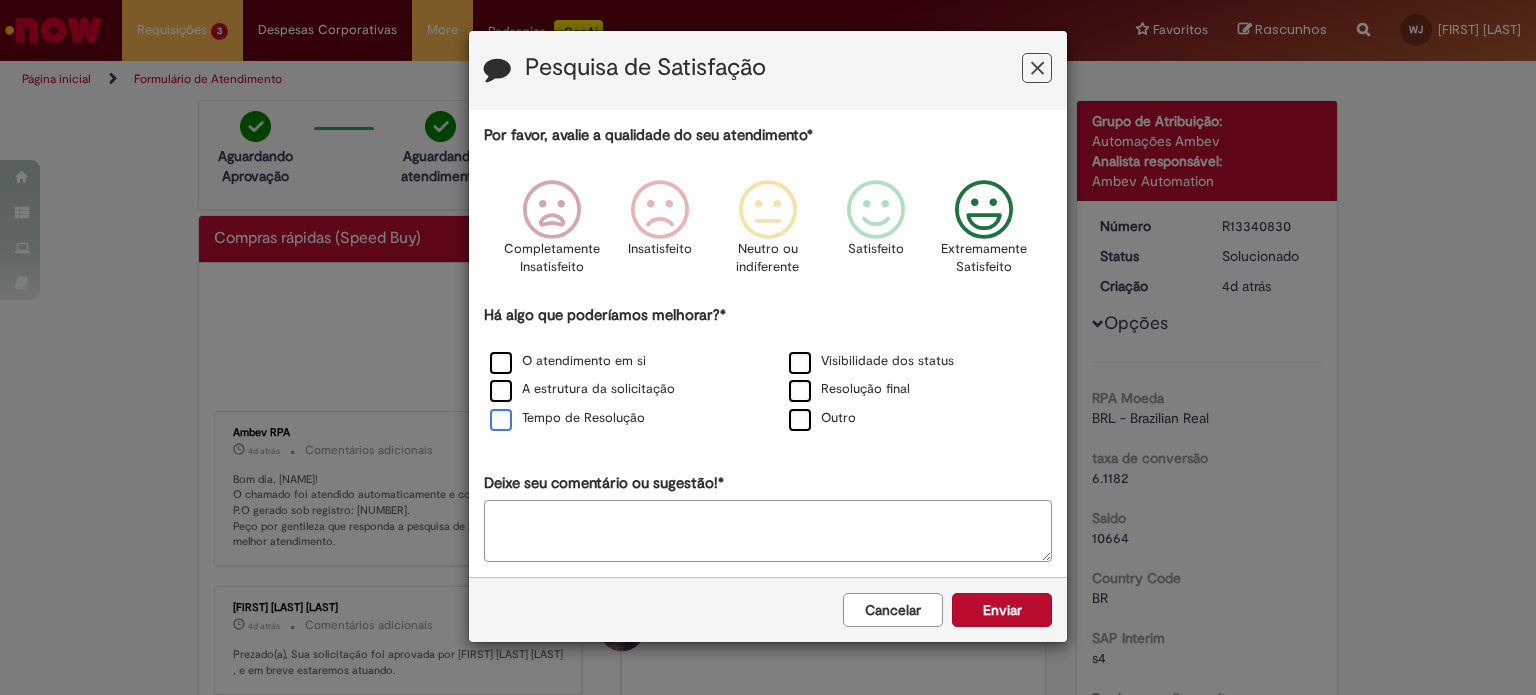 click on "Tempo de Resolução" at bounding box center [567, 418] 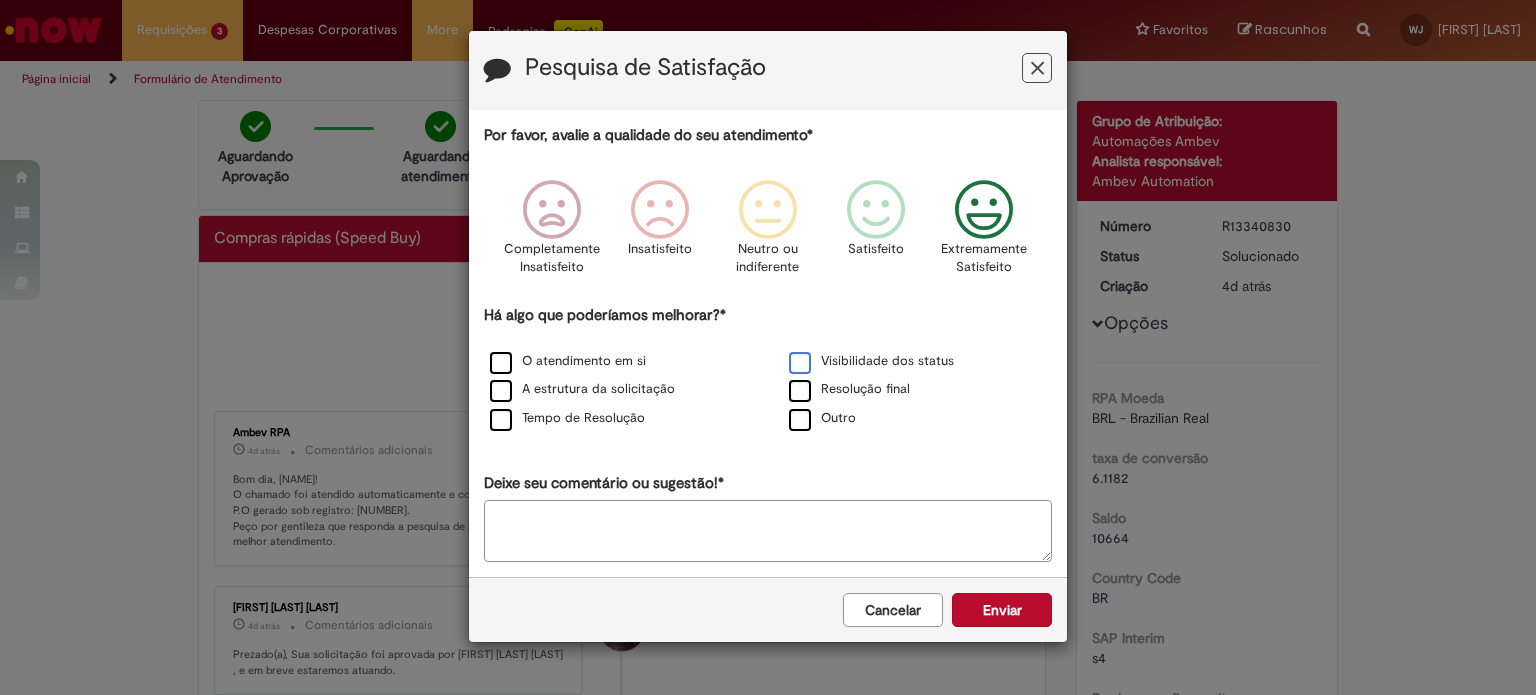 click on "Visibilidade dos status" at bounding box center [871, 361] 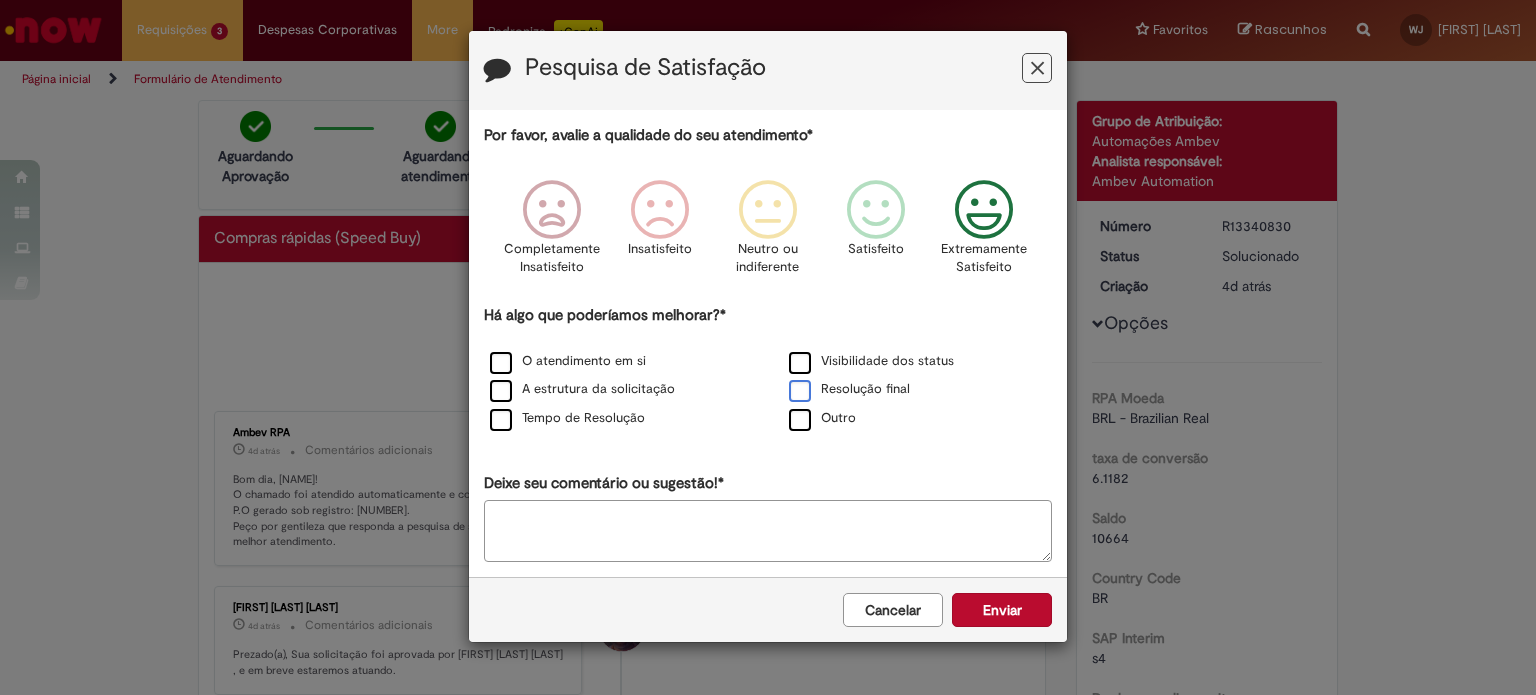 click on "Resolução final" at bounding box center [849, 389] 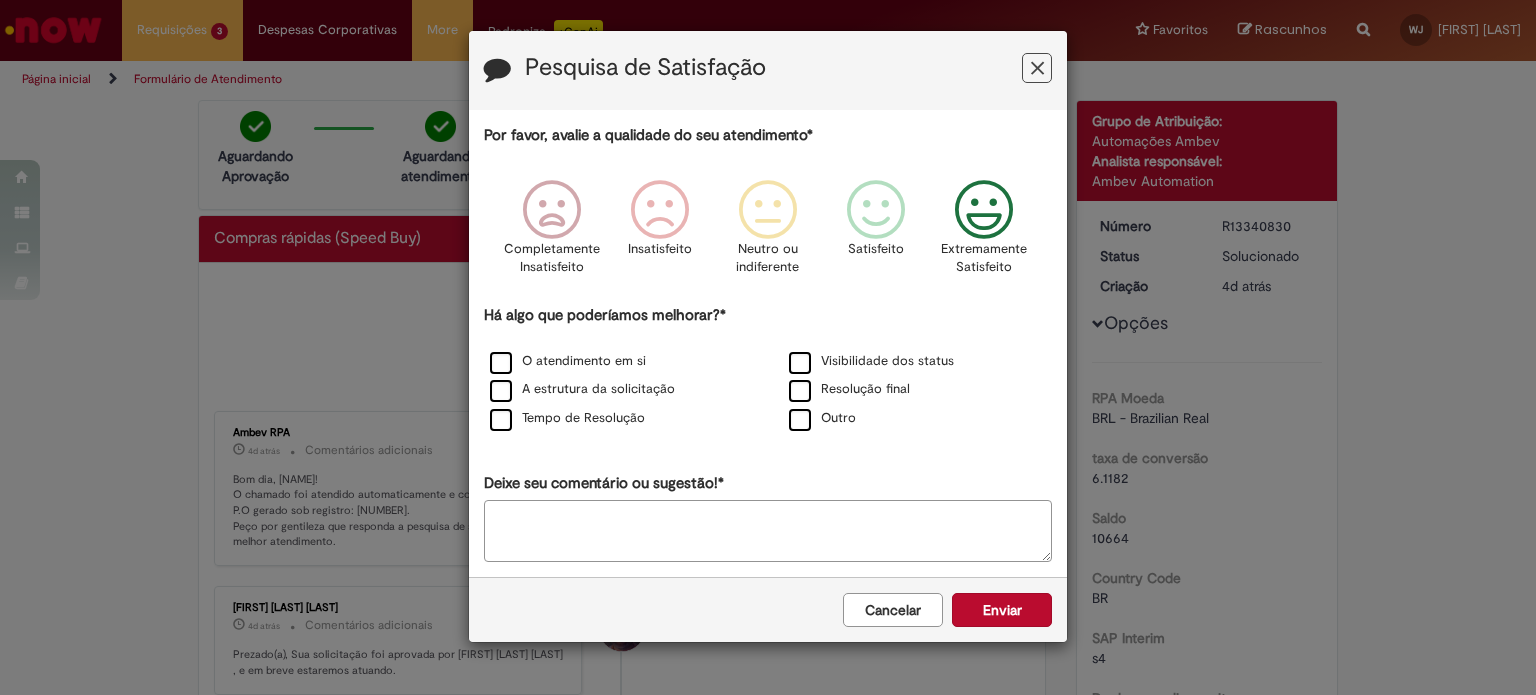 click on "Cancelar   Enviar" at bounding box center (768, 609) 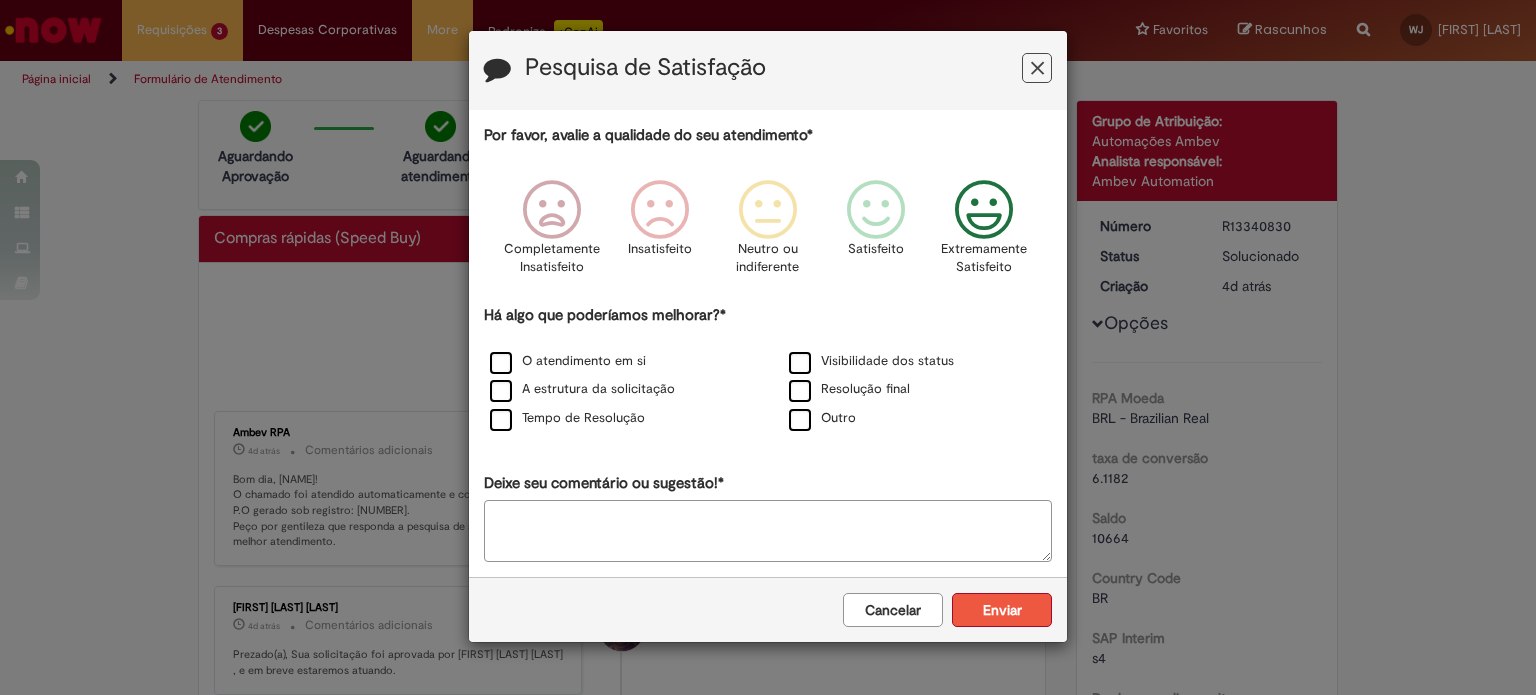 click on "Enviar" at bounding box center (1002, 610) 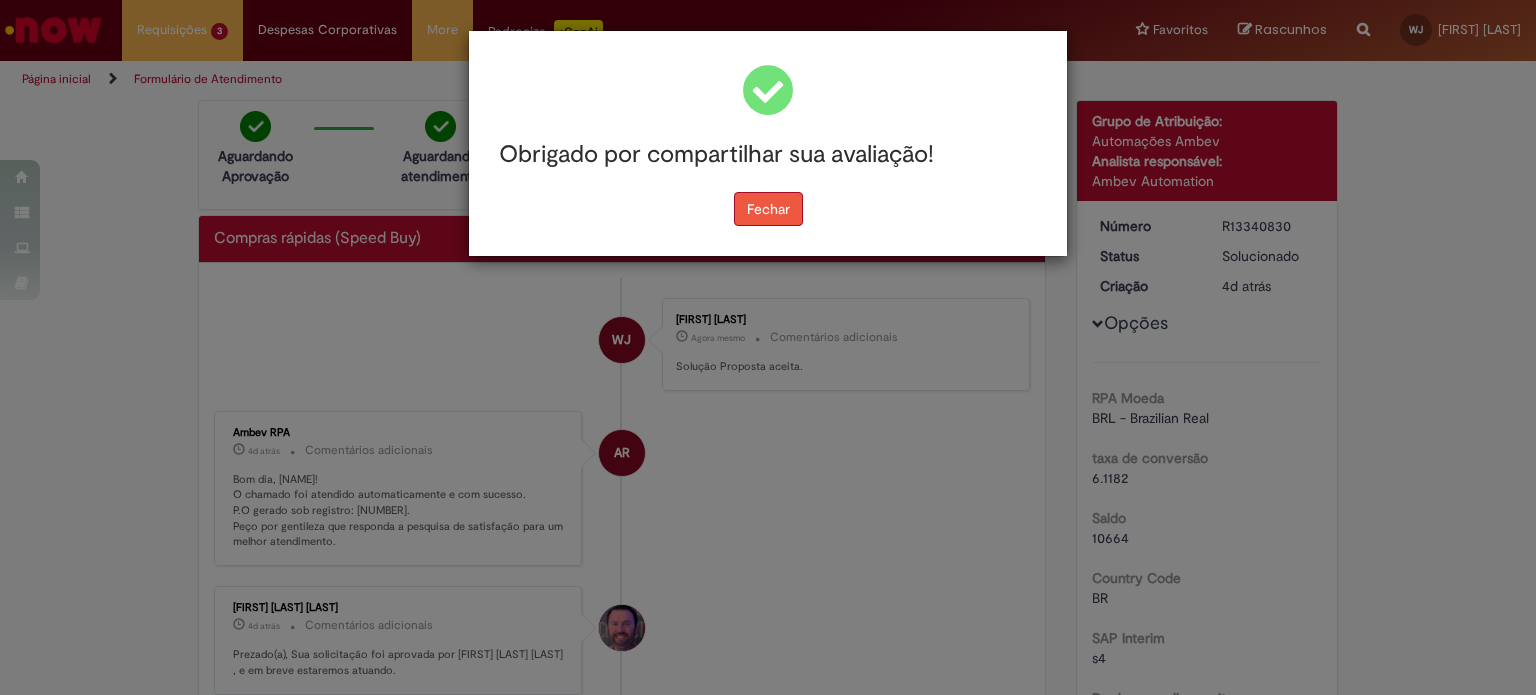 click on "Fechar" at bounding box center [768, 209] 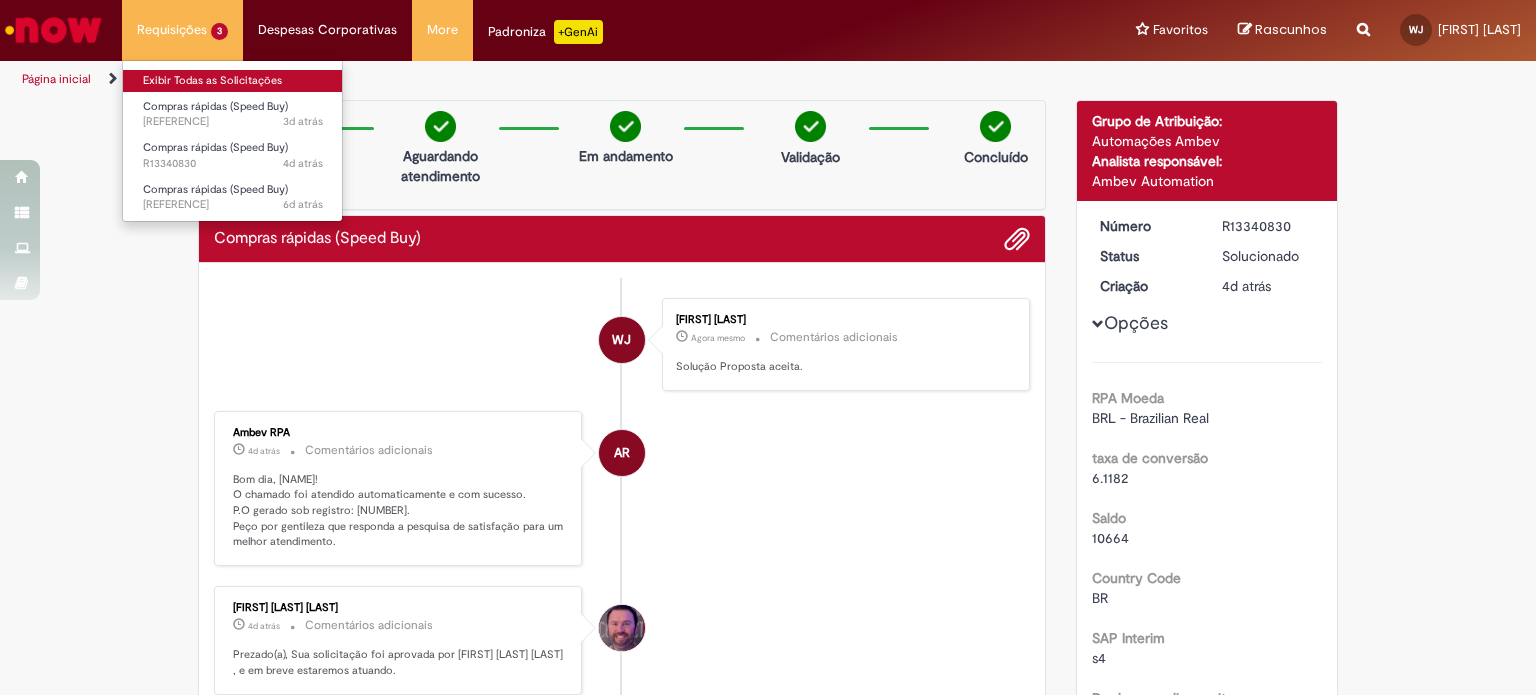 click on "Exibir Todas as Solicitações" at bounding box center (233, 81) 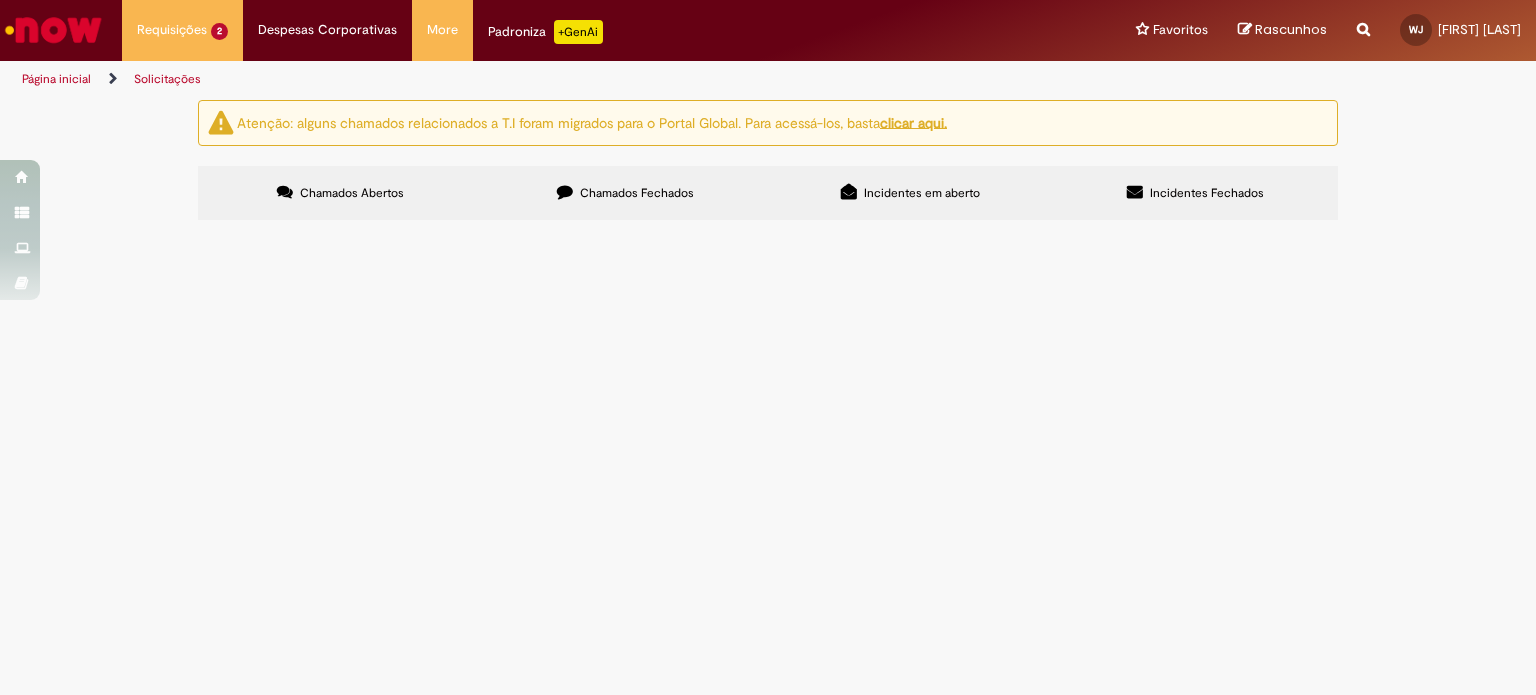 click on "Manutenção Preventiva da Câmara Fria CDD Nova Friburgo" at bounding box center [0, 0] 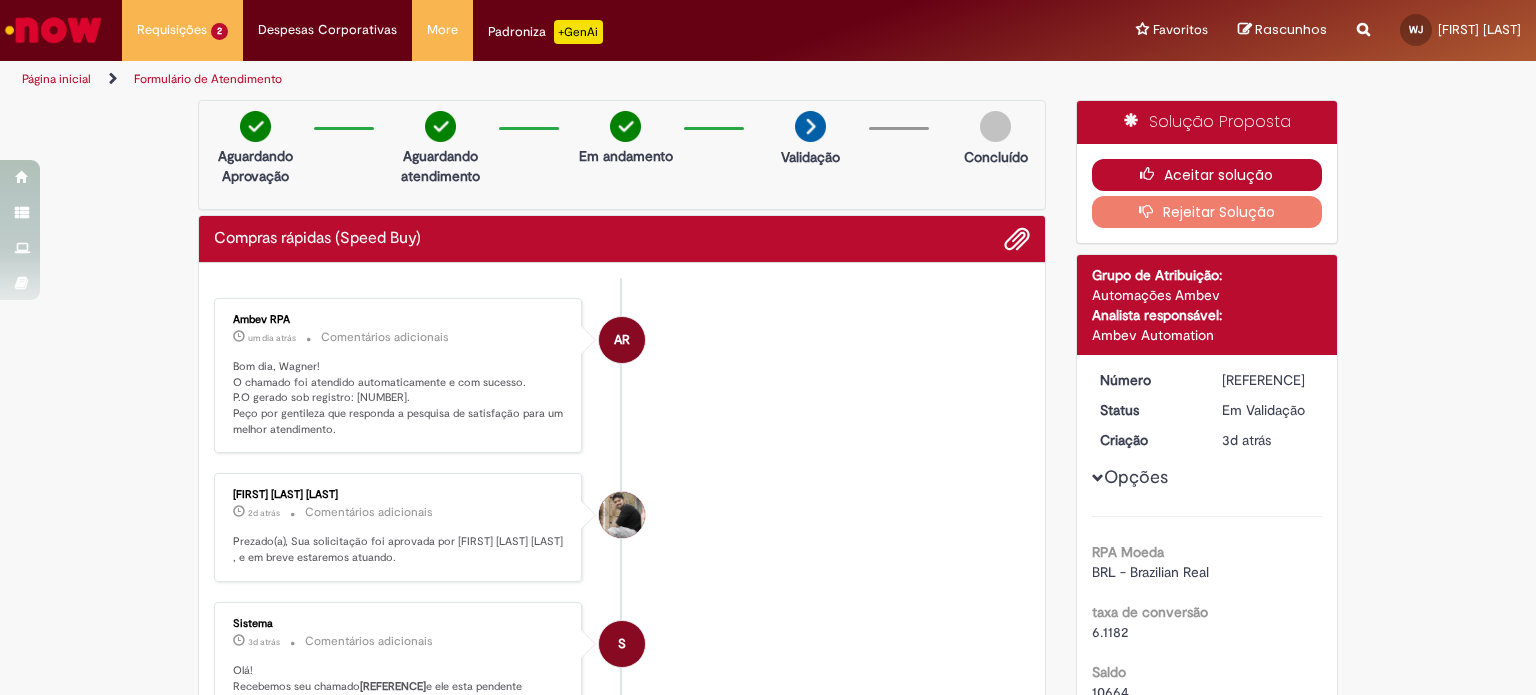 click on "Aceitar solução" at bounding box center (1207, 175) 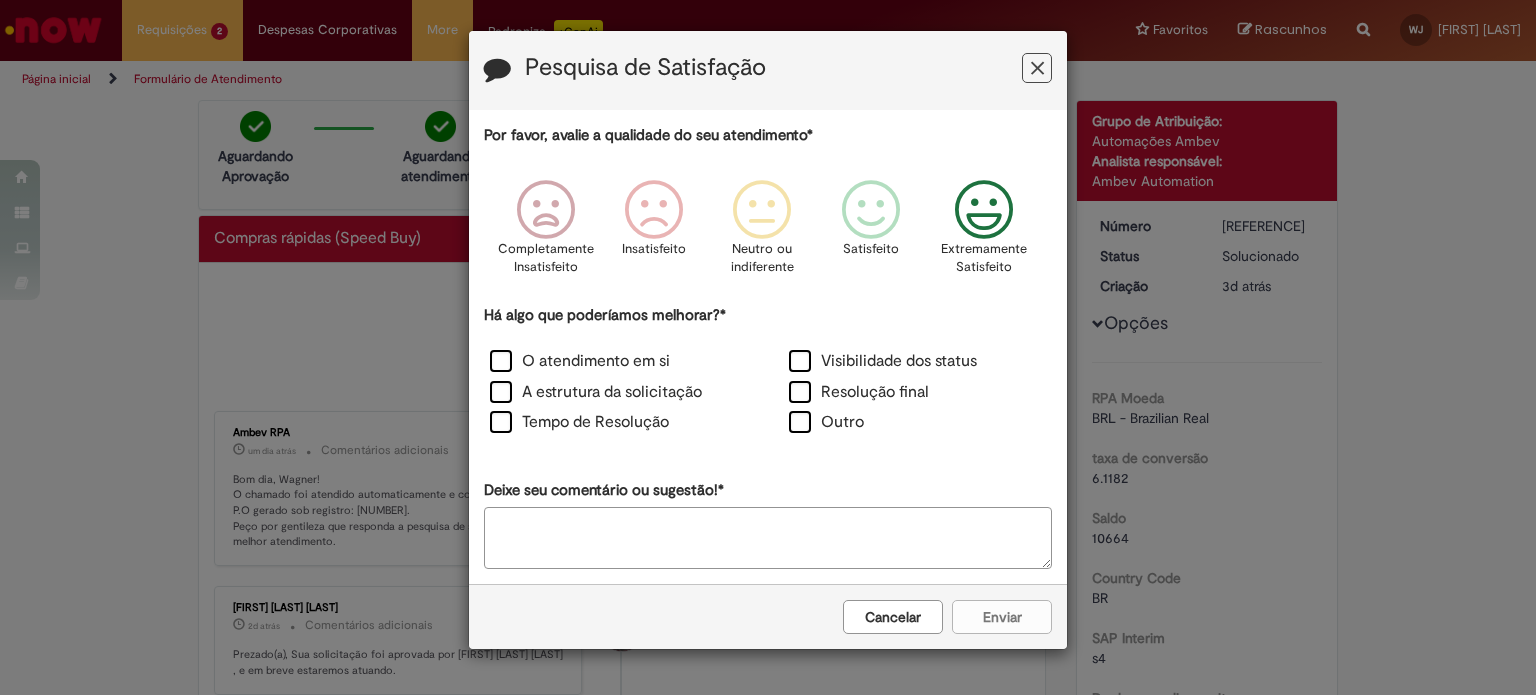 click at bounding box center [984, 210] 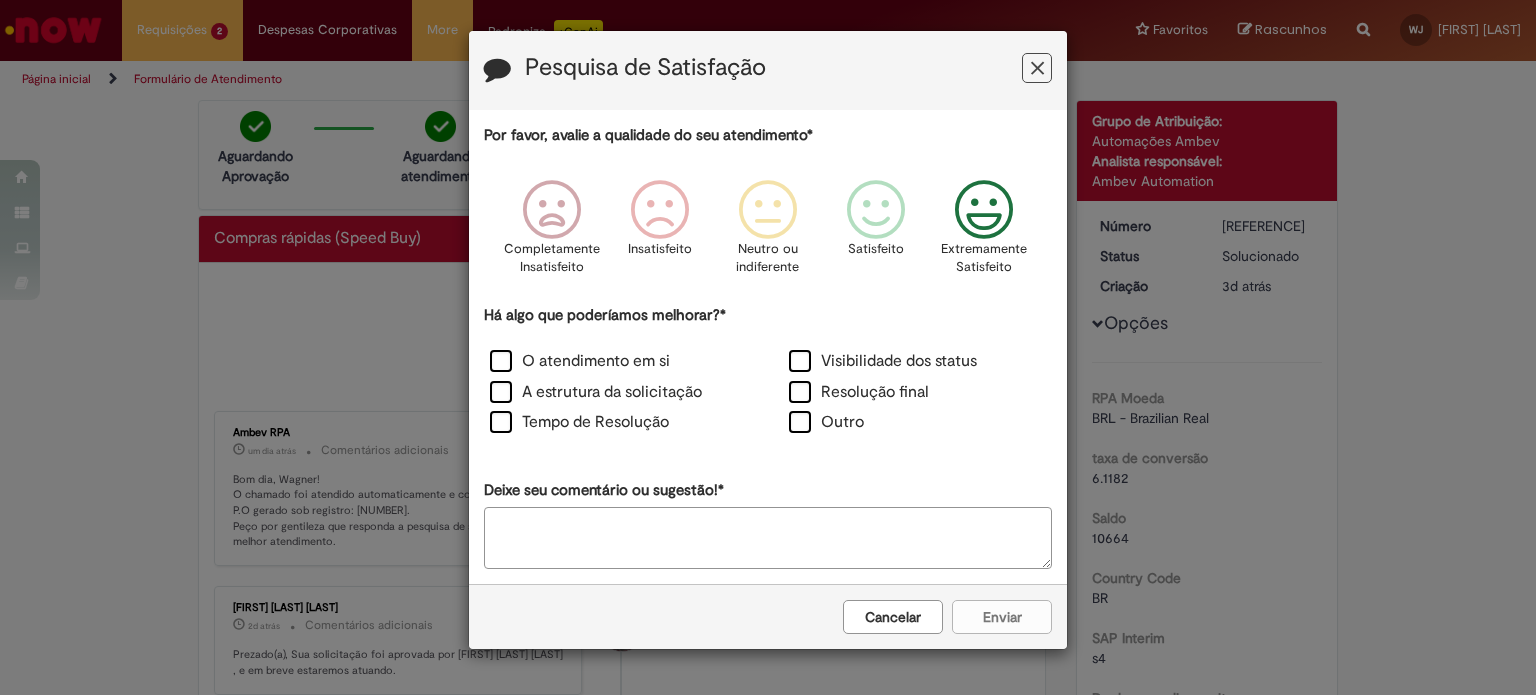 click on "O atendimento em si" at bounding box center [618, 363] 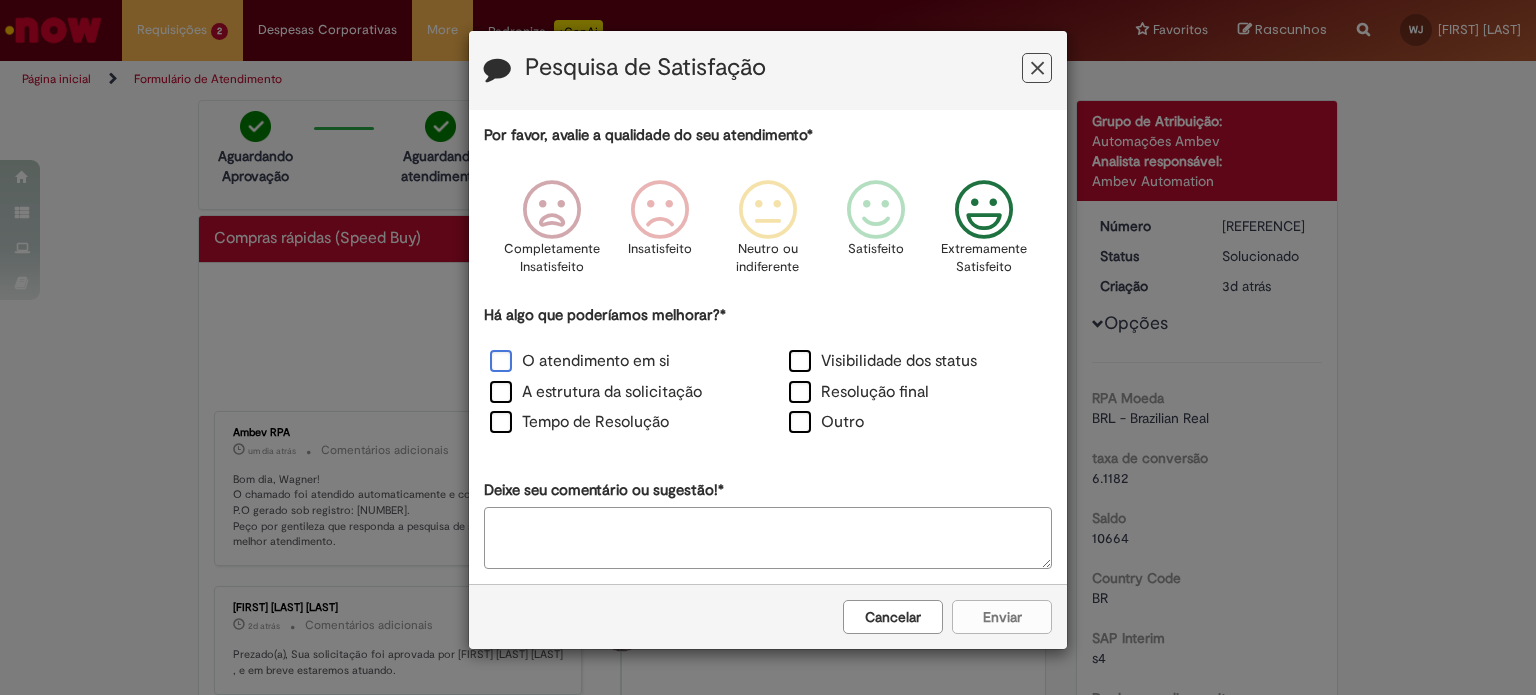 click on "O atendimento em si" at bounding box center [580, 361] 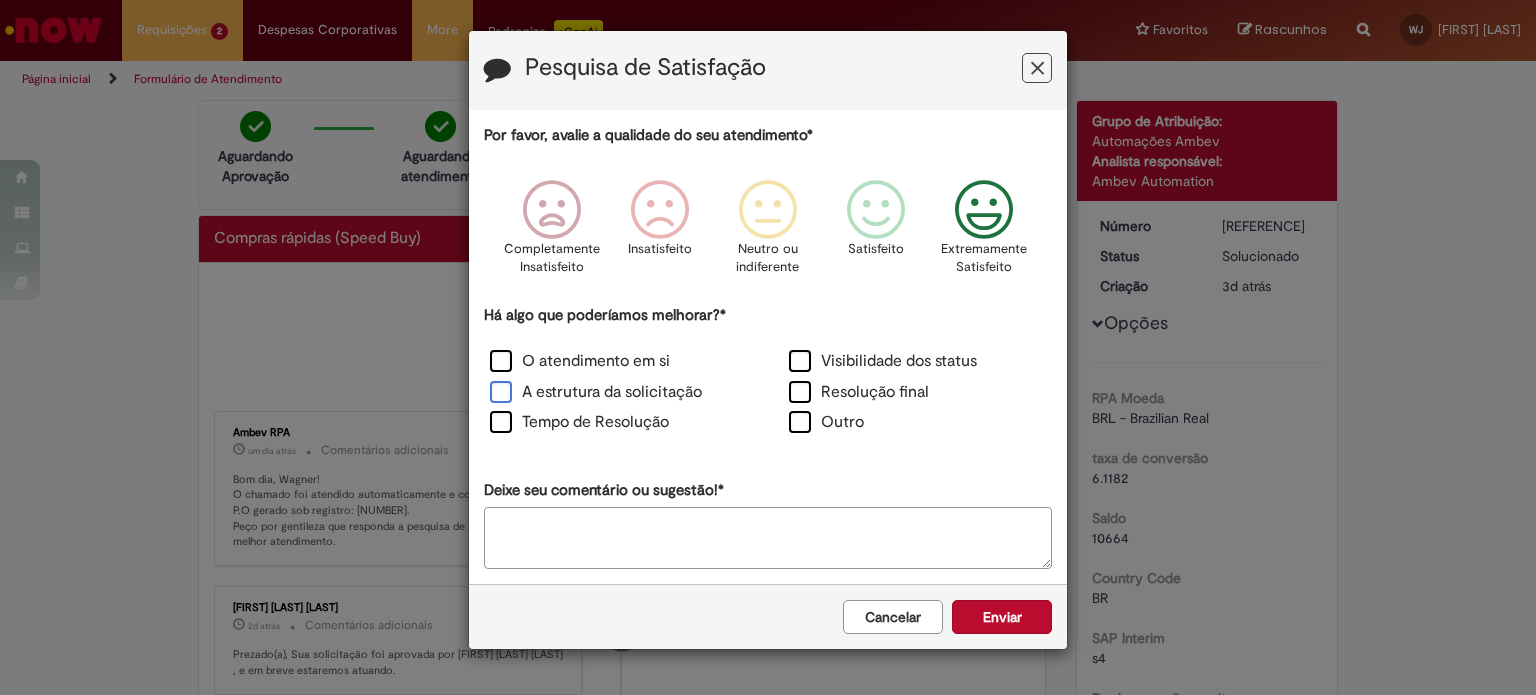 click on "A estrutura da solicitação" at bounding box center (596, 392) 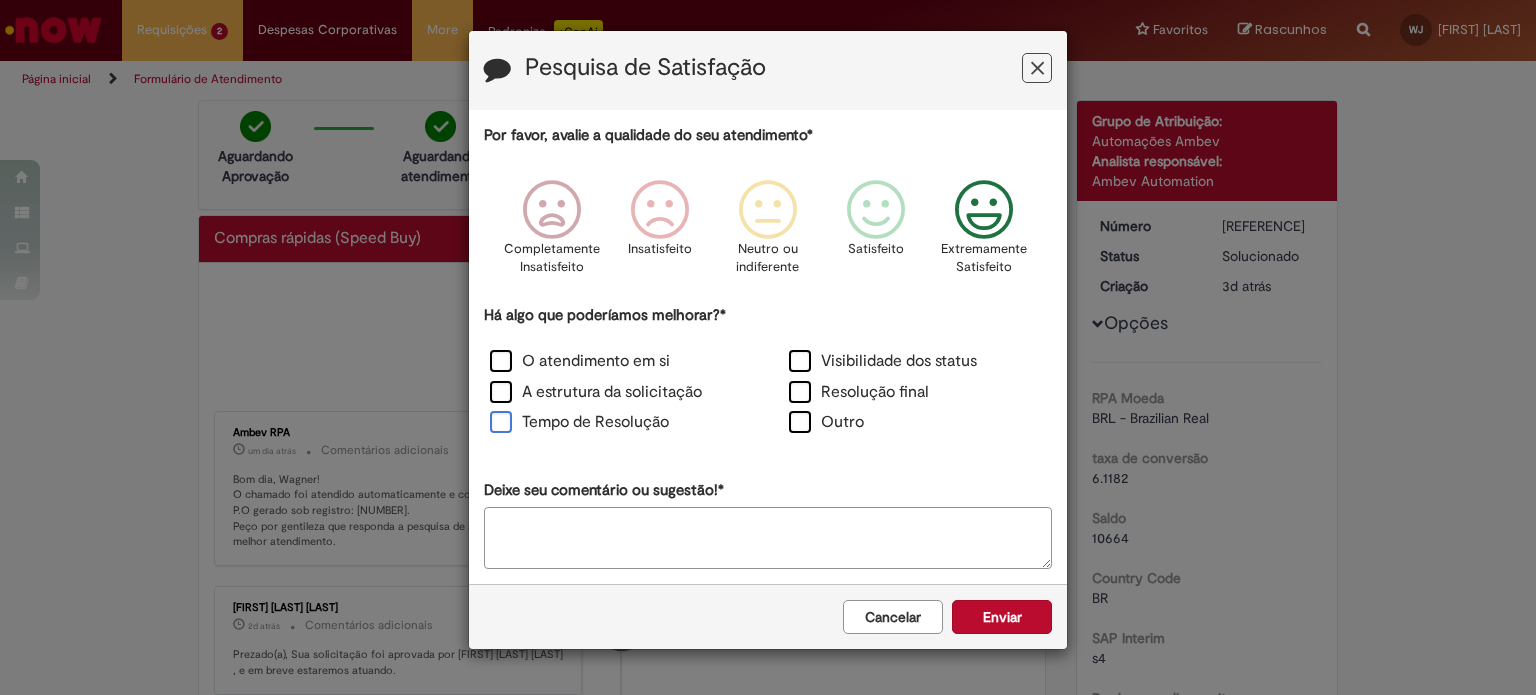 click on "Tempo de Resolução" at bounding box center [579, 422] 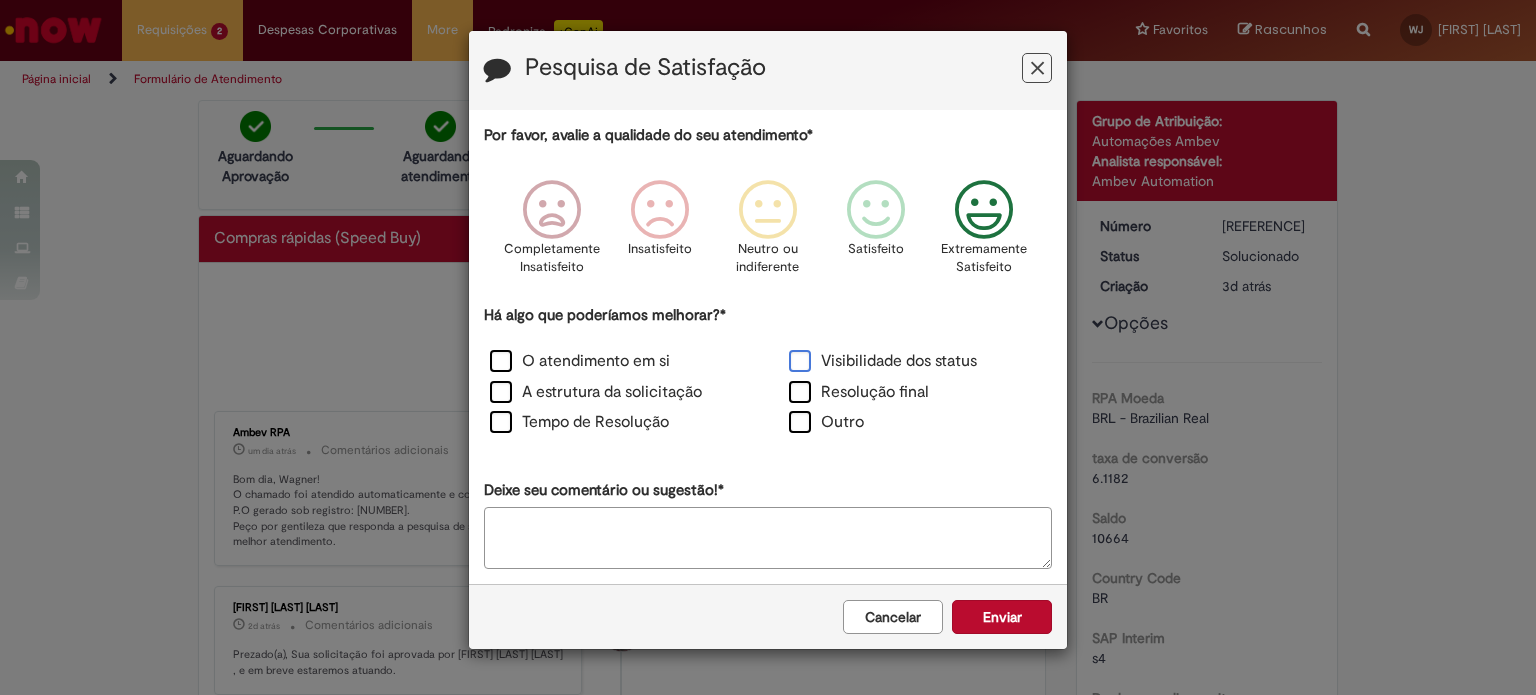 click on "Visibilidade dos status" at bounding box center [883, 361] 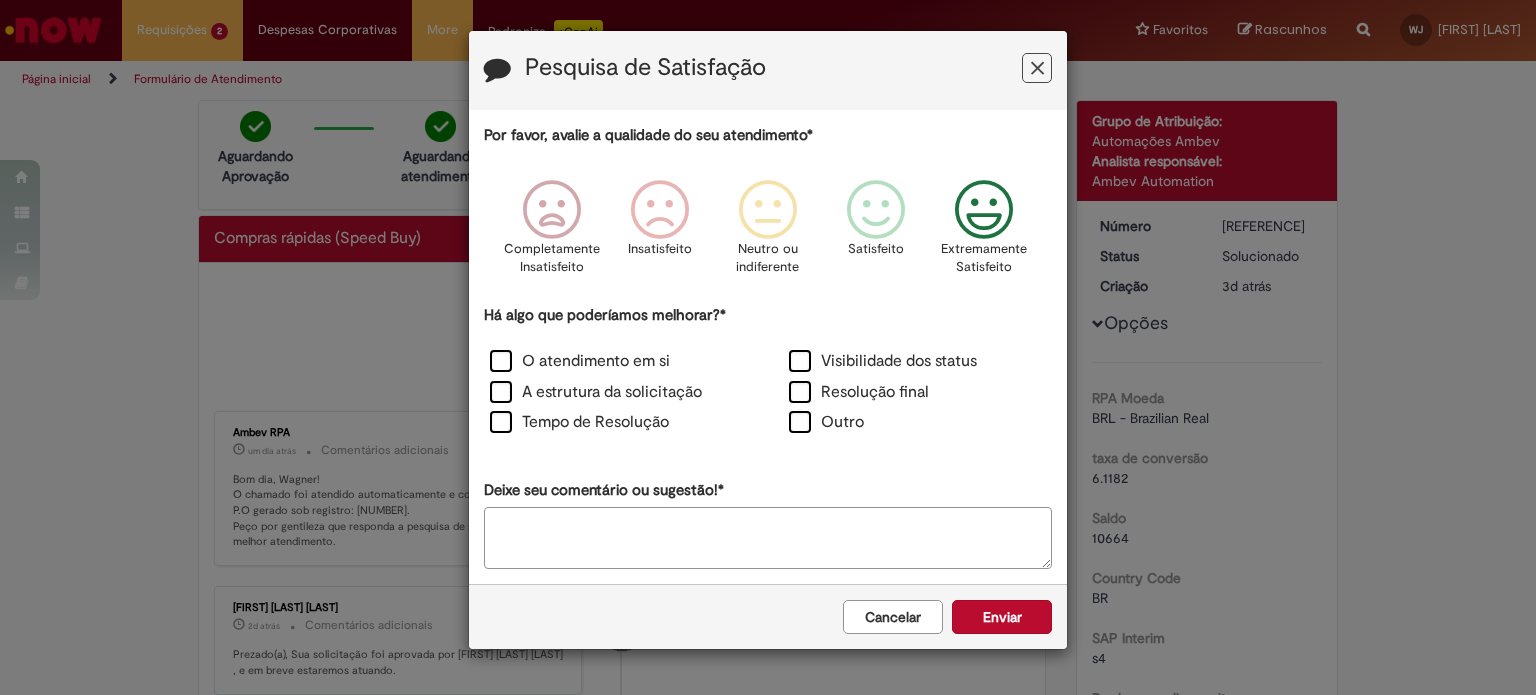 click on "Resolução final" at bounding box center [917, 394] 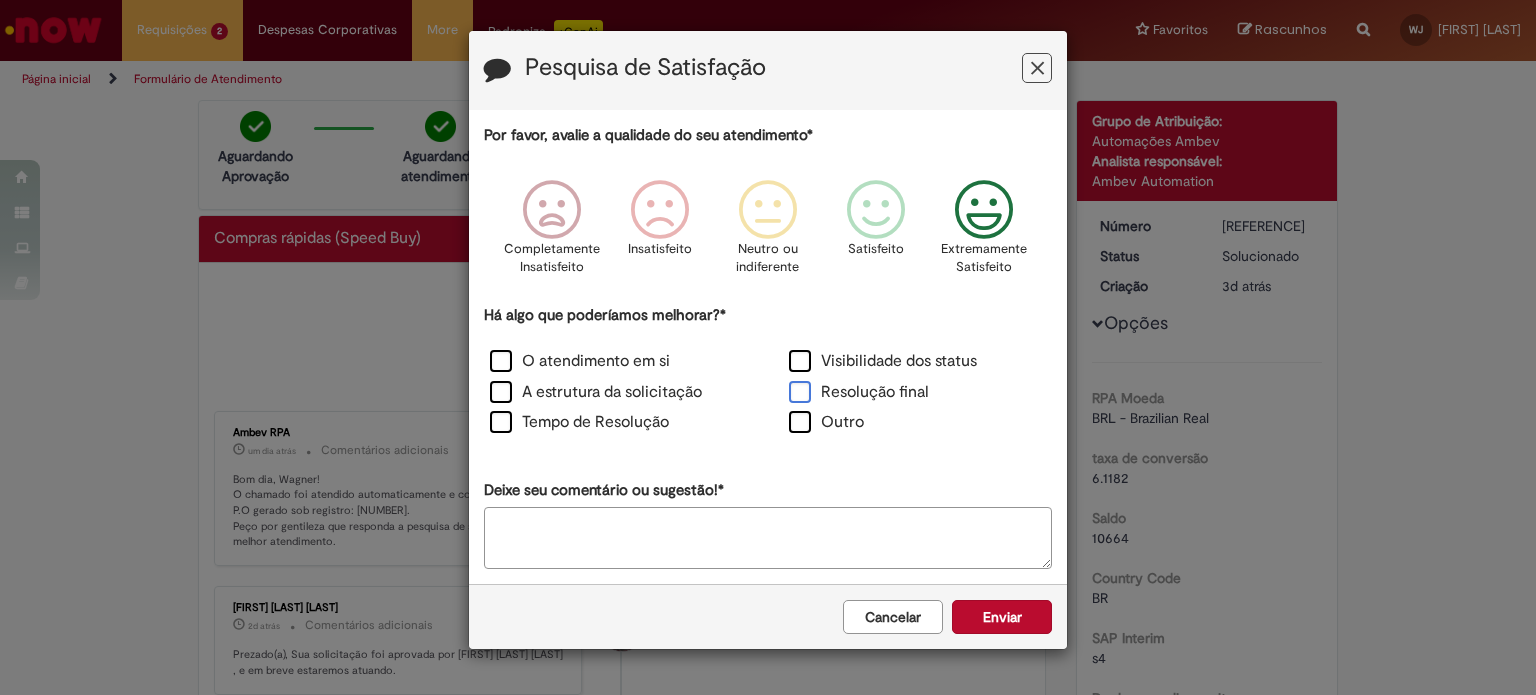 click on "Resolução final" at bounding box center [859, 392] 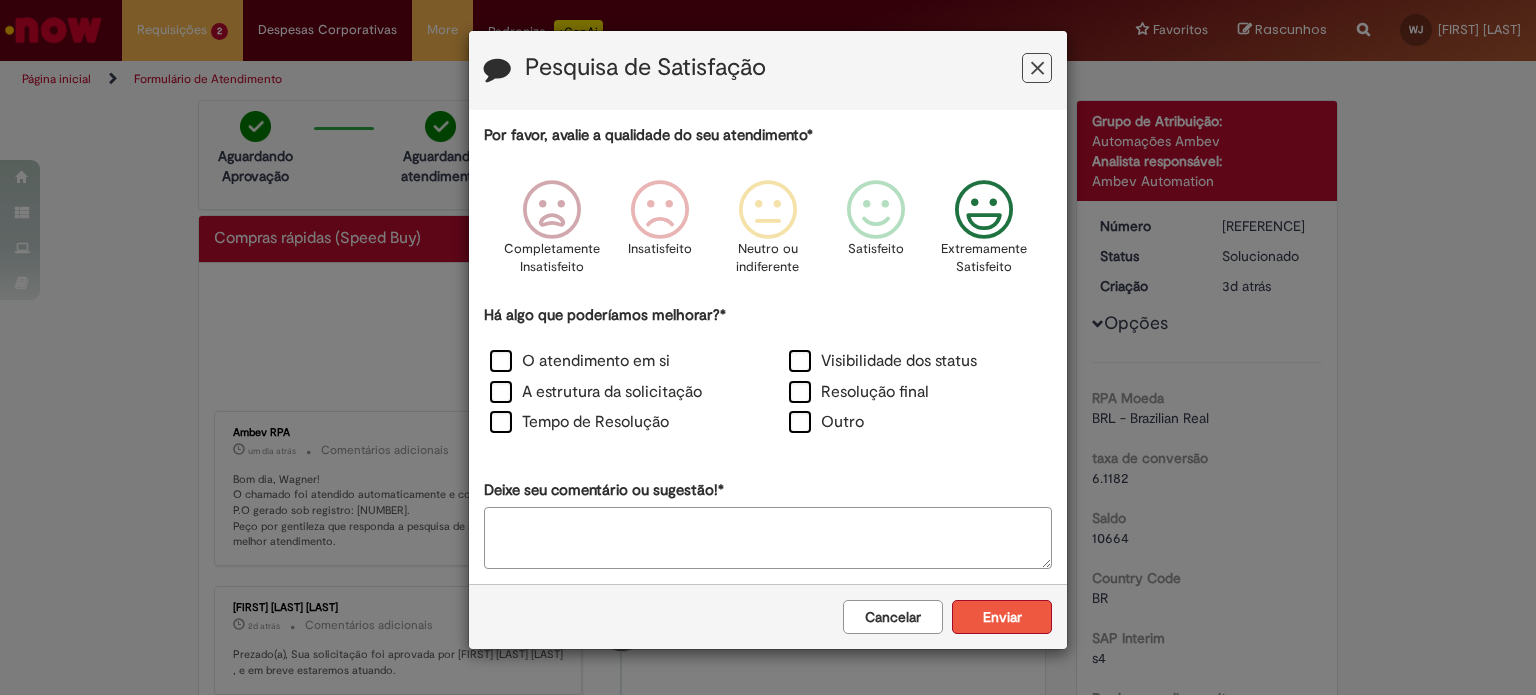 click on "Enviar" at bounding box center [1002, 617] 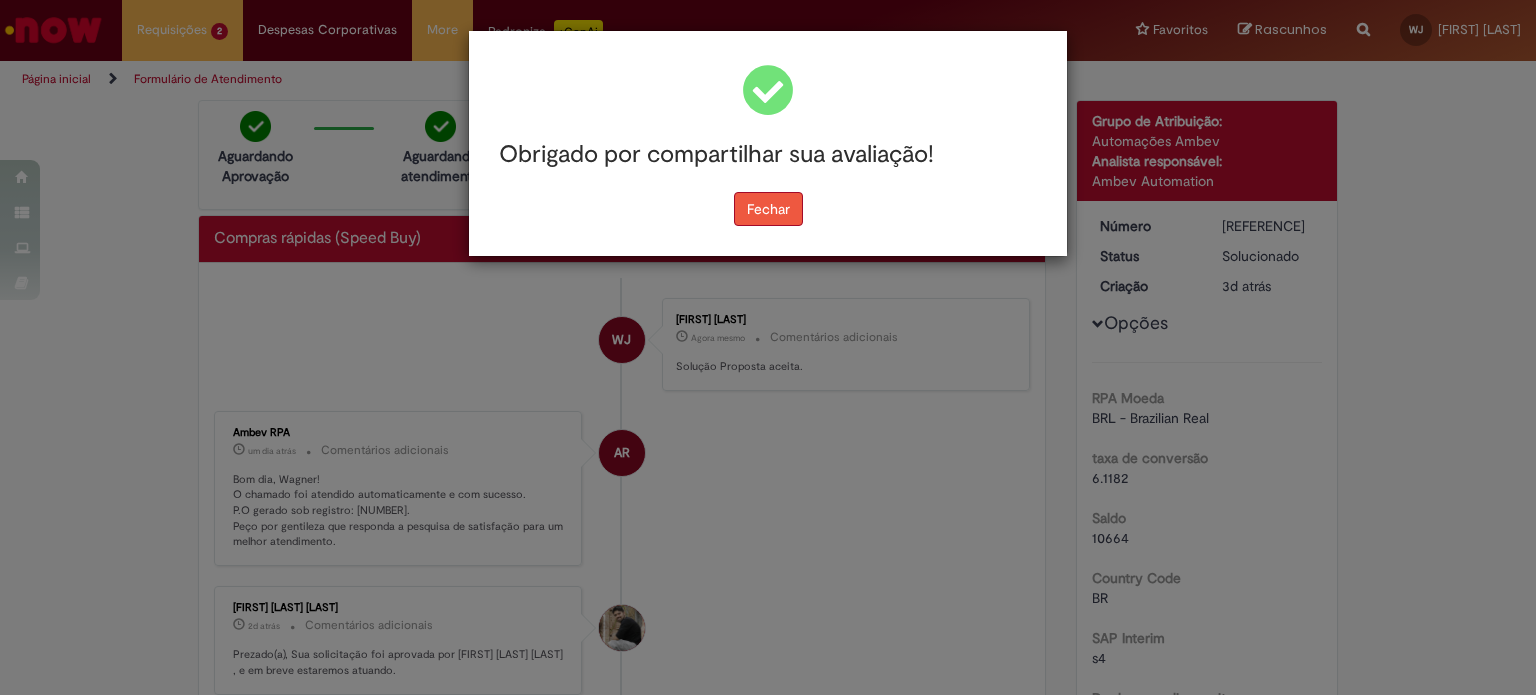 click on "Fechar" at bounding box center [768, 209] 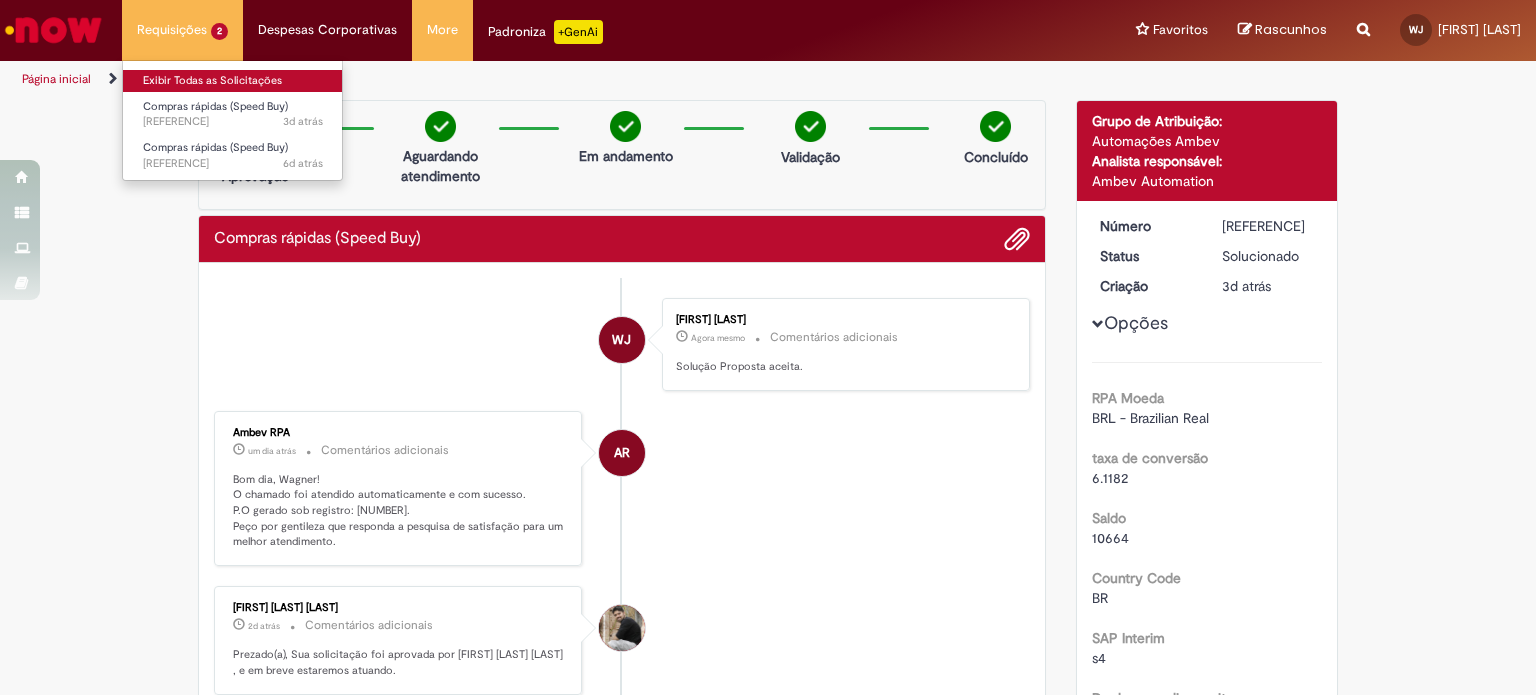 click on "Exibir Todas as Solicitações" at bounding box center (233, 81) 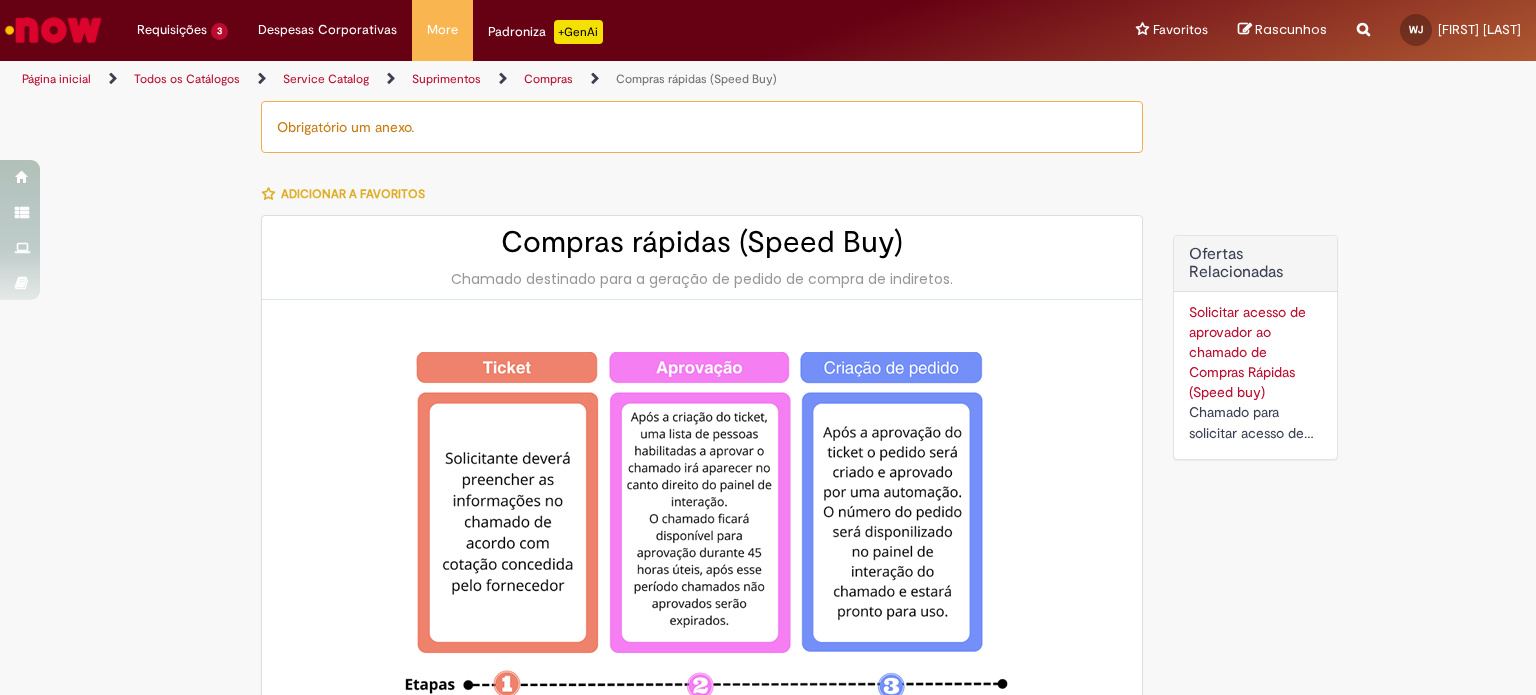 type on "**********" 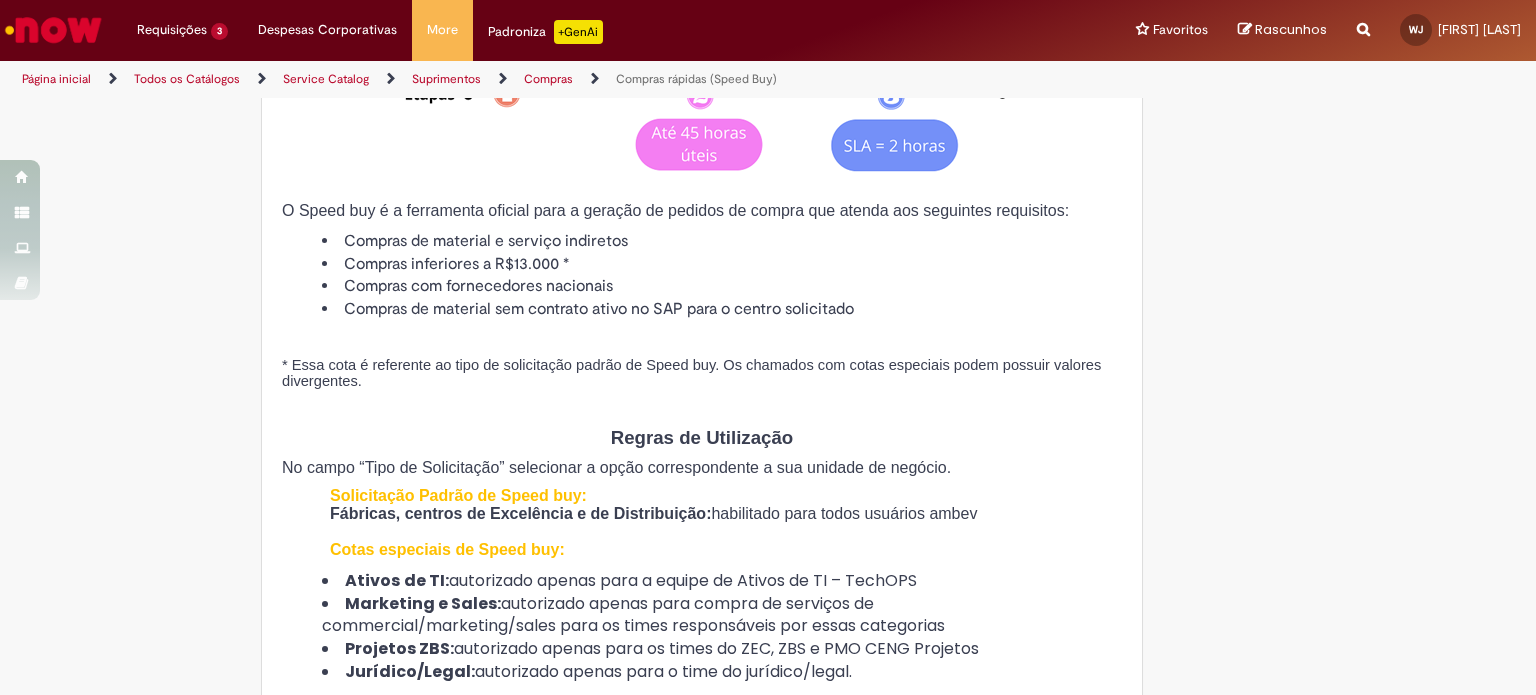 scroll, scrollTop: 600, scrollLeft: 0, axis: vertical 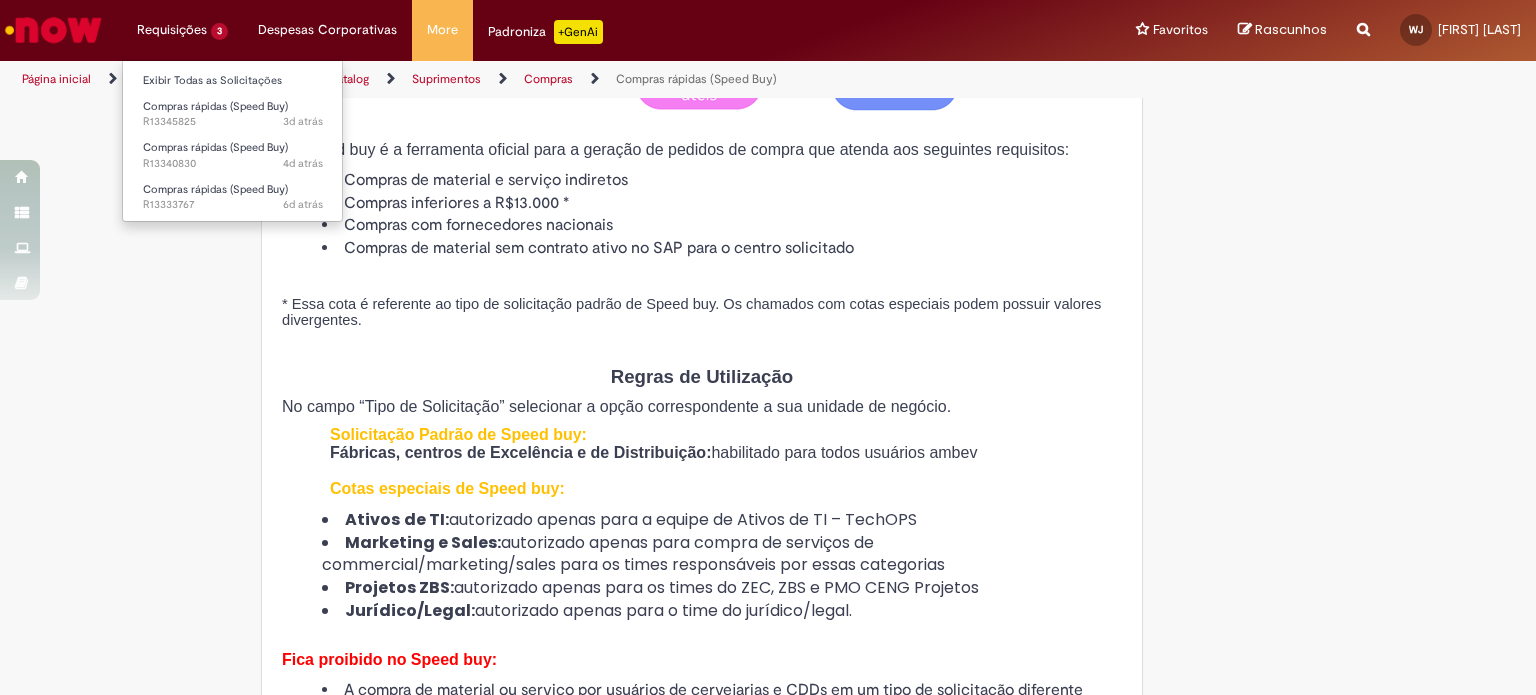 click on "Requisições   3
Exibir Todas as Solicitações
Compras rápidas (Speed Buy)
3d atrás 3 dias atrás  R13345825
Compras rápidas (Speed Buy)
4d atrás 4 dias atrás  R13340830
Compras rápidas (Speed Buy)
6d atrás 6 dias atrás  R13333767" at bounding box center (182, 30) 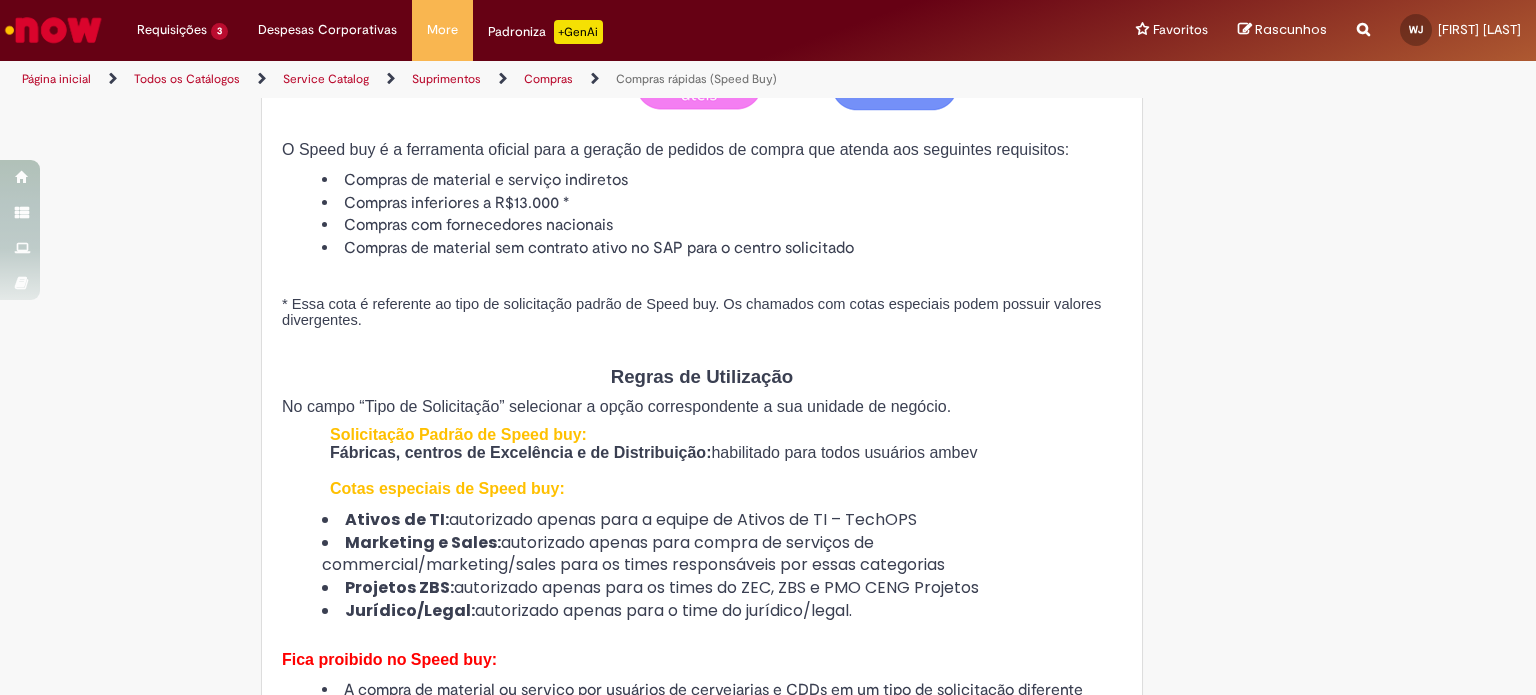 click on "Obrigatório um anexo.
Adicionar a Favoritos
Compras rápidas (Speed Buy)
Chamado destinado para a geração de pedido de compra de indiretos.
O Speed buy é a ferramenta oficial para a geração de pedidos de compra que atenda aos seguintes requisitos:
Compras de material e serviço indiretos
Compras inferiores a R$13.000 *
Compras com fornecedores nacionais
Compras de material sem contrato ativo no SAP para o centro solicitado
* Essa cota é referente ao tipo de solicitação padrão de Speed buy. Os chamados com cotas especiais podem possuir valores divergentes.
Regras de Utilização
No campo “Tipo de Solicitação” selecionar a opção correspondente a sua unidade de negócio.
Solicitação Padrão de Speed buy:
Fábricas, centros de Excelência e de Distribuição:  habilitado para todos usuários ambev
Ativos   de TI:" at bounding box center [768, 1187] 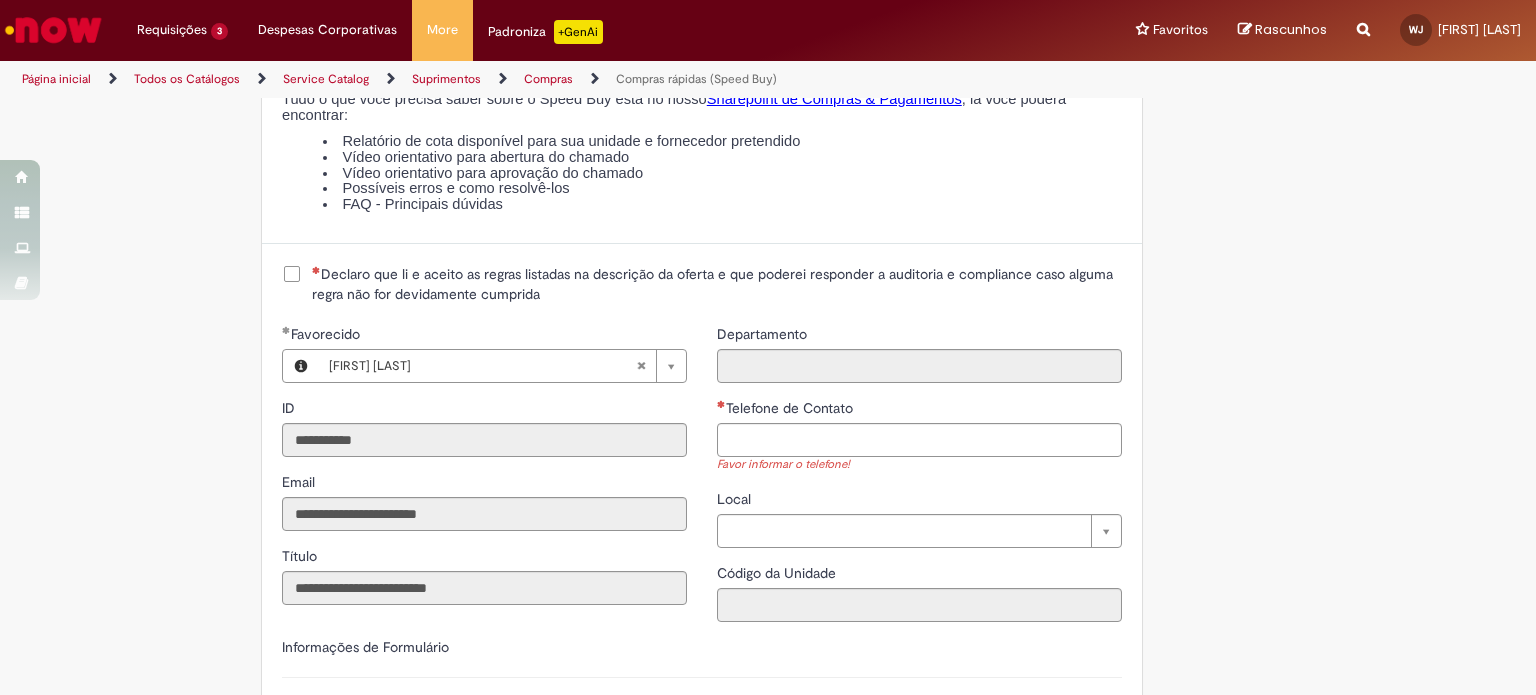 scroll, scrollTop: 2456, scrollLeft: 0, axis: vertical 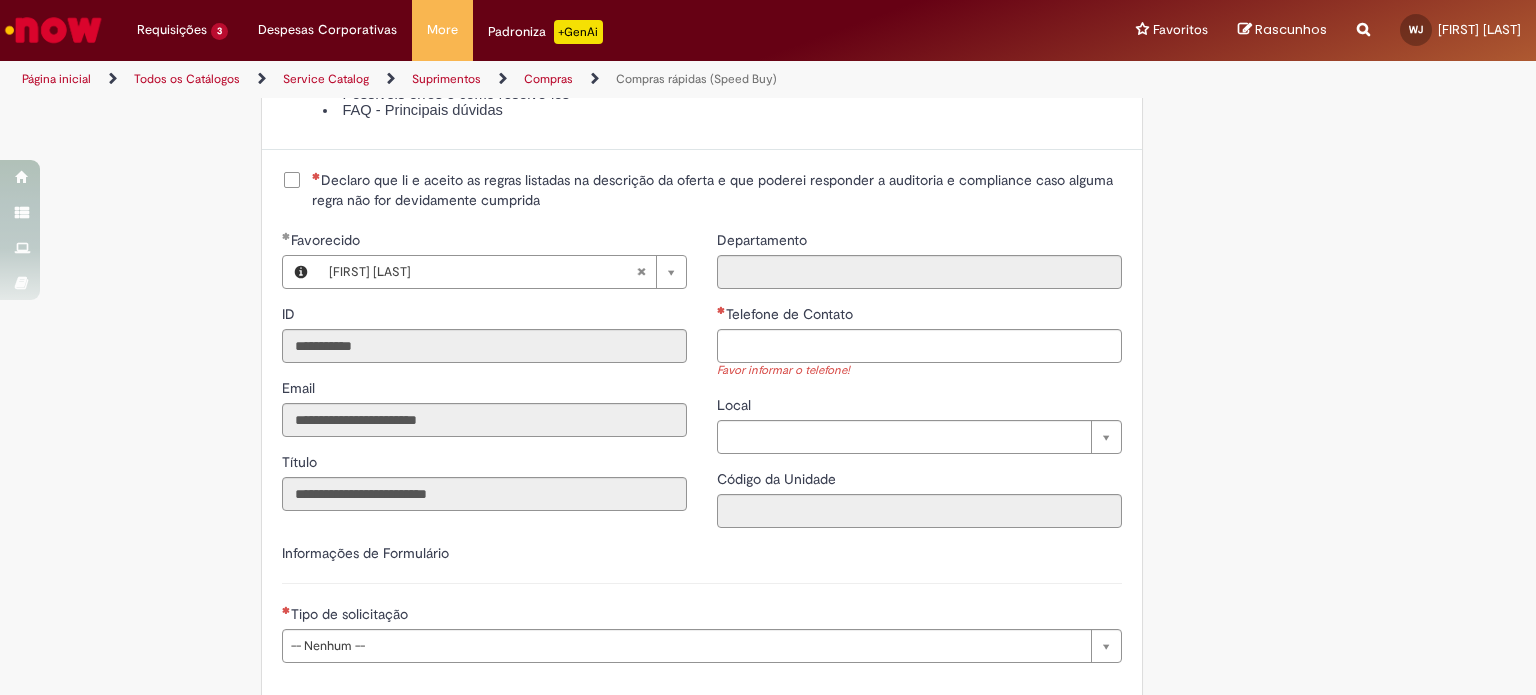 click on "Declaro que li e aceito as regras listadas na descrição da oferta e que poderei responder a auditoria e compliance caso alguma regra não for devidamente cumprida" at bounding box center [717, 190] 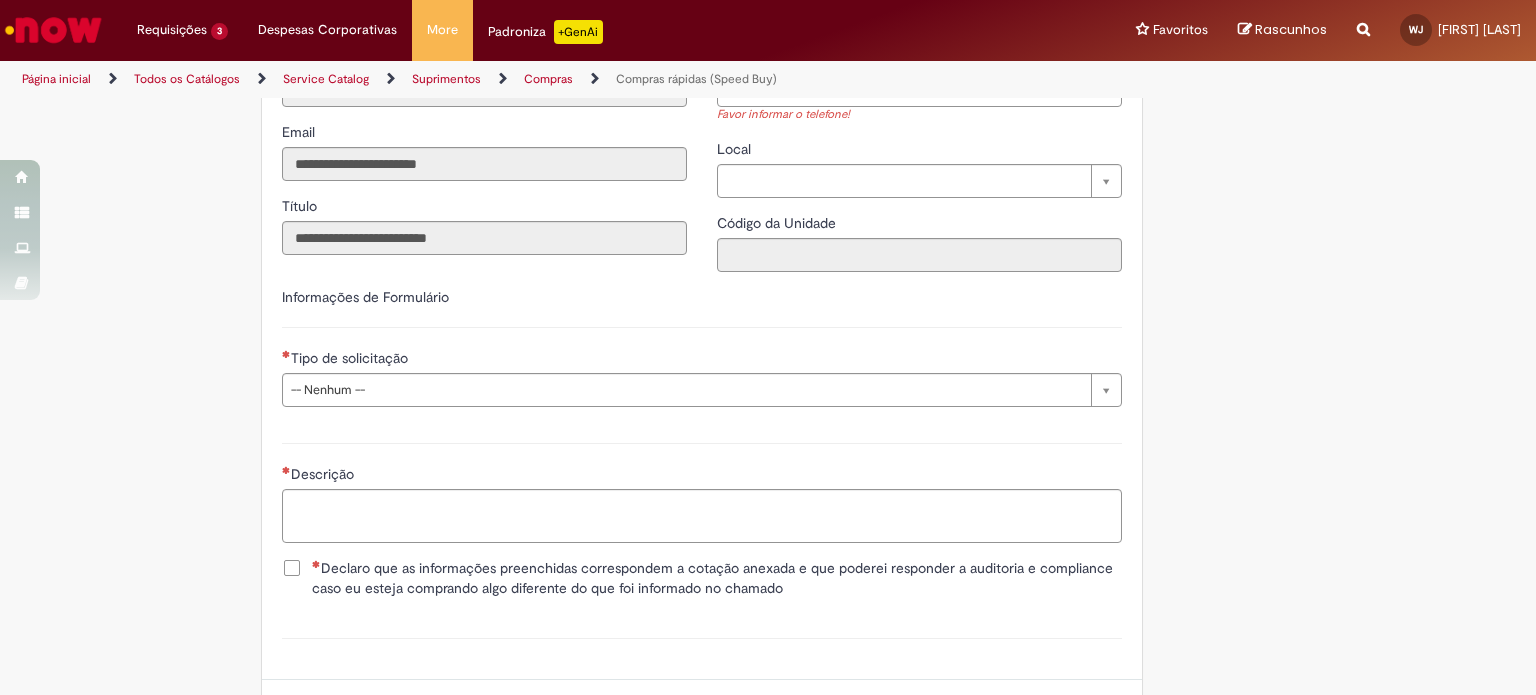 scroll, scrollTop: 2680, scrollLeft: 0, axis: vertical 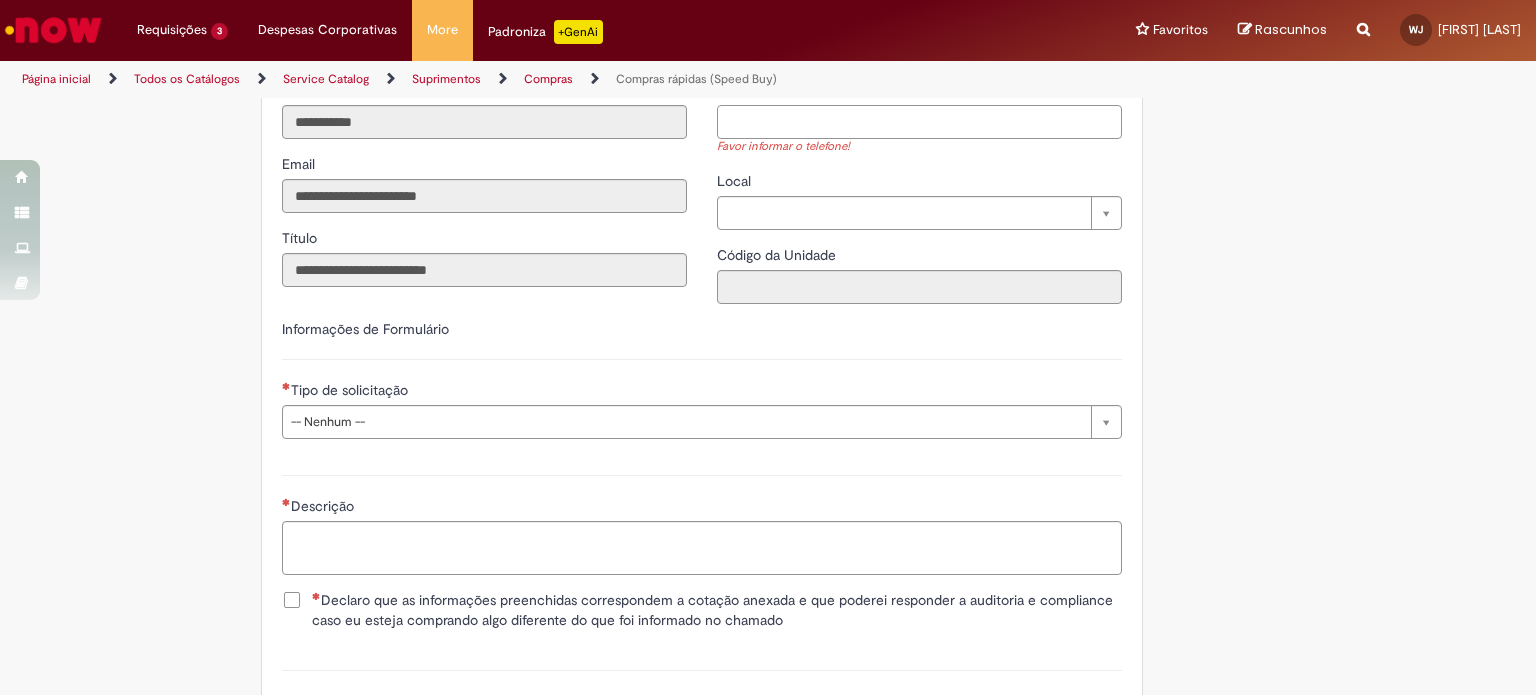 click on "Telefone de Contato" at bounding box center [919, 122] 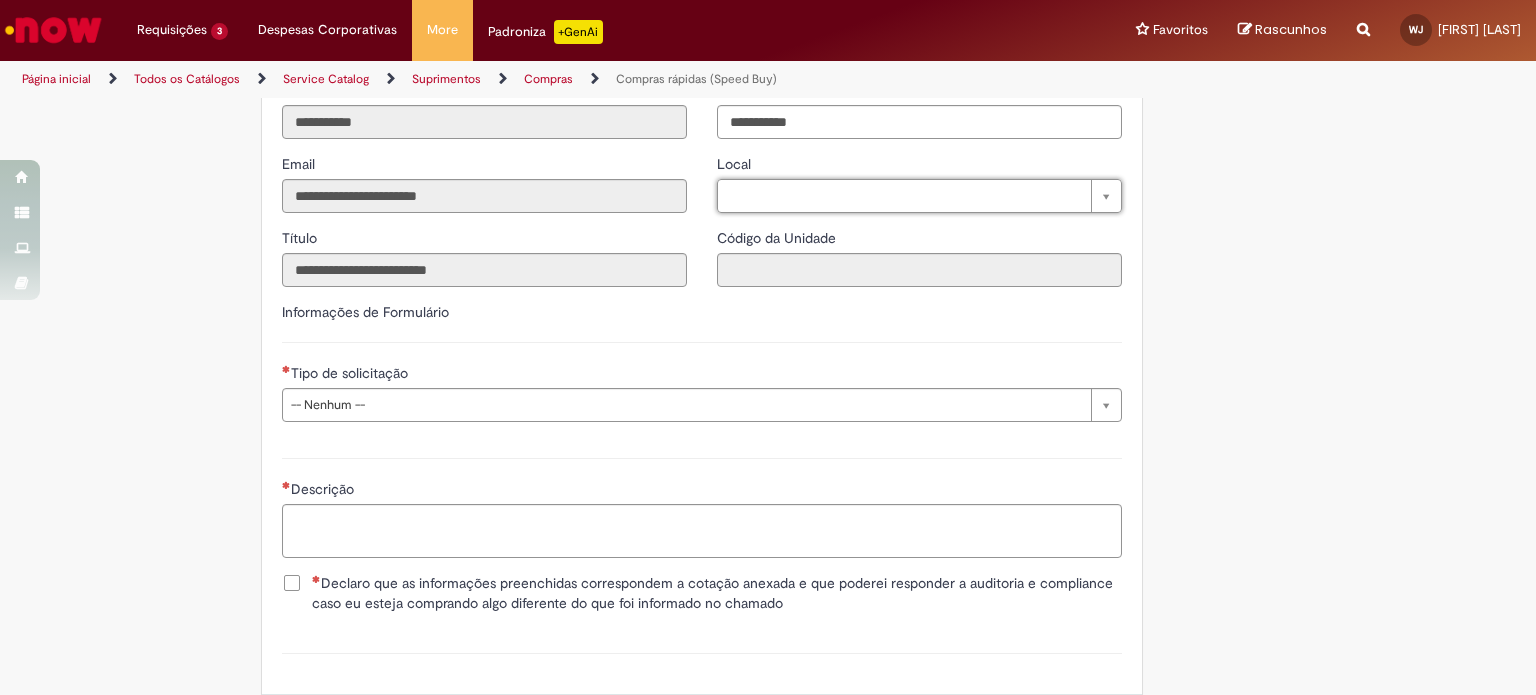 type on "**********" 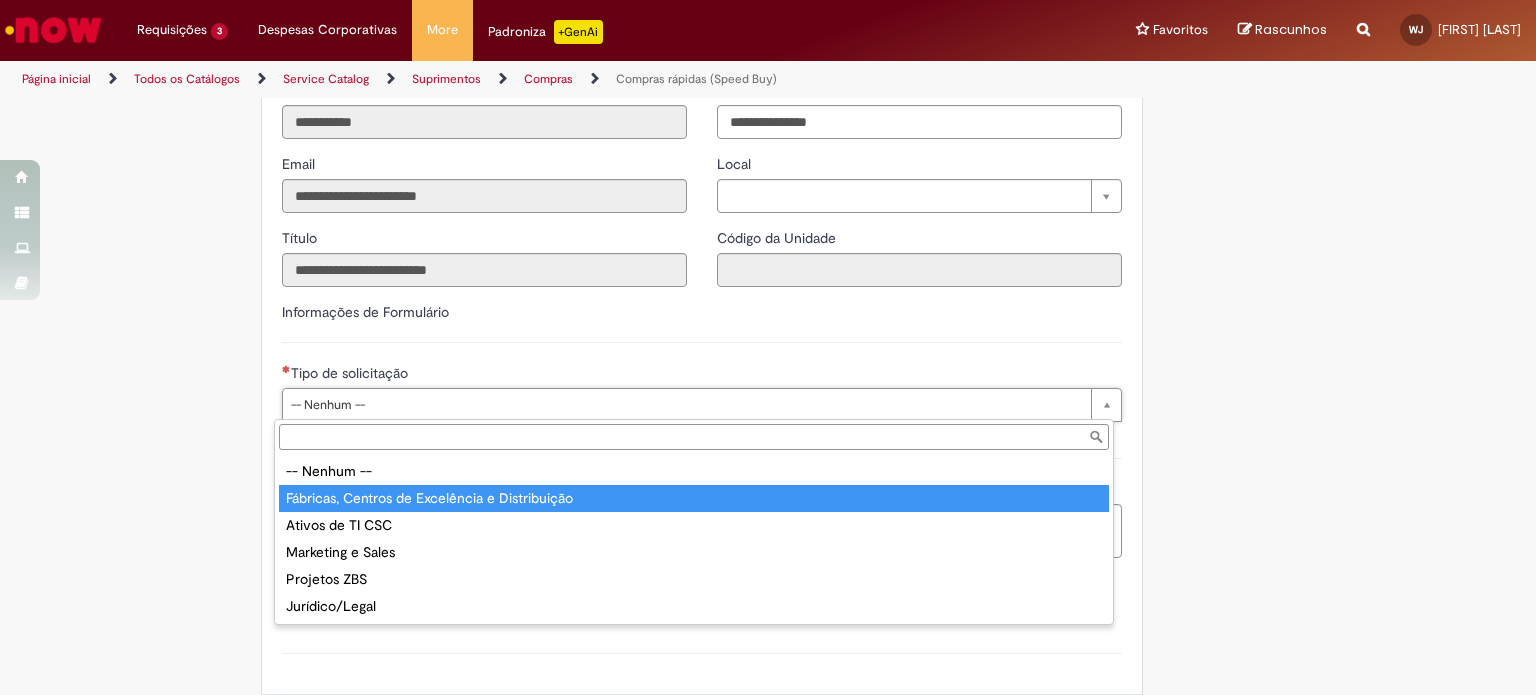 type on "**********" 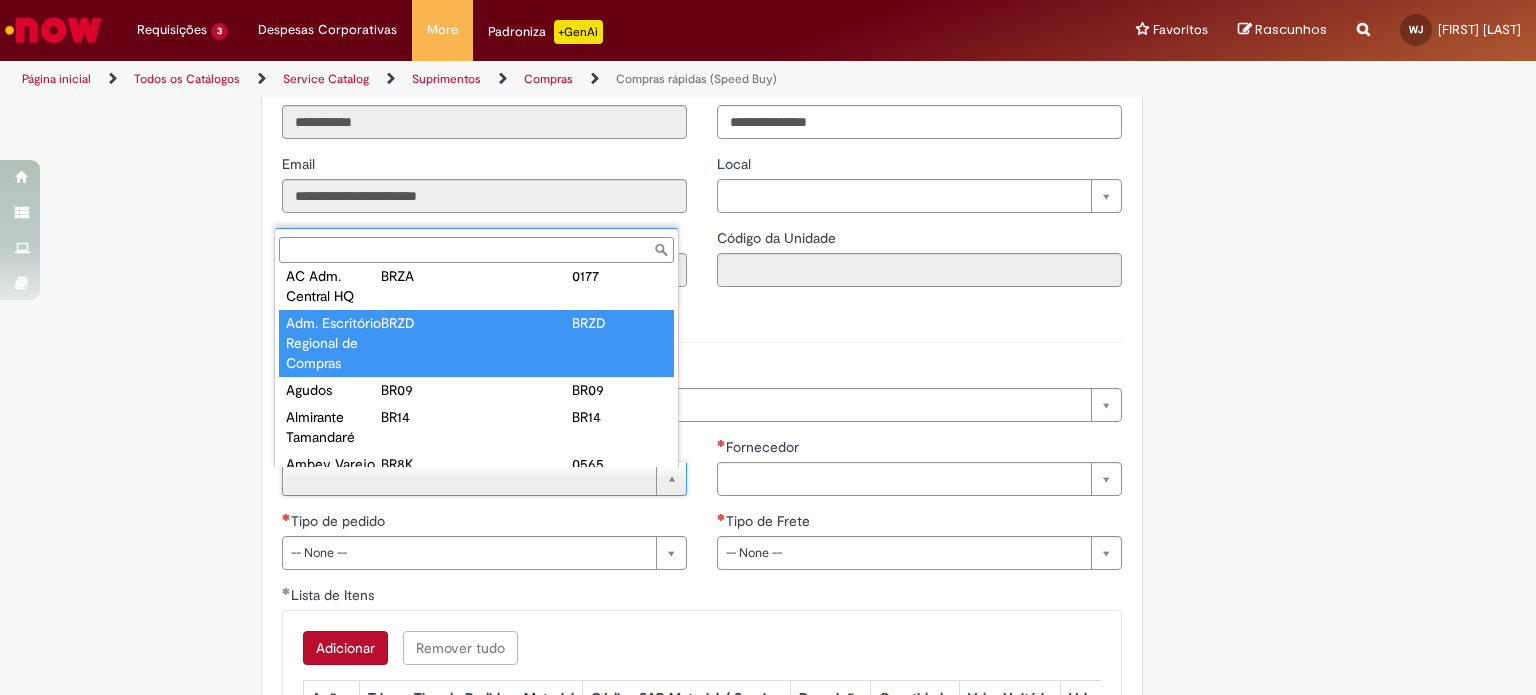 scroll, scrollTop: 0, scrollLeft: 0, axis: both 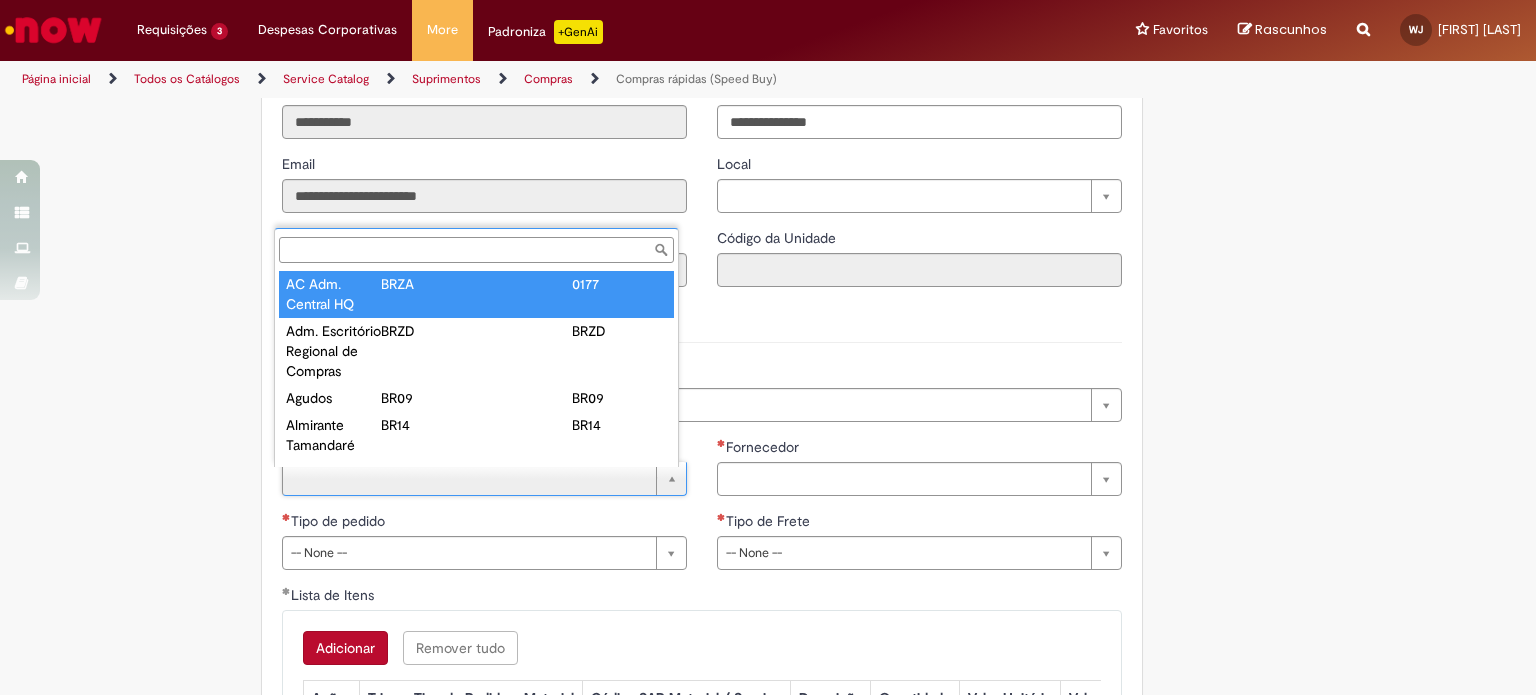 click on "Planta" at bounding box center [476, 250] 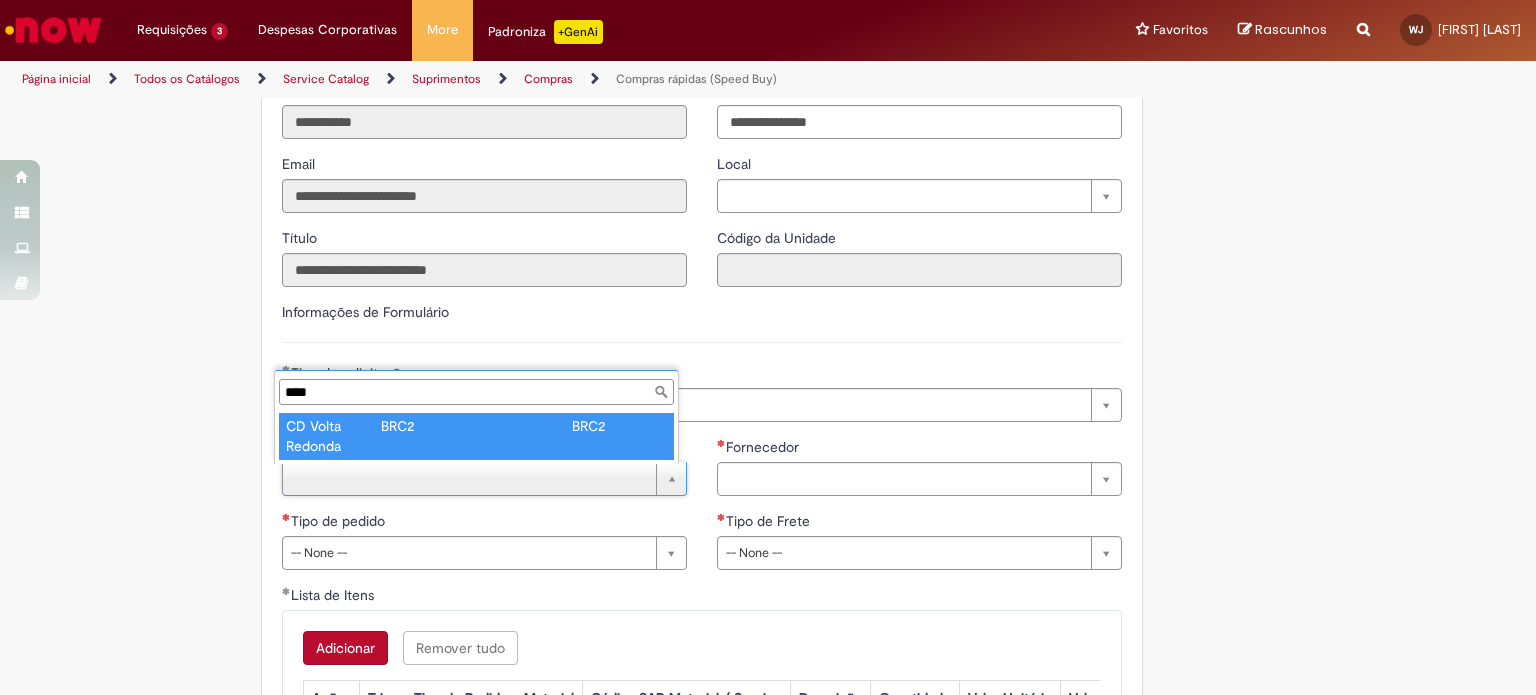 type on "****" 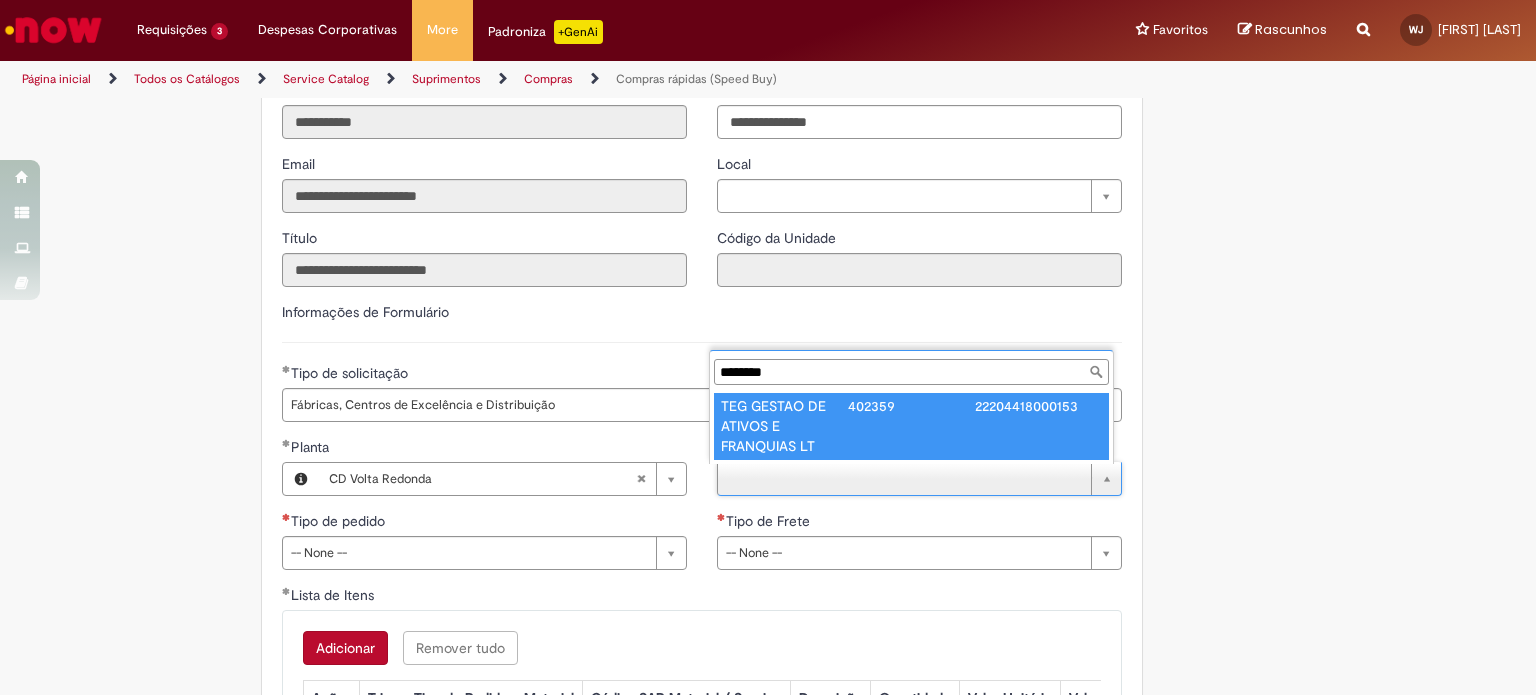 scroll, scrollTop: 0, scrollLeft: 0, axis: both 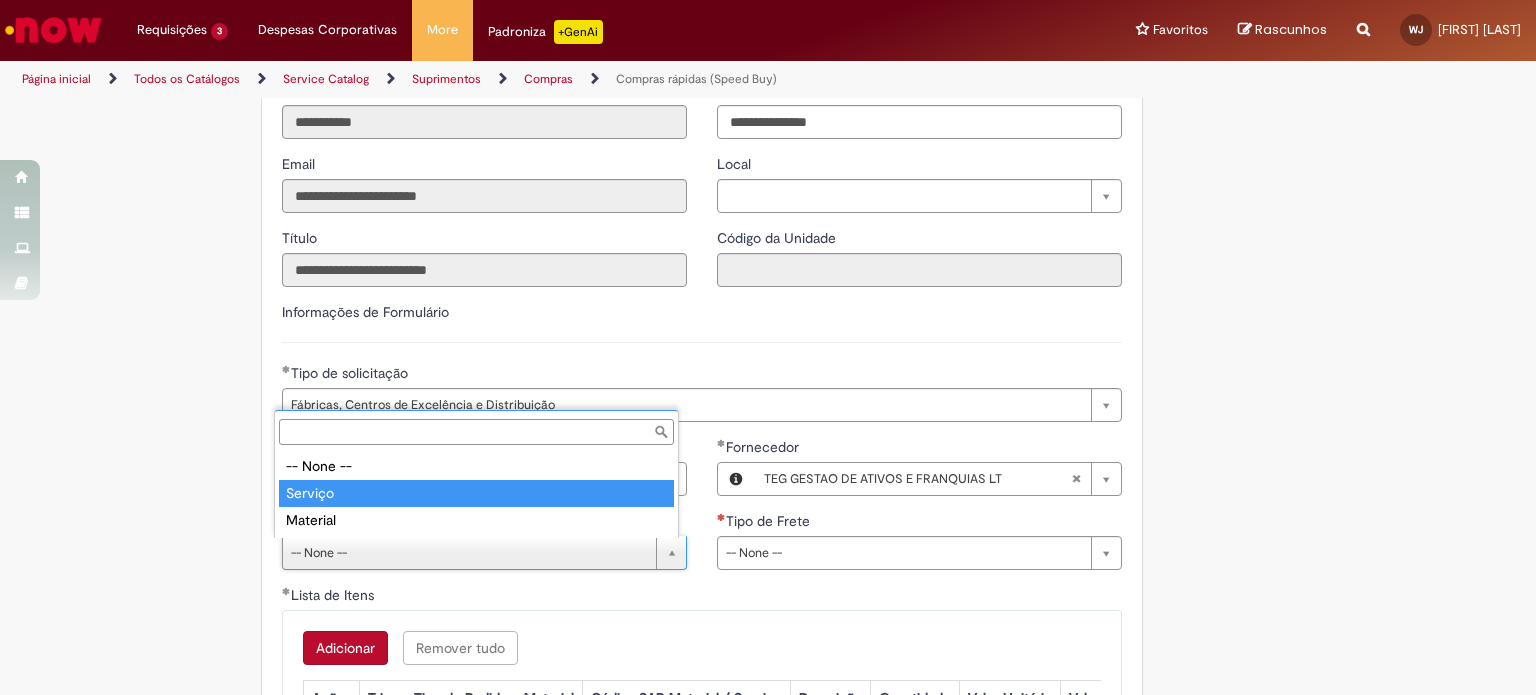 type on "*******" 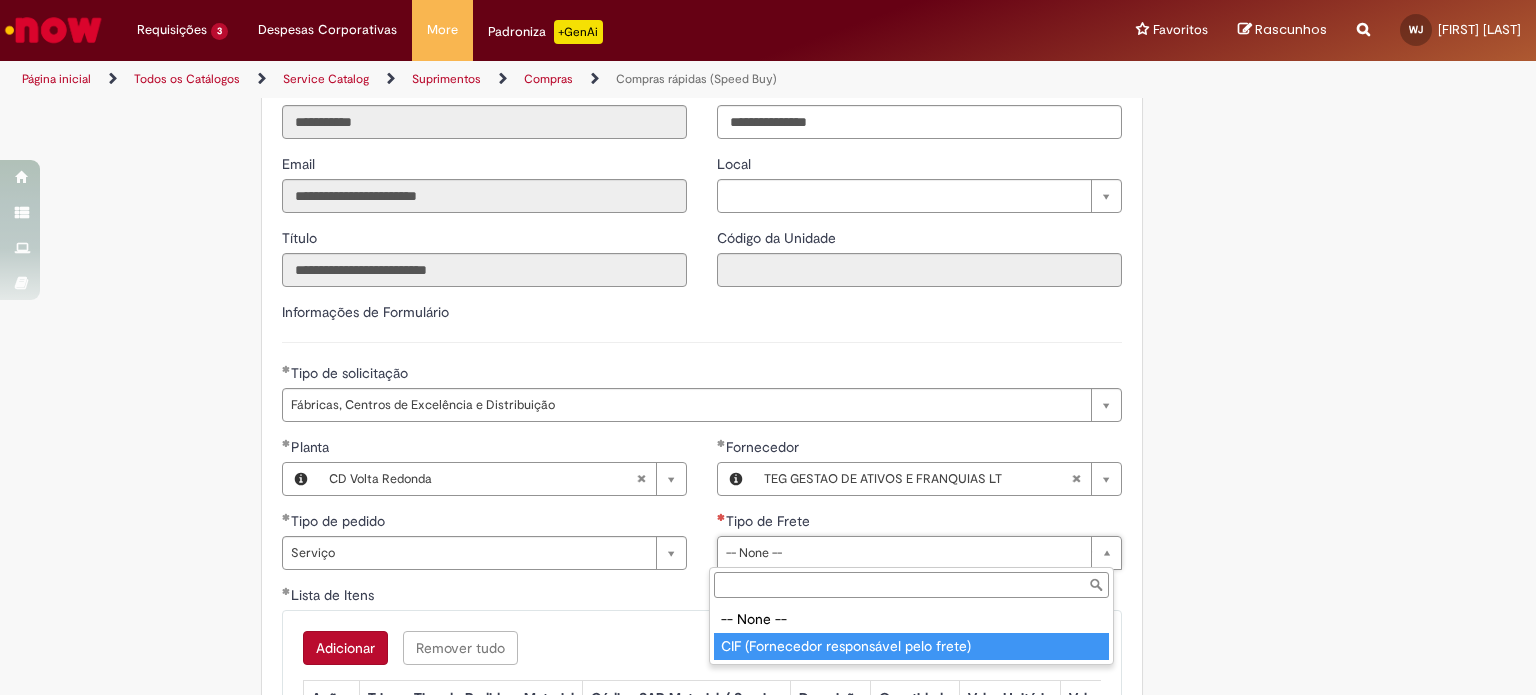 click on "Adicionar Remover tudo" at bounding box center (702, 648) 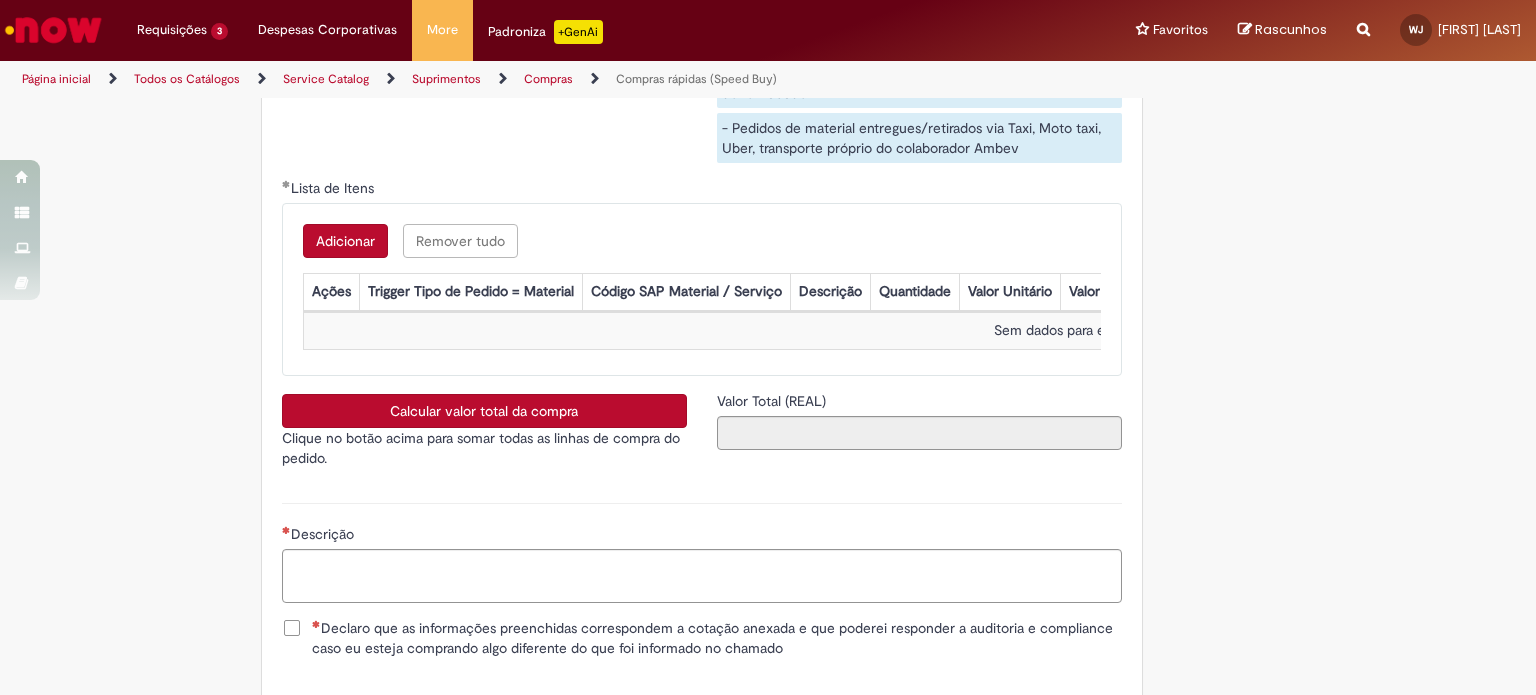 scroll, scrollTop: 3280, scrollLeft: 0, axis: vertical 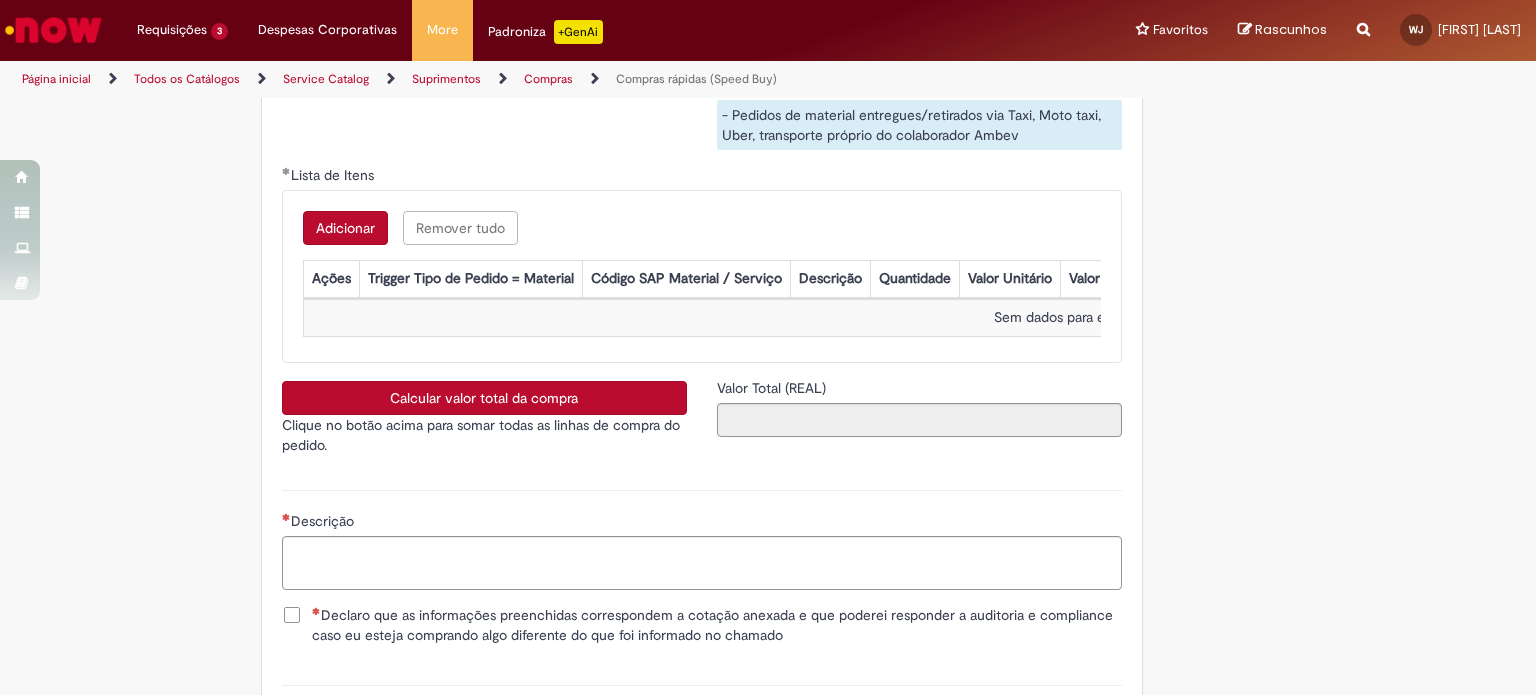 click on "Adicionar" at bounding box center (345, 228) 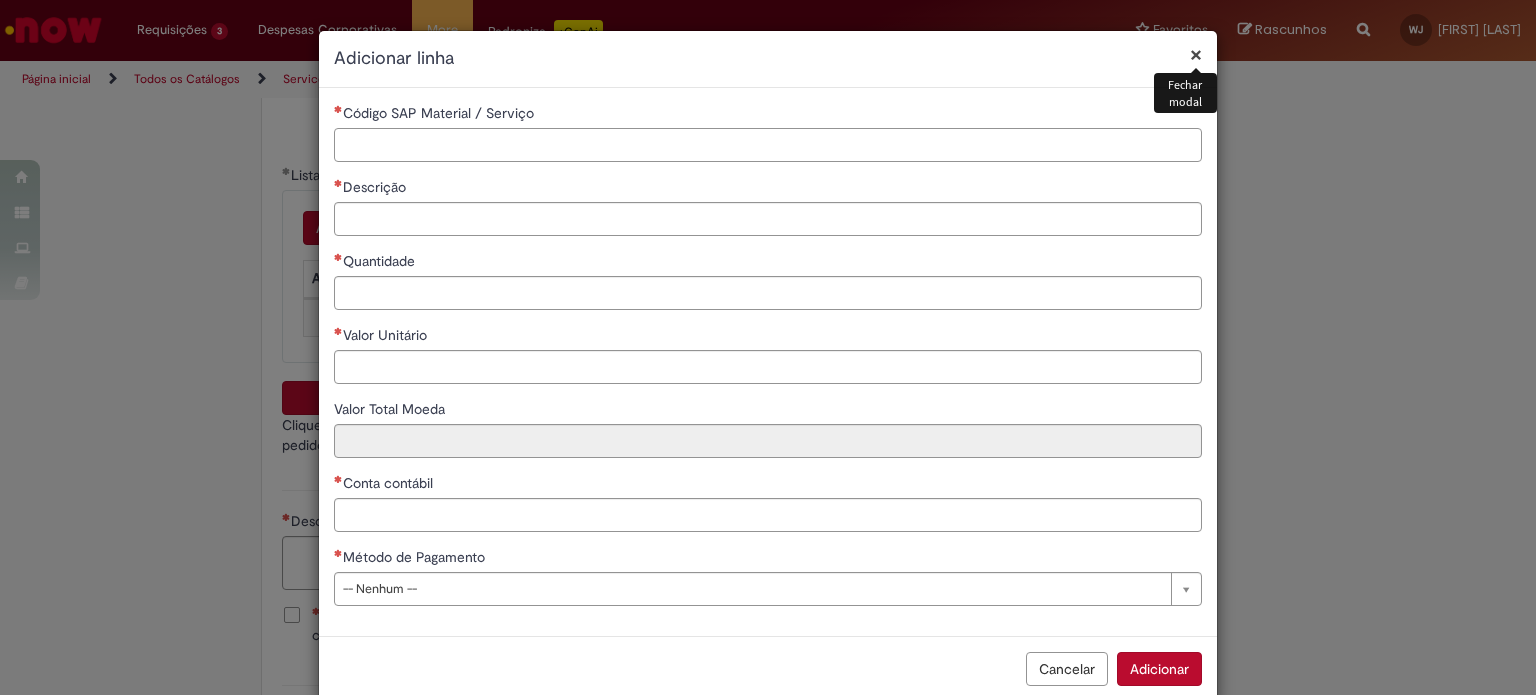 click on "Código SAP Material / Serviço" at bounding box center [768, 145] 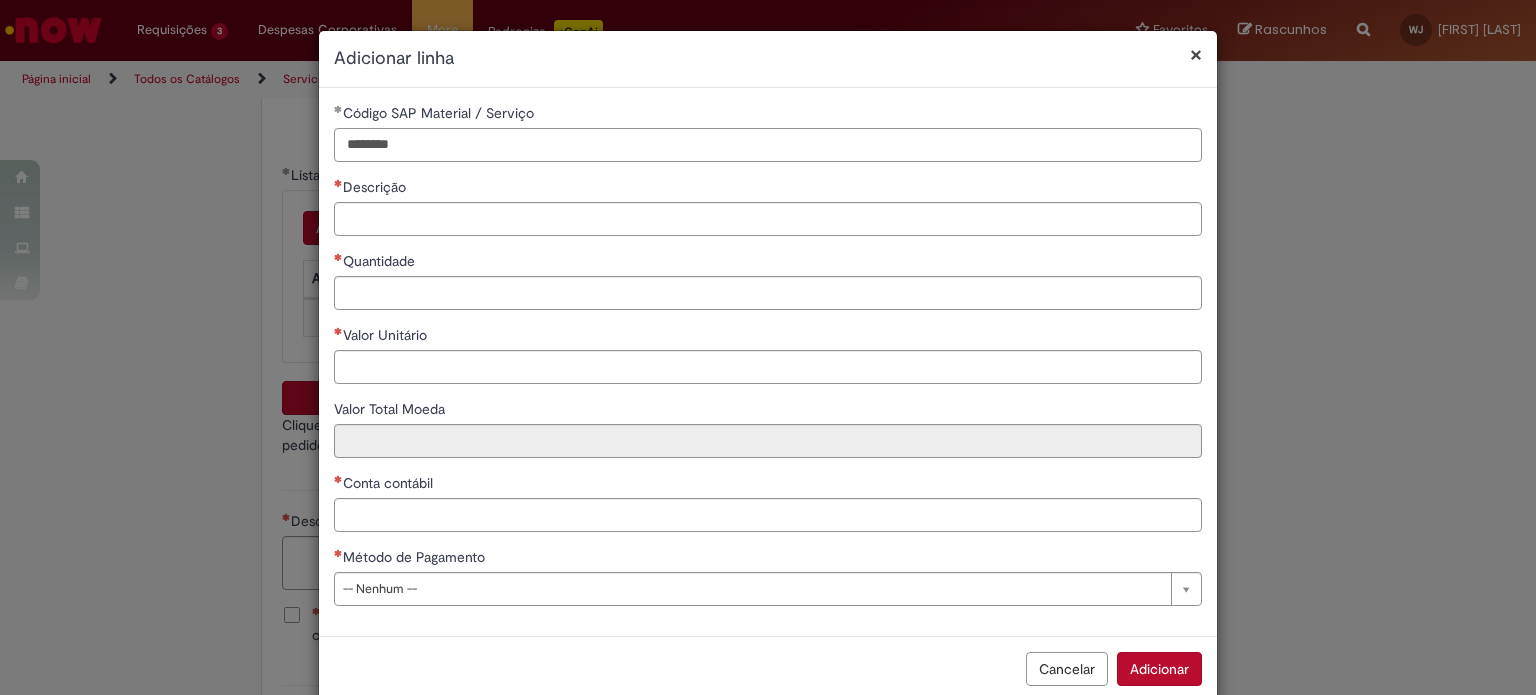 type on "********" 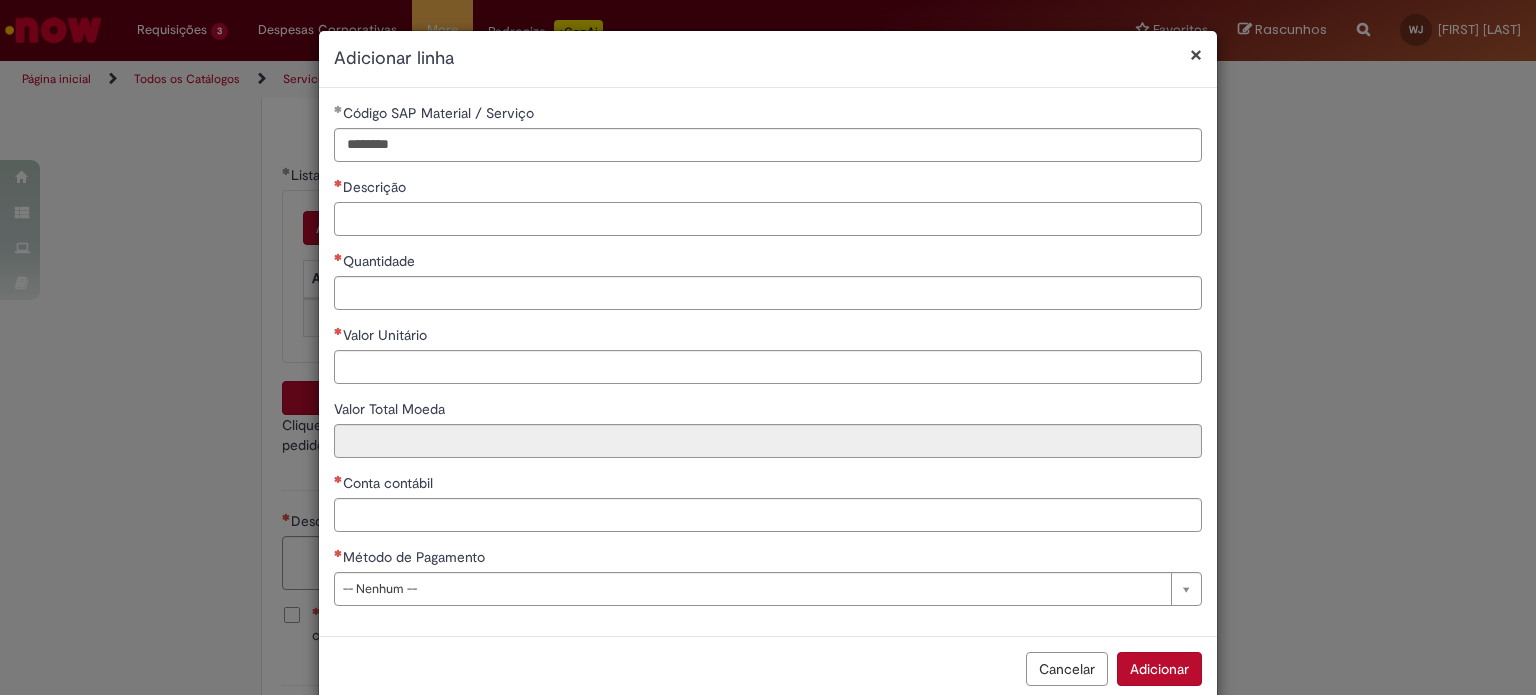 click on "Descrição" at bounding box center [768, 219] 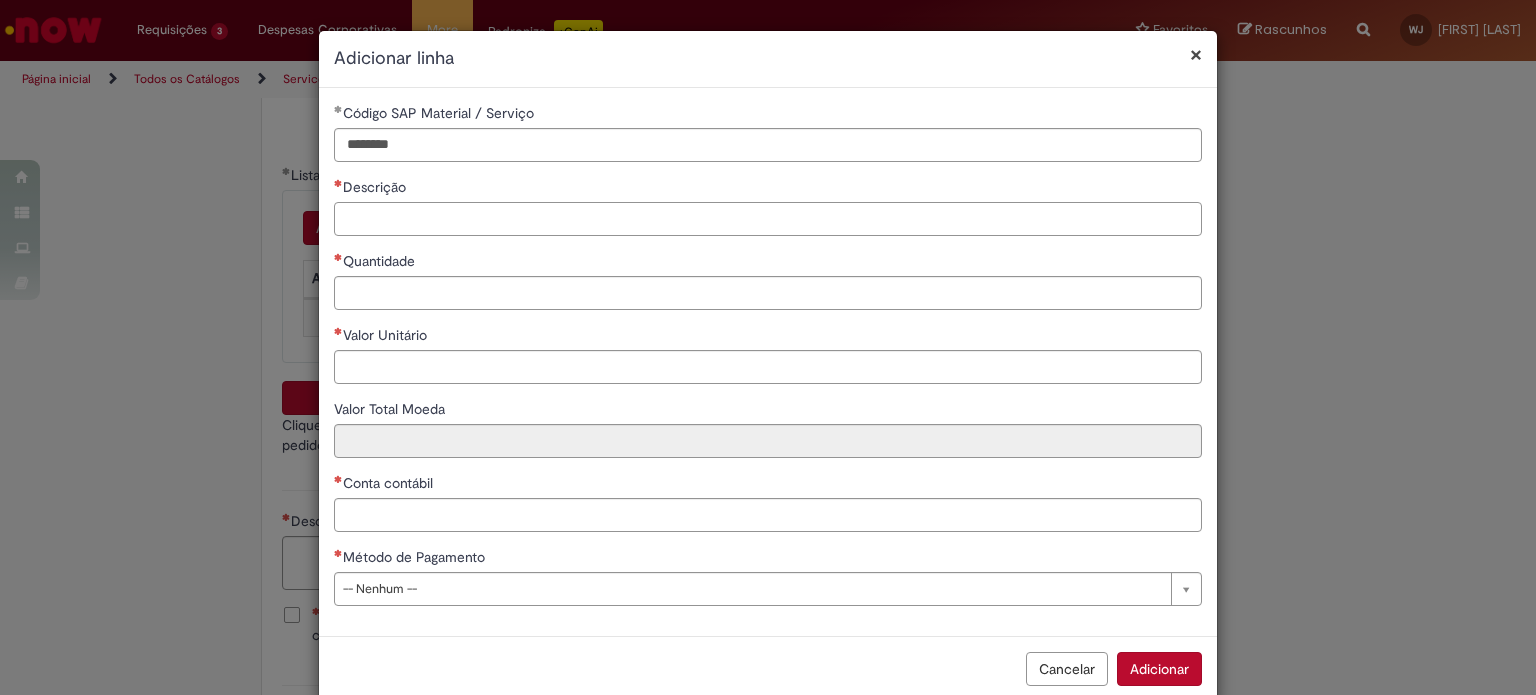 paste on "**********" 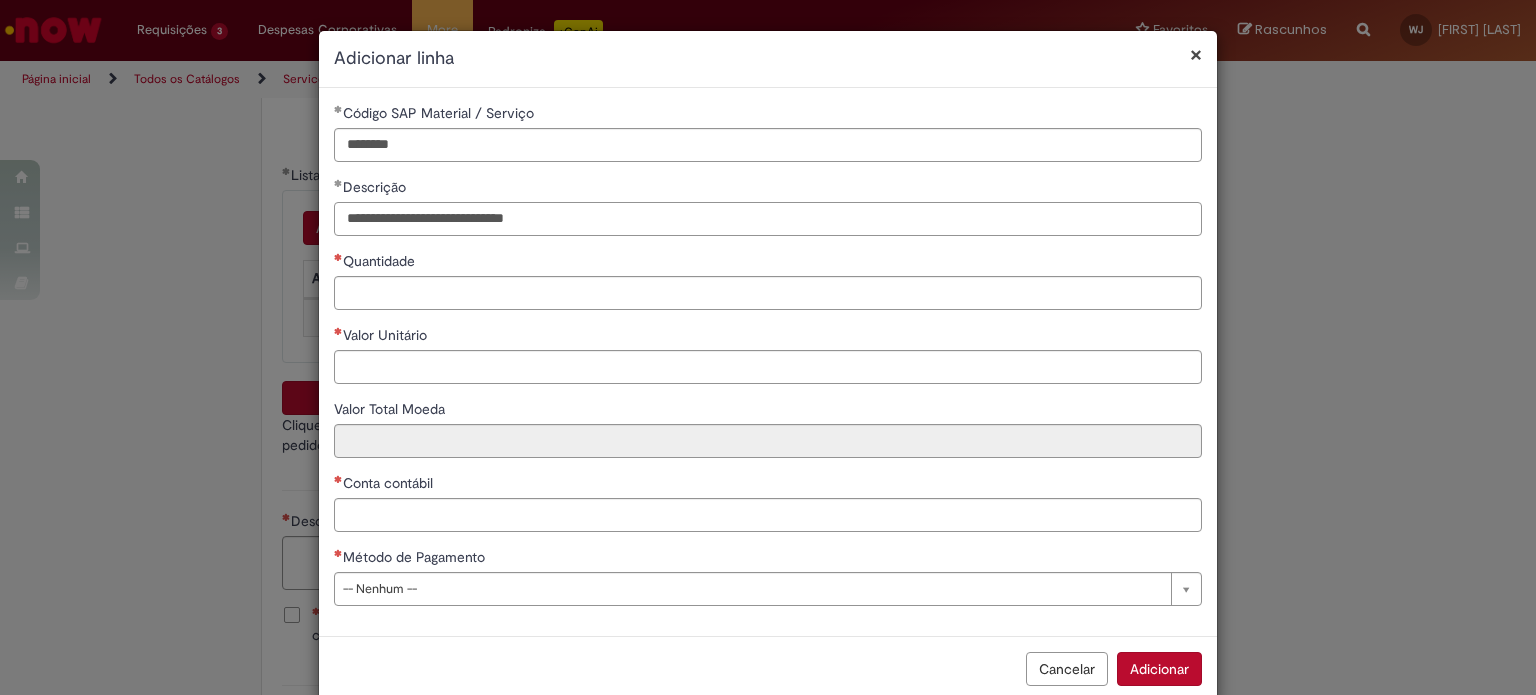 type on "**********" 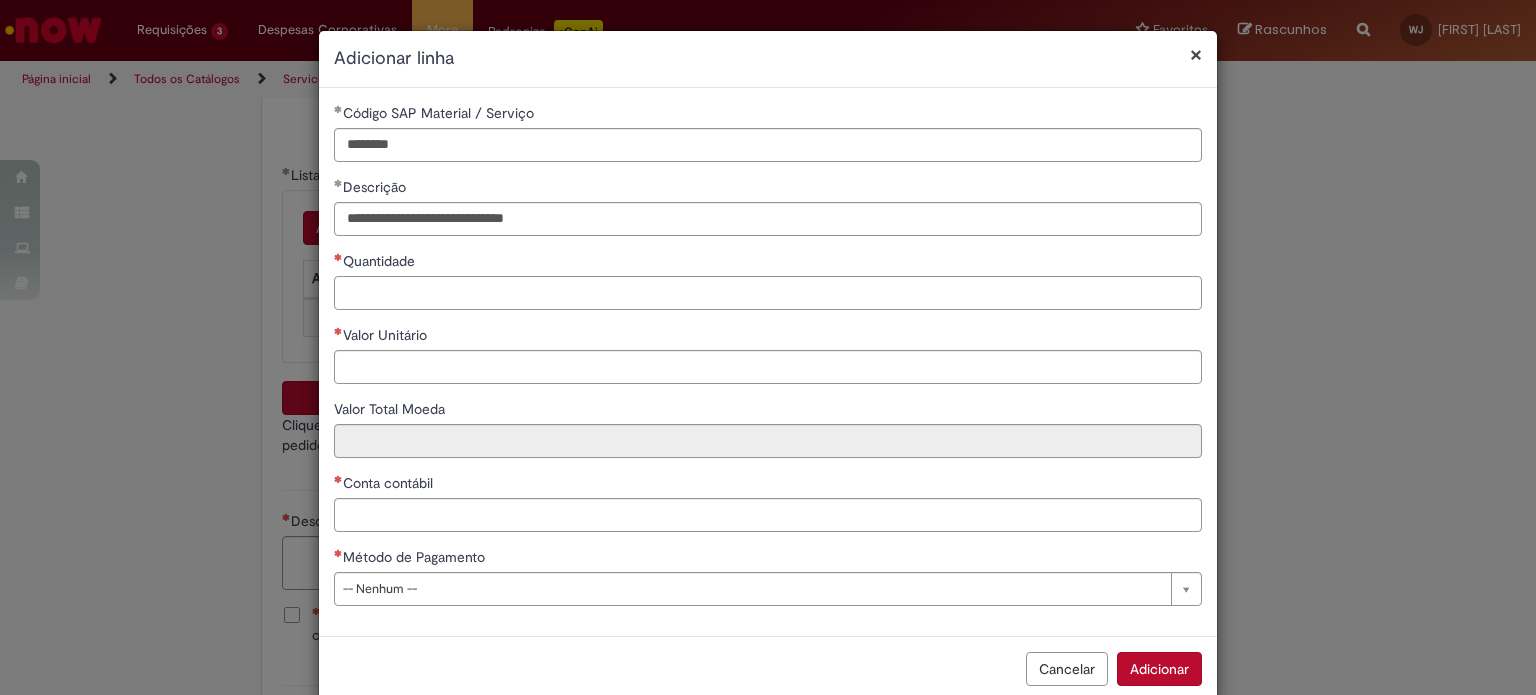 click on "Quantidade" at bounding box center (768, 293) 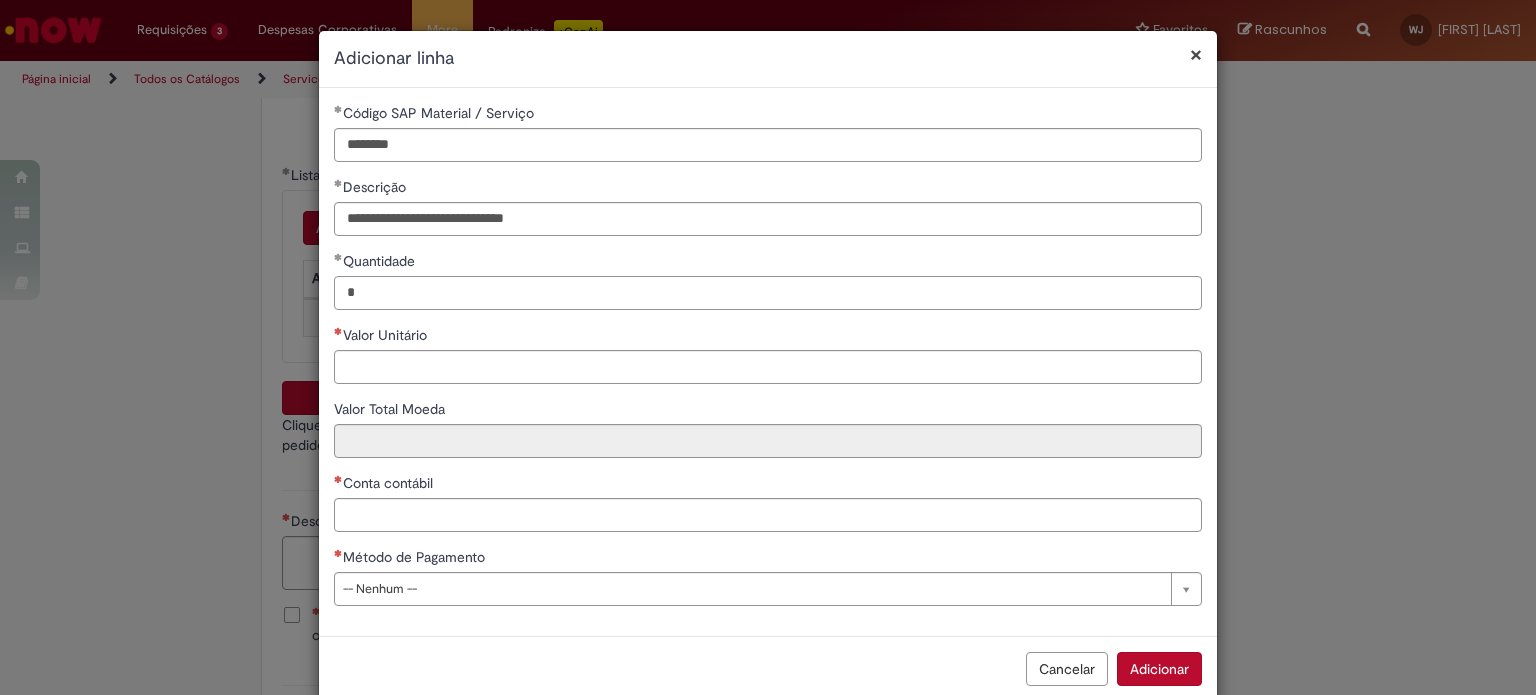type on "*" 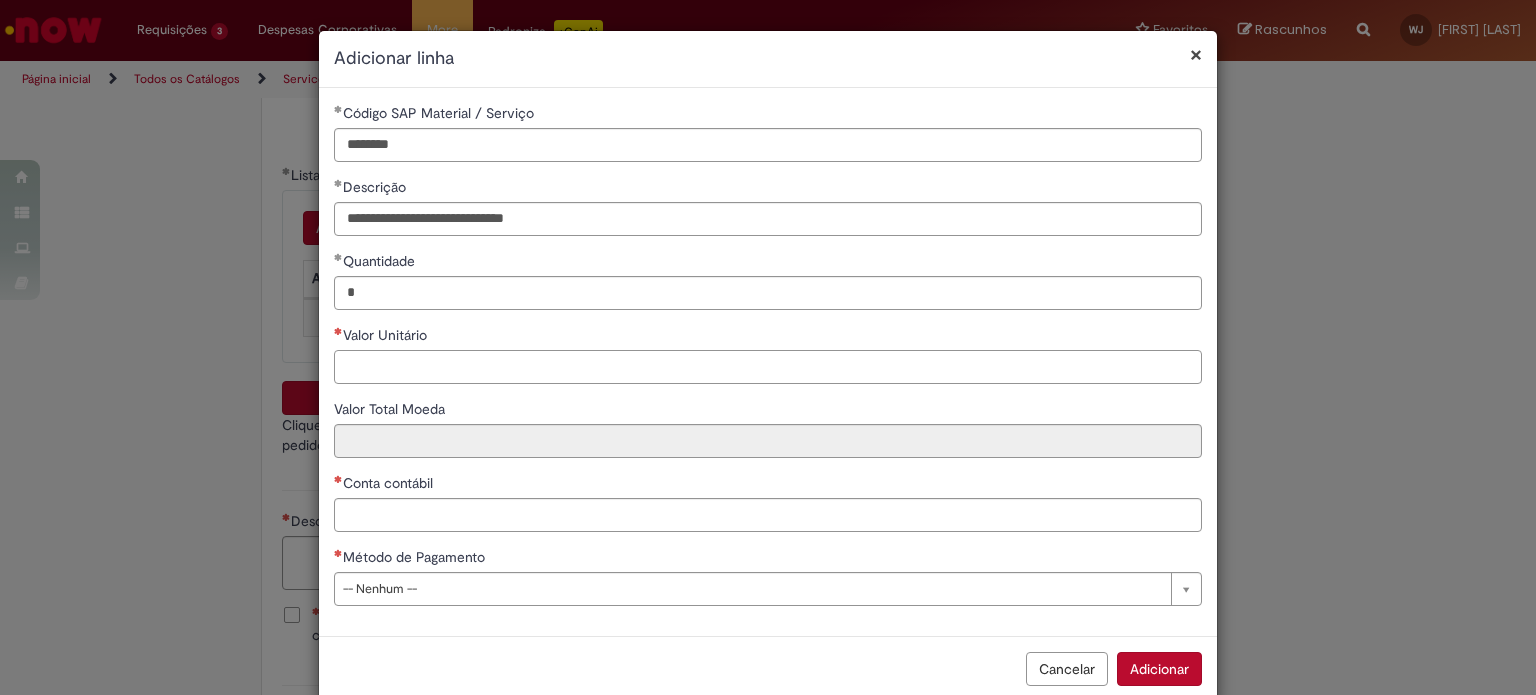click on "Valor Unitário" at bounding box center (768, 367) 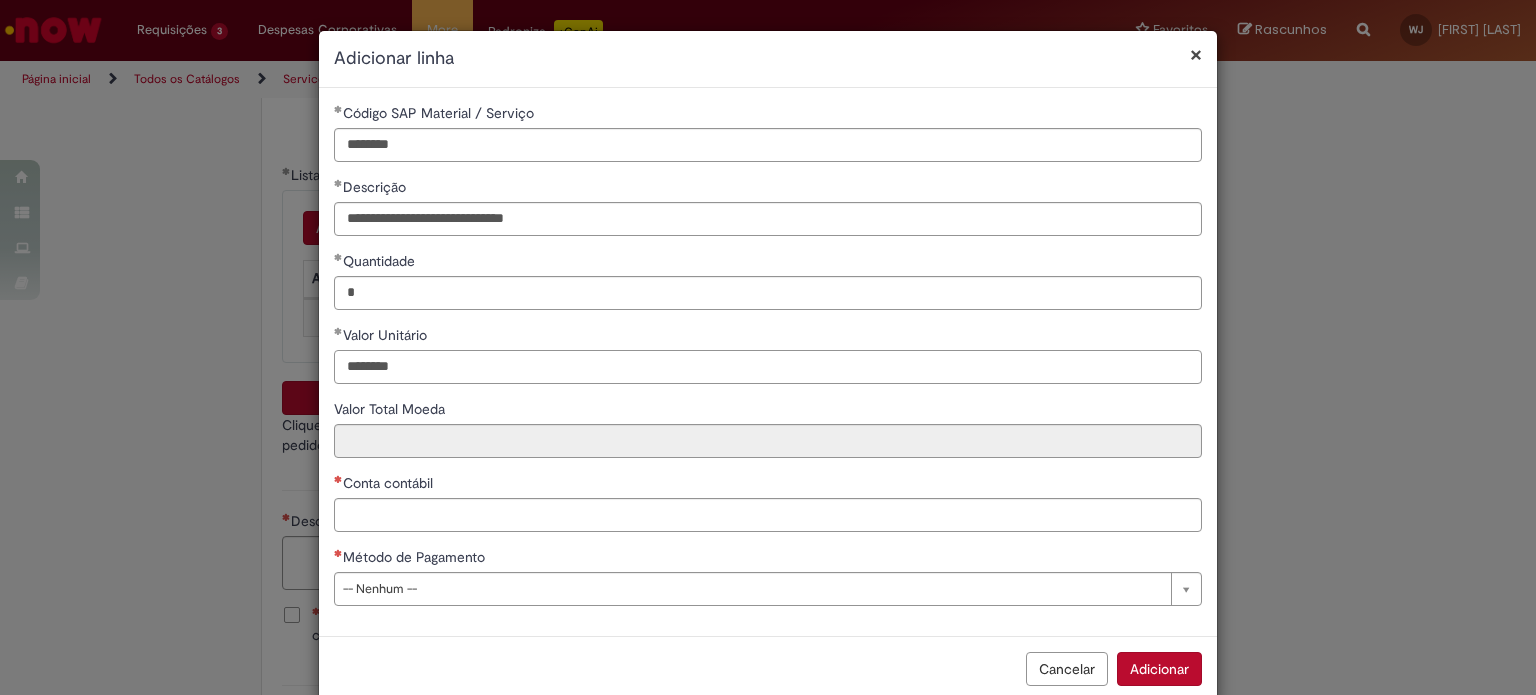 type on "********" 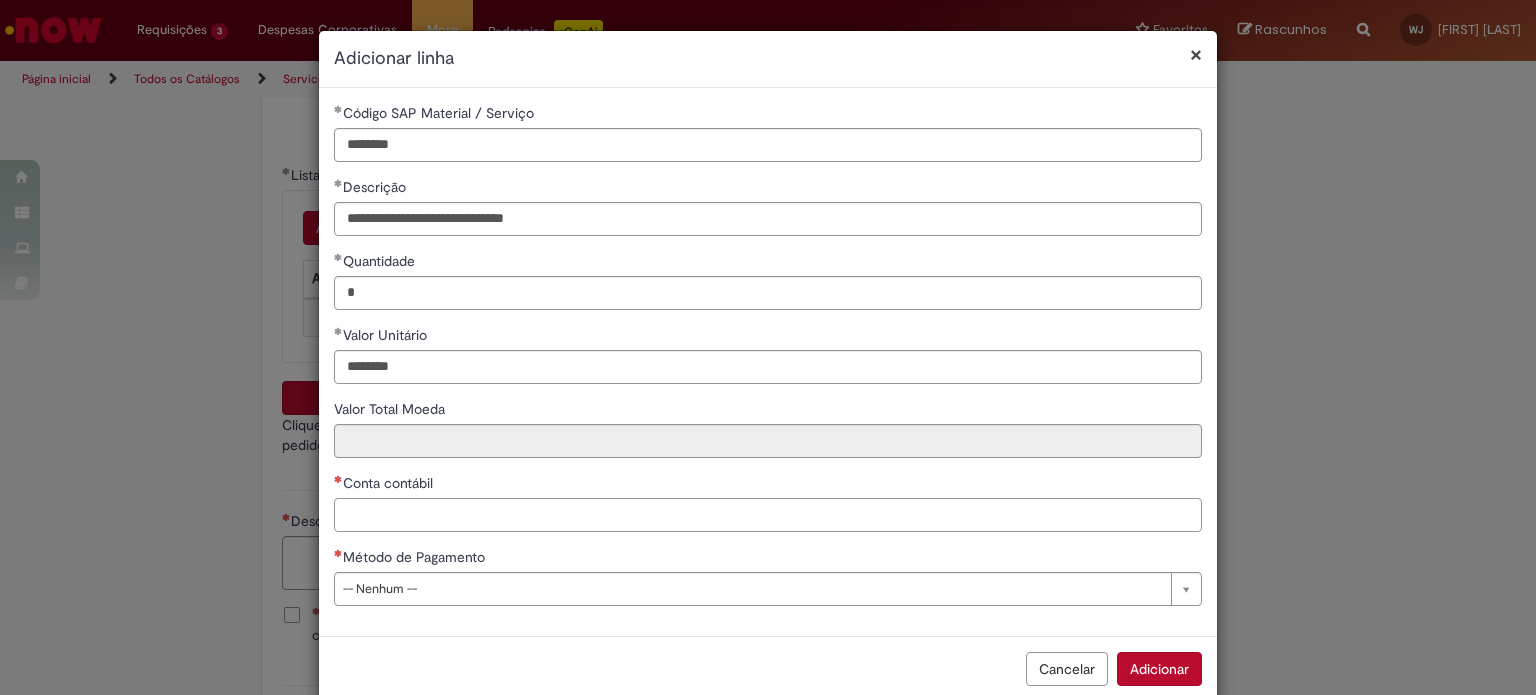 click on "Conta contábil" at bounding box center [768, 515] 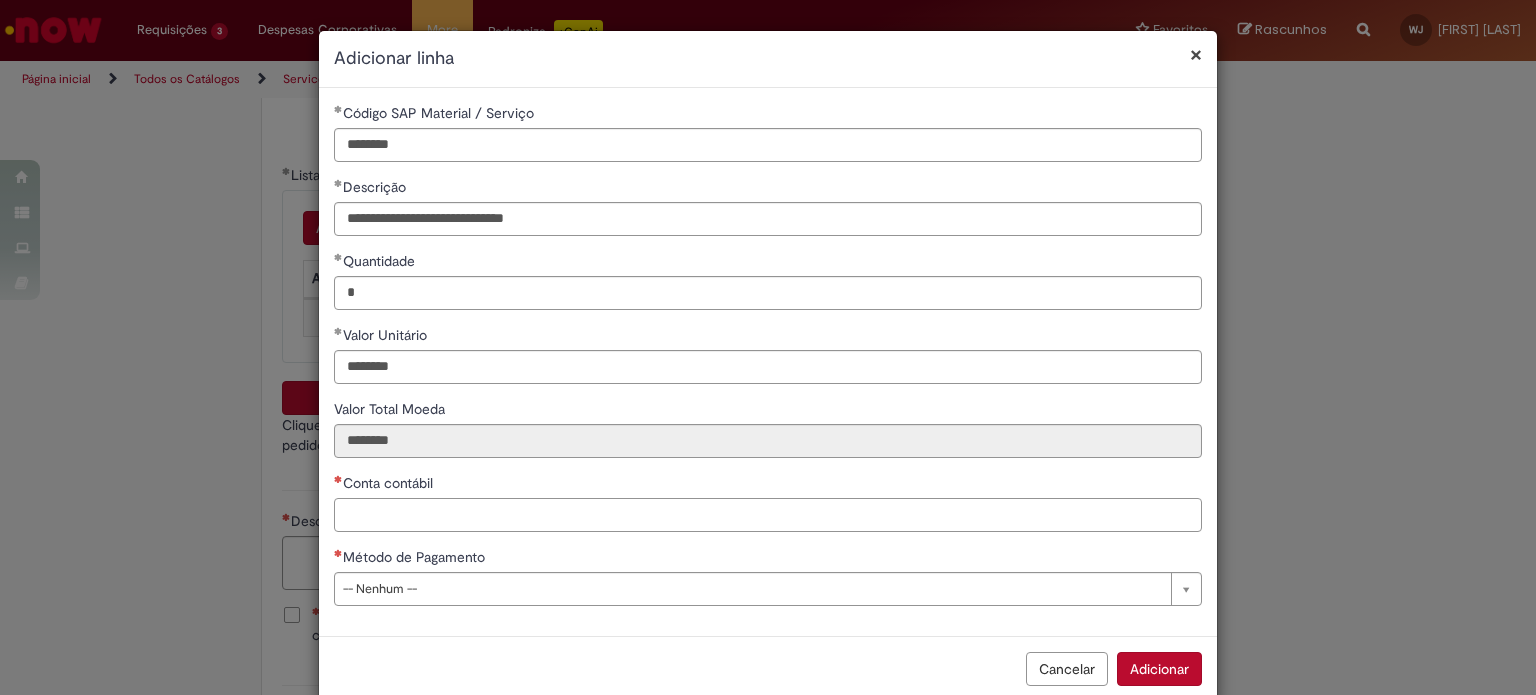 paste on "********" 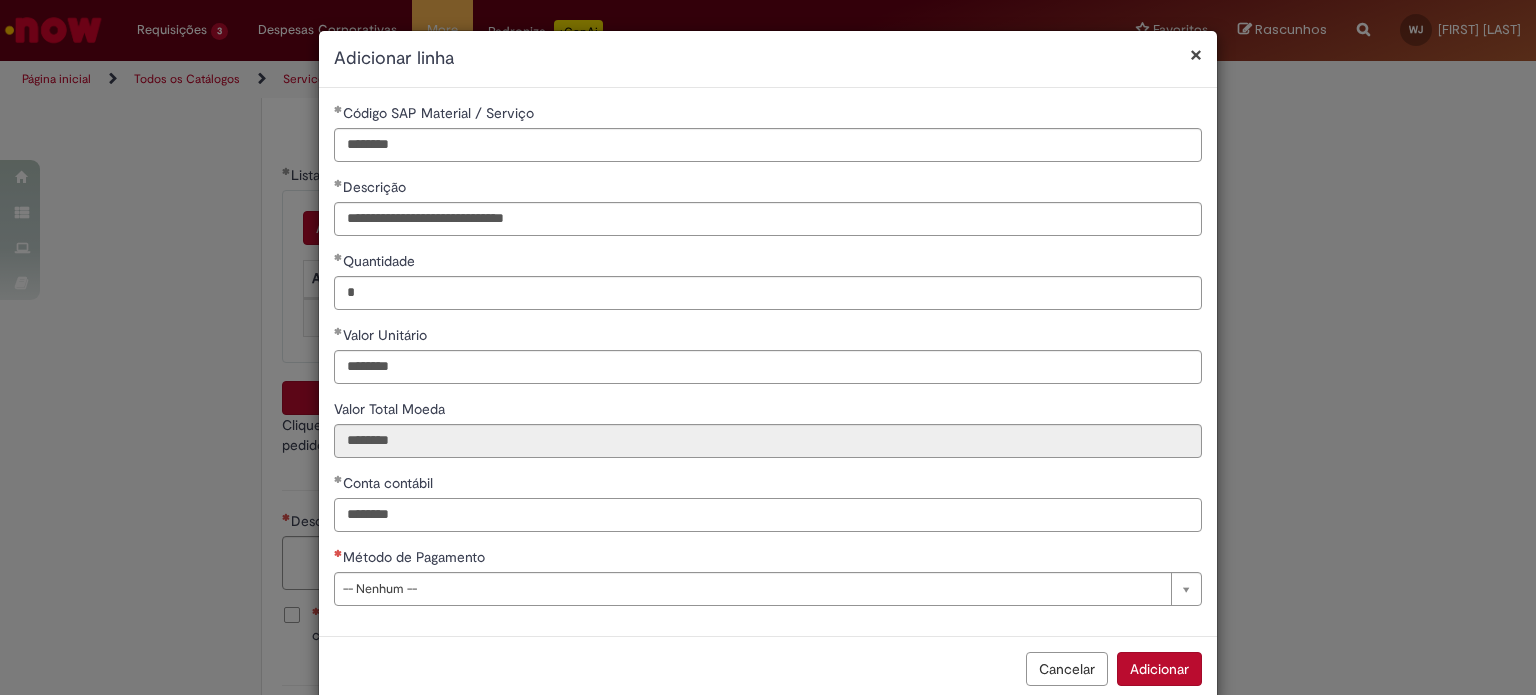 type on "********" 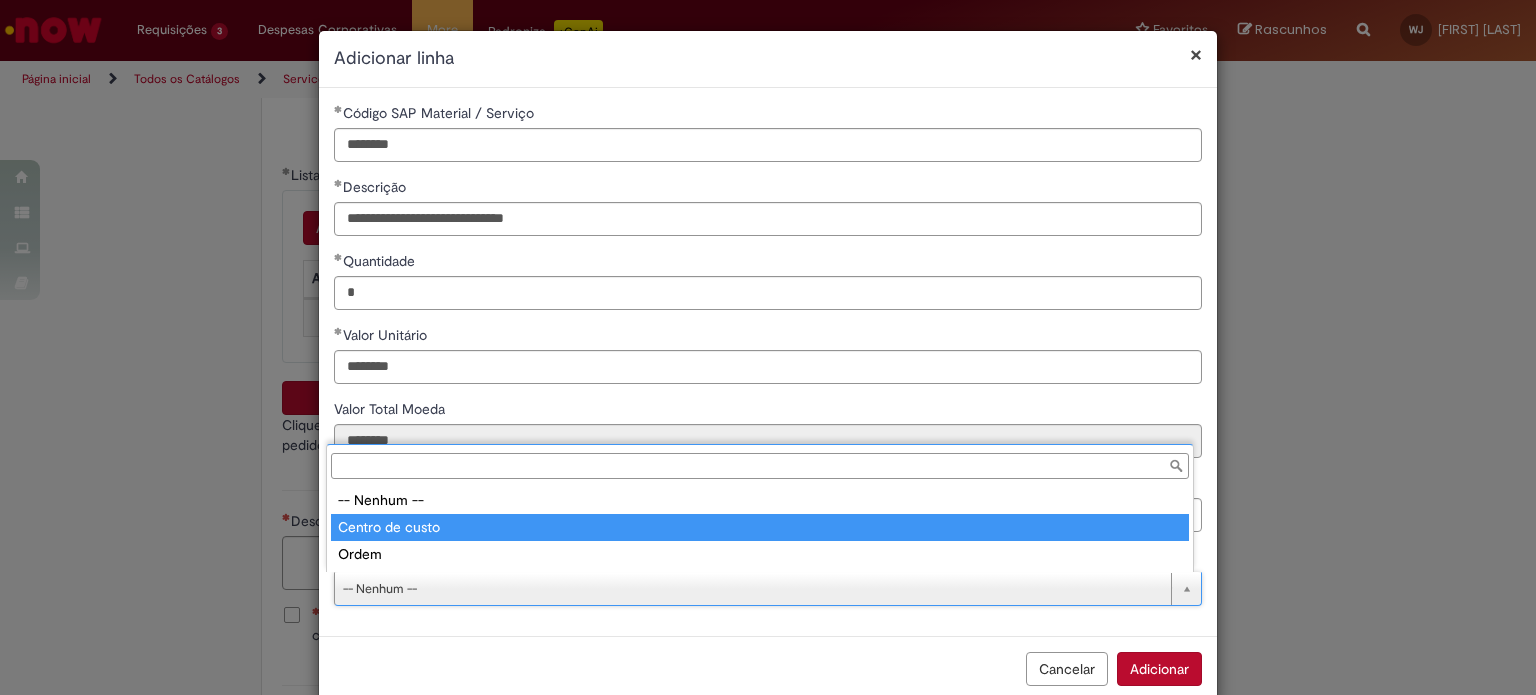 type on "**********" 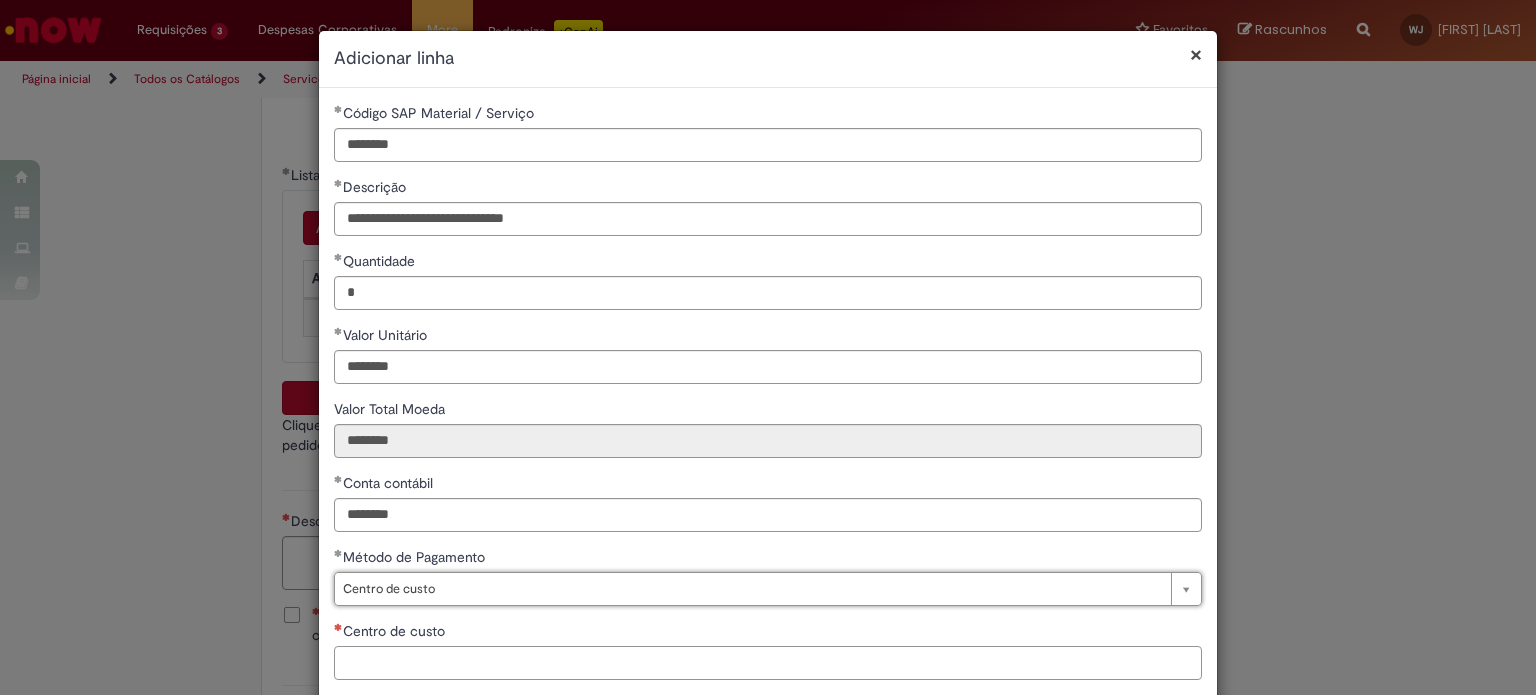 click on "Centro de custo" at bounding box center (768, 663) 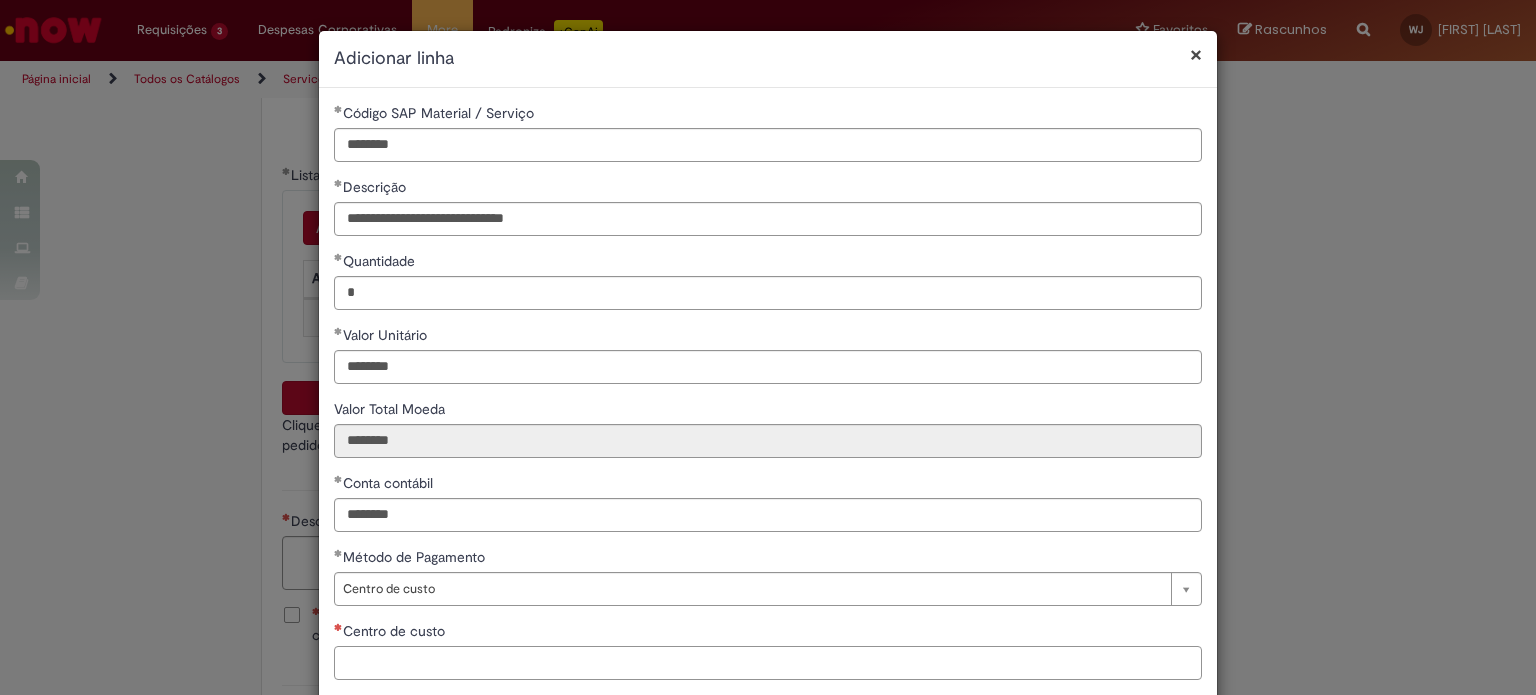 scroll, scrollTop: 100, scrollLeft: 0, axis: vertical 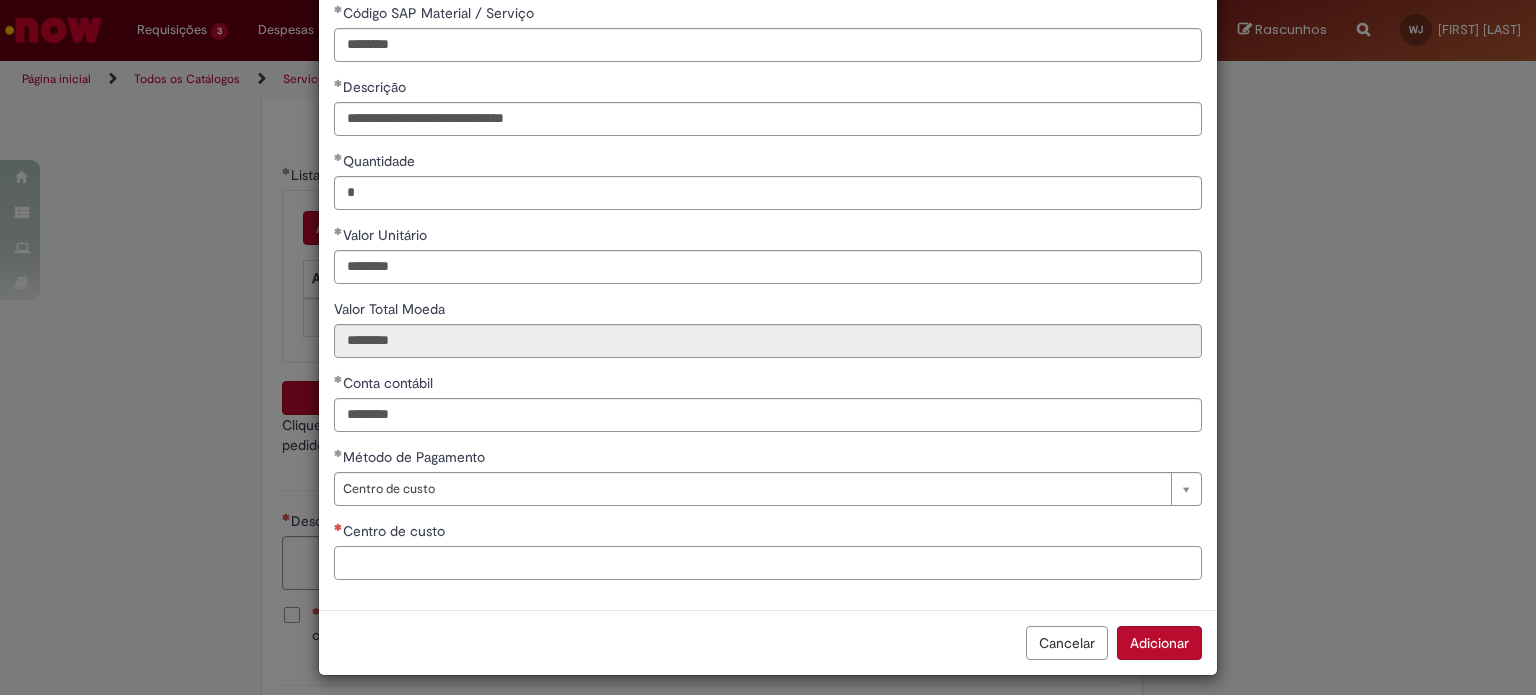 click on "Centro de custo" at bounding box center (768, 563) 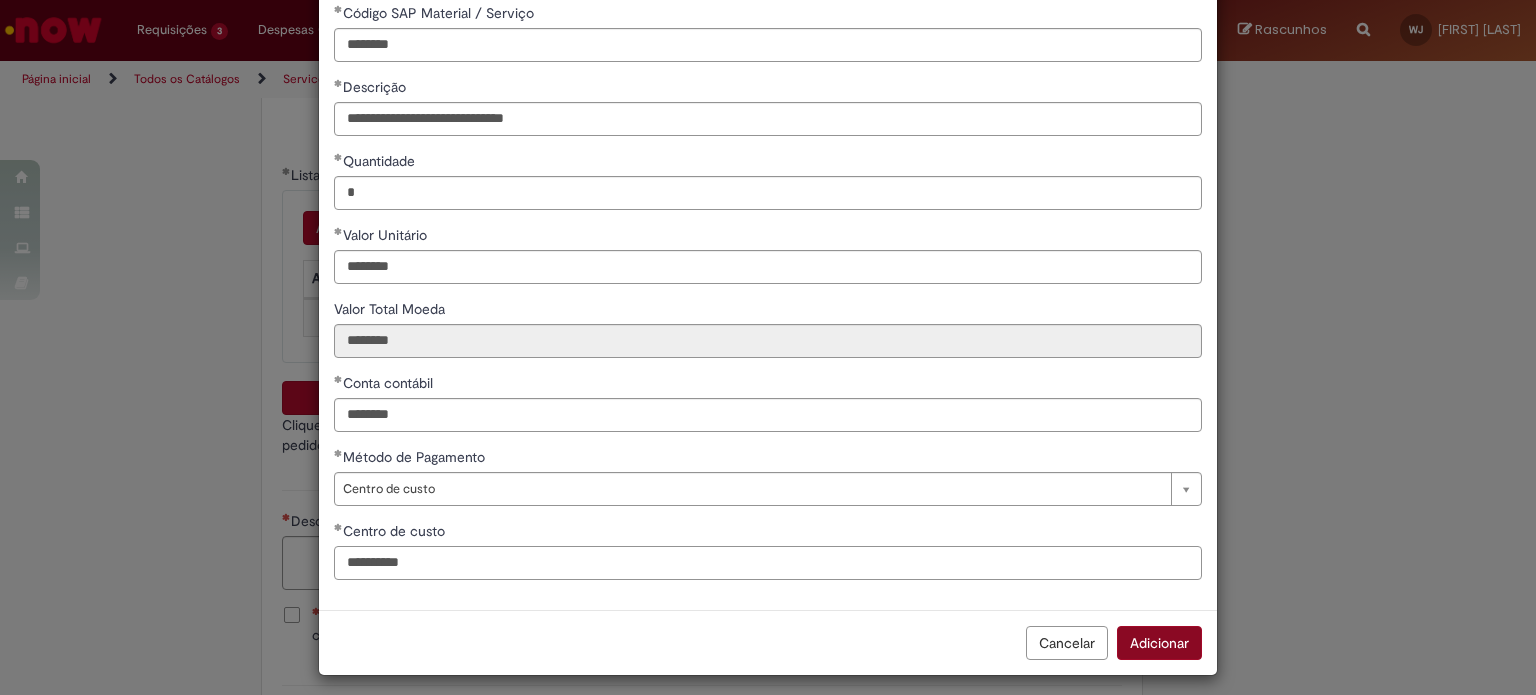 type on "**********" 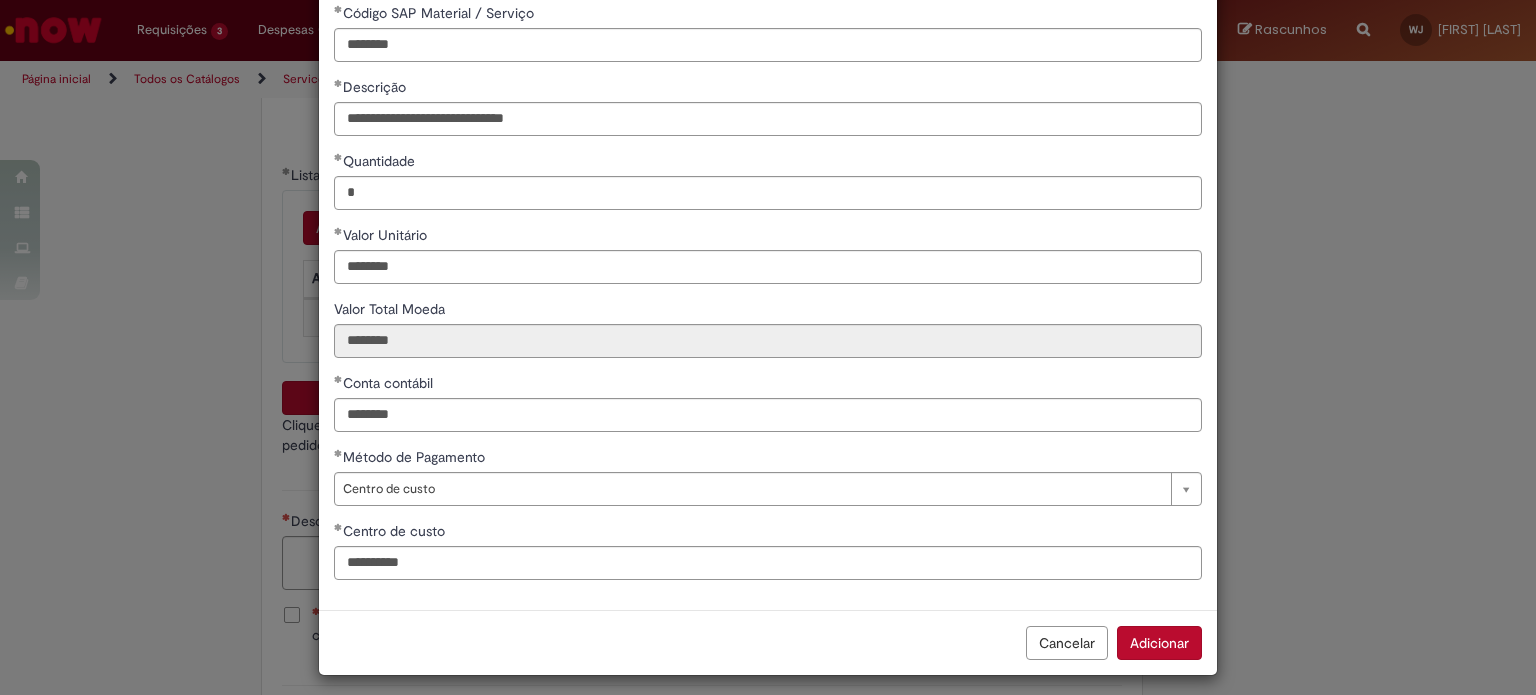 click on "Adicionar" at bounding box center [1159, 643] 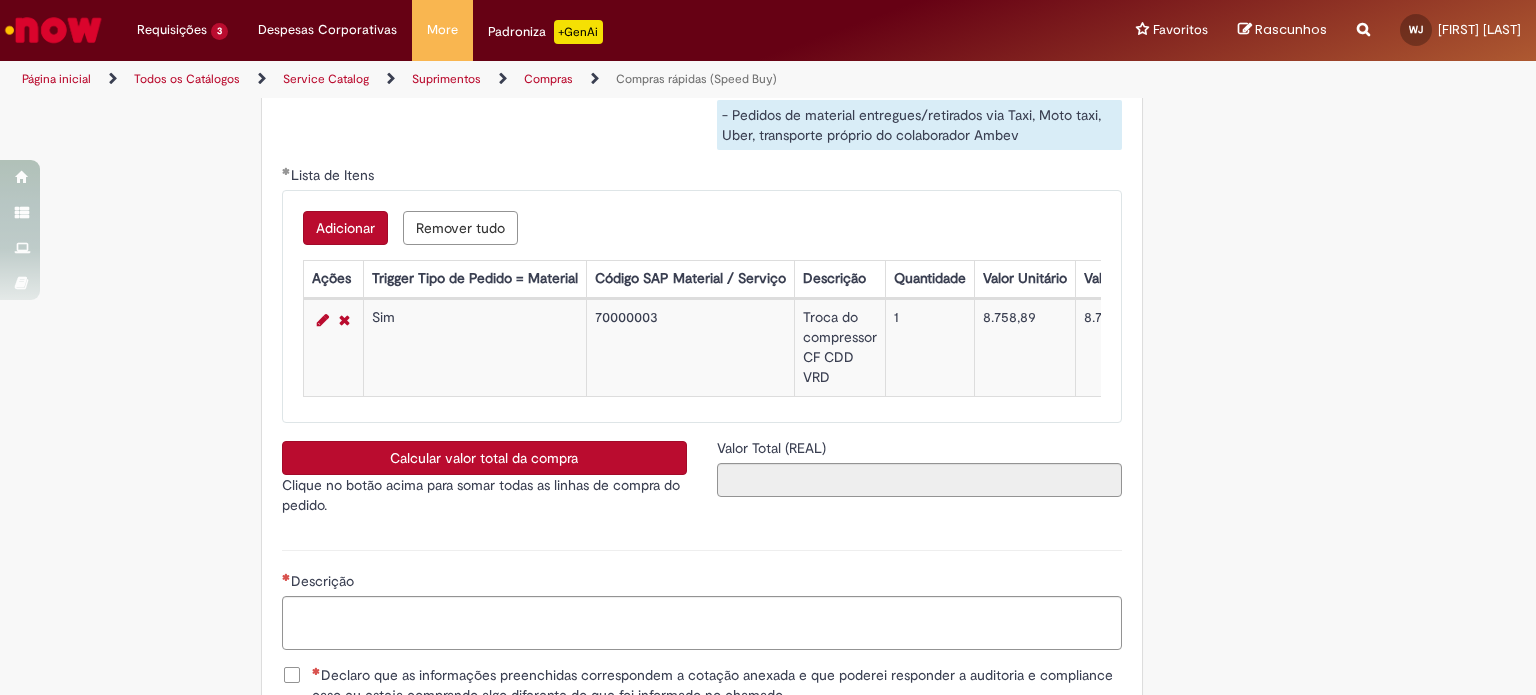 click on "Calcular valor total da compra" at bounding box center [484, 458] 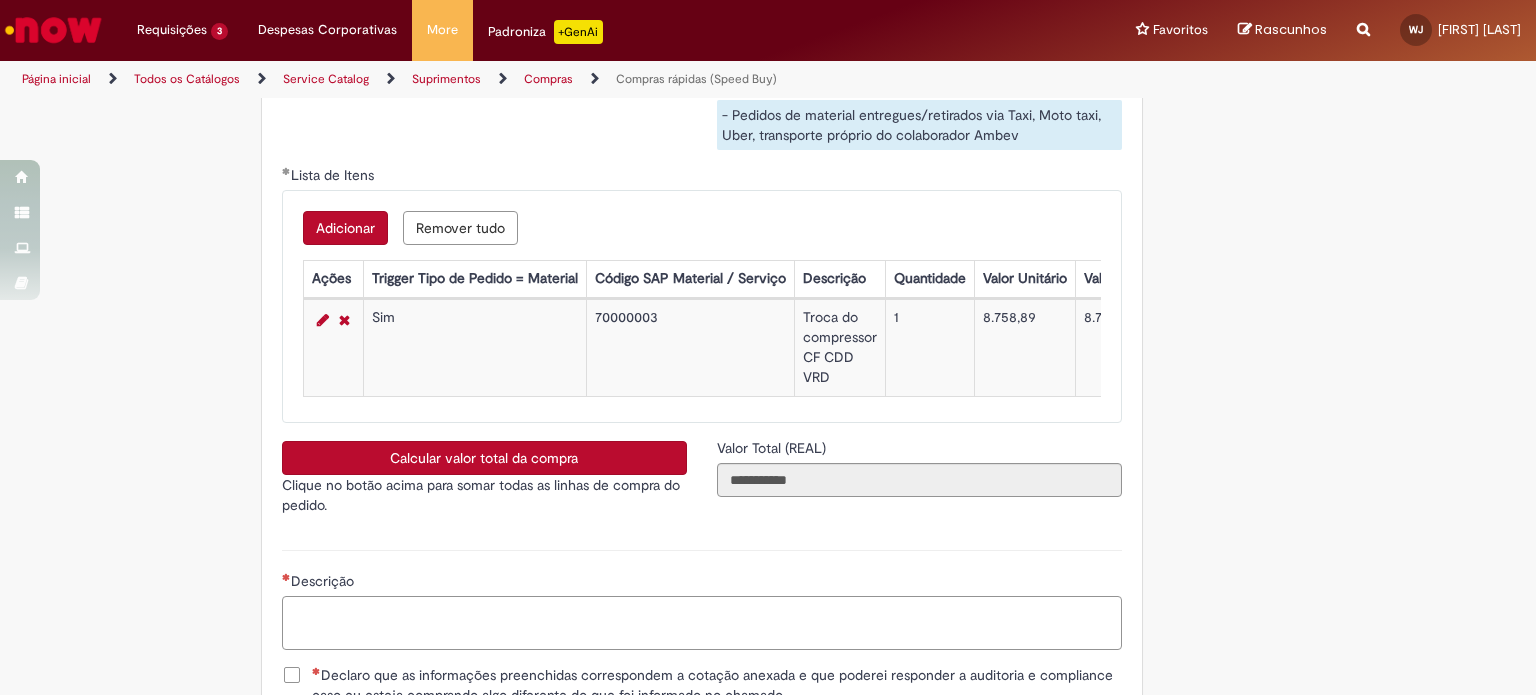 click on "Descrição" at bounding box center [702, 623] 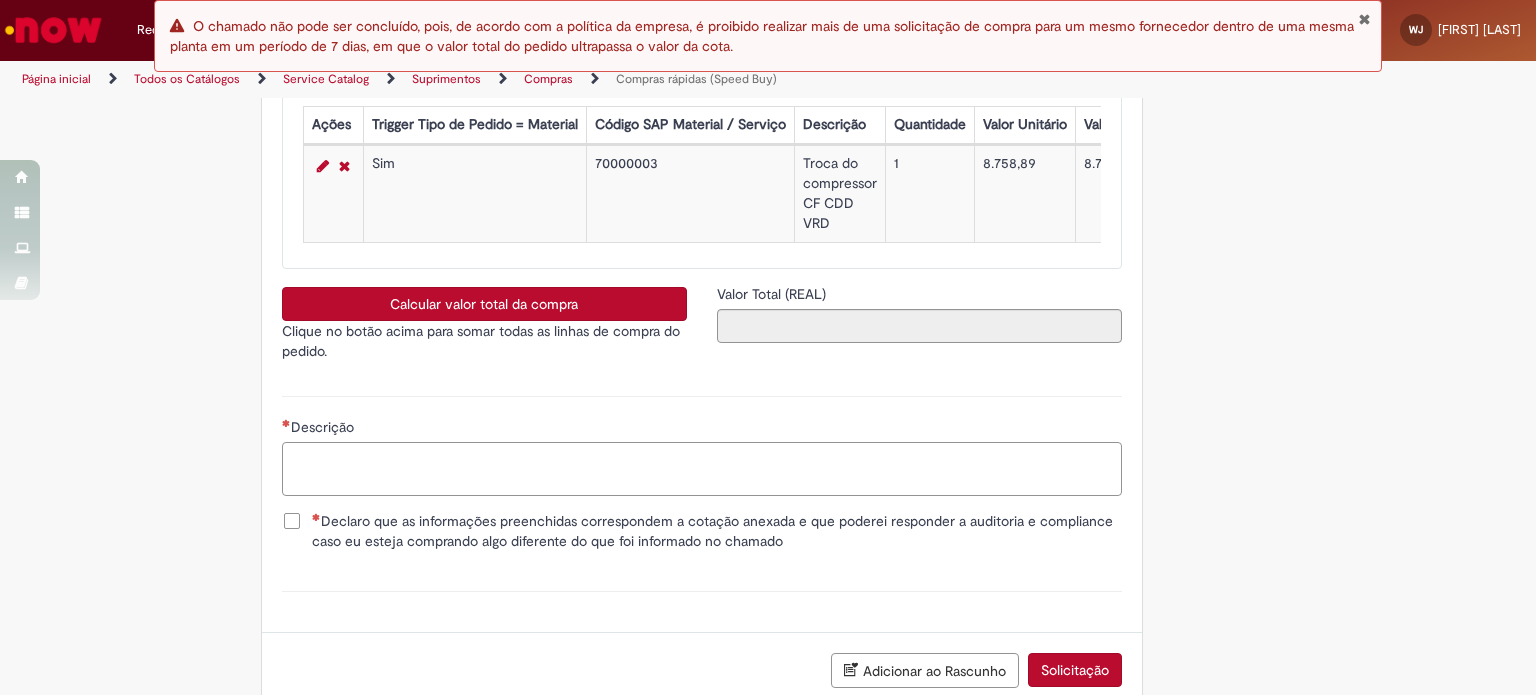 scroll, scrollTop: 3469, scrollLeft: 0, axis: vertical 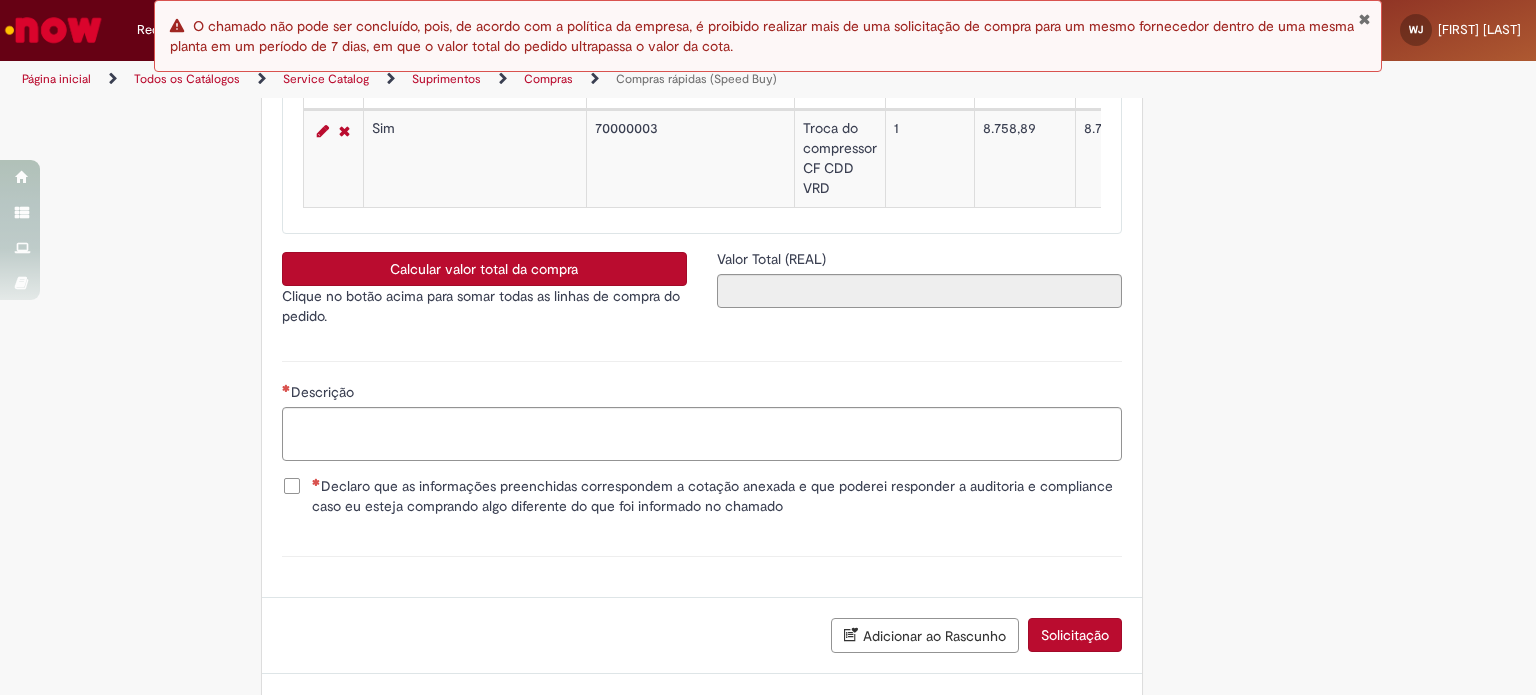 click on "Declaro que as informações preenchidas correspondem a cotação anexada e que poderei responder a auditoria e compliance caso eu esteja comprando algo diferente do que foi informado no chamado" at bounding box center [717, 496] 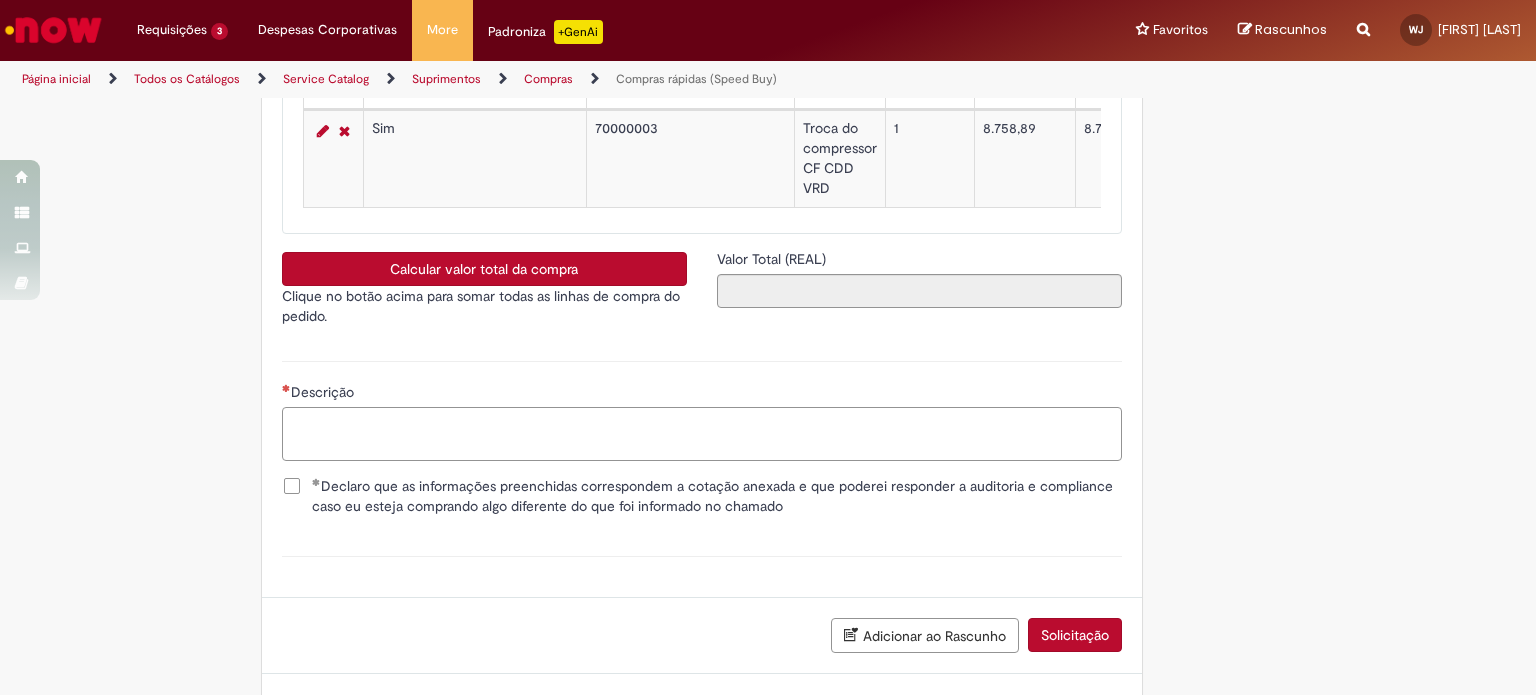 click on "Descrição" at bounding box center (702, 434) 